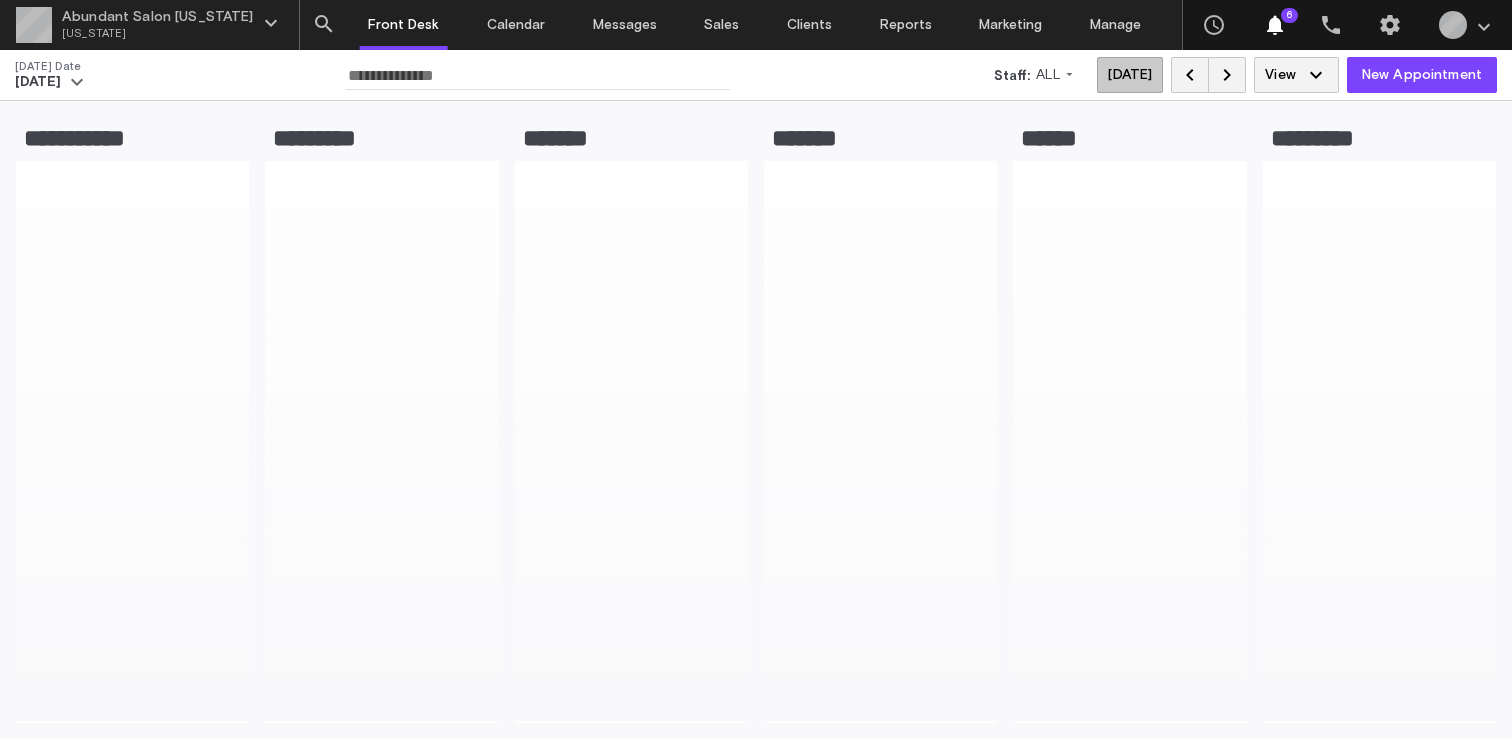 scroll, scrollTop: 0, scrollLeft: 0, axis: both 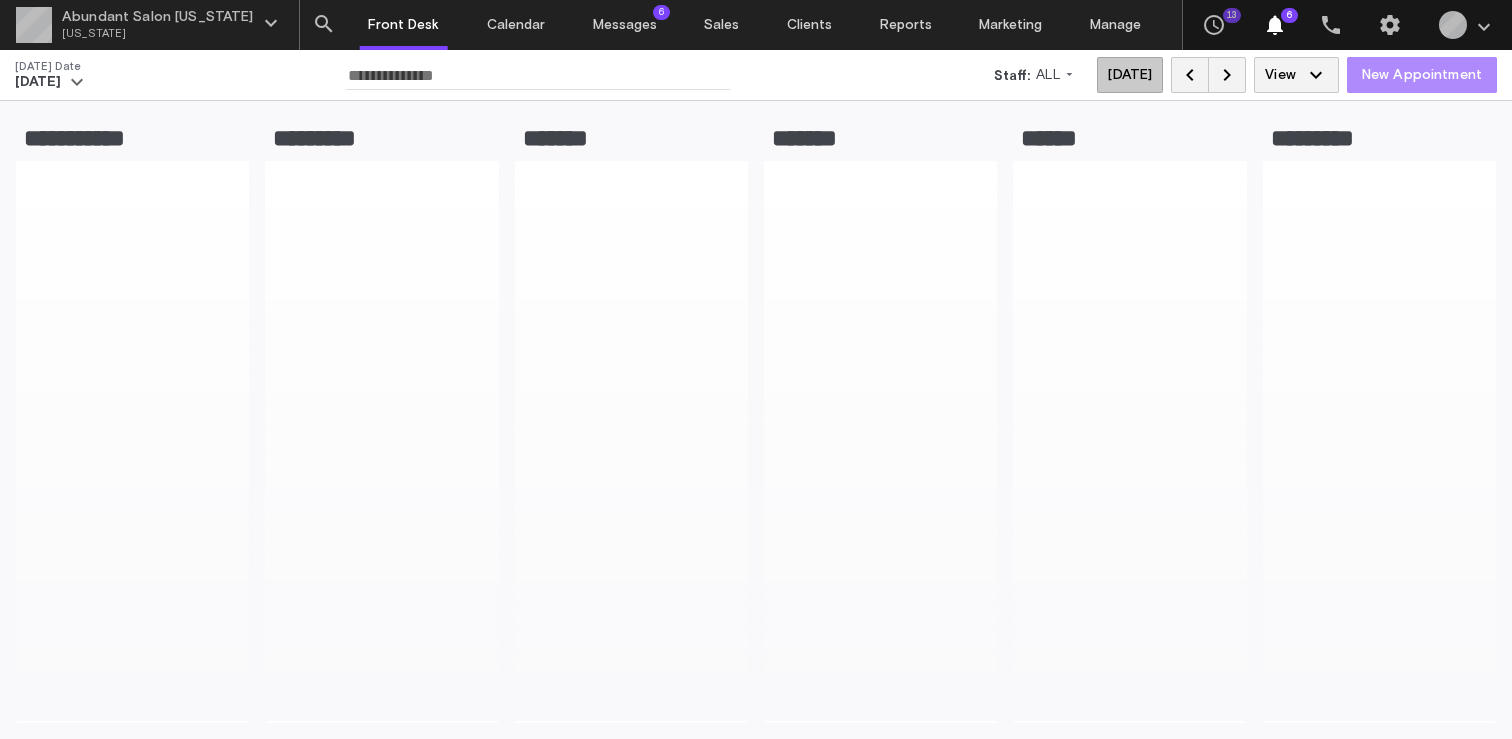 click on "New Appointment" at bounding box center [1422, 75] 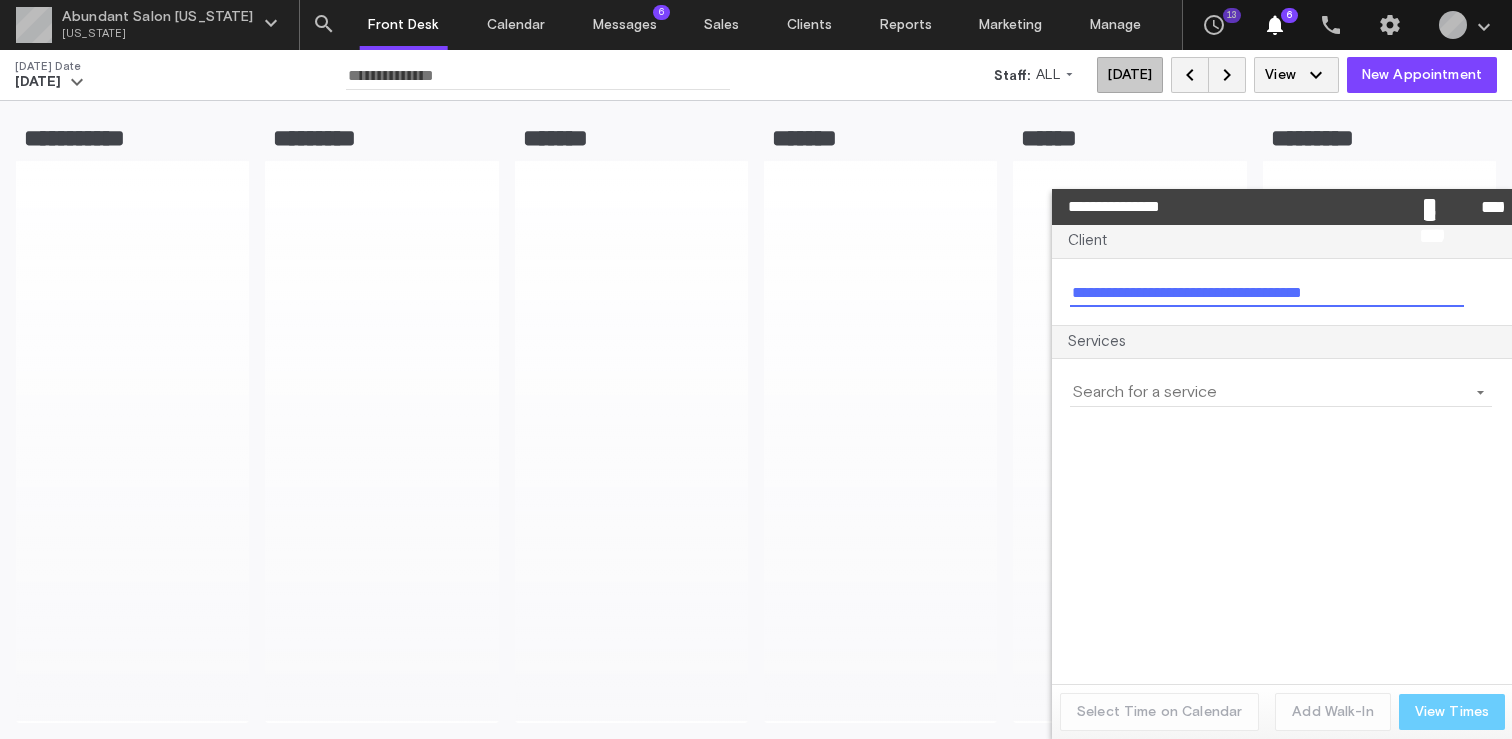 click at bounding box center [1267, 292] 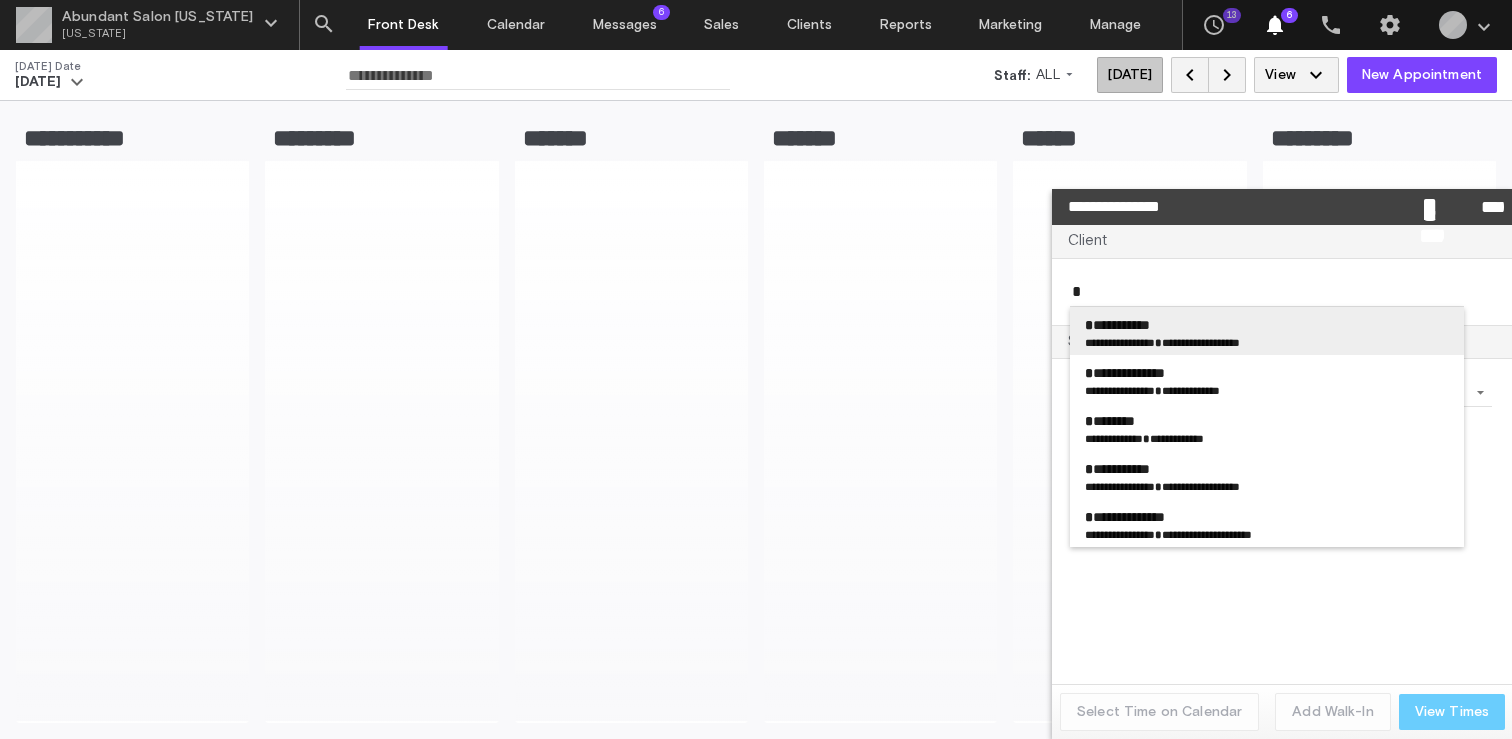 click on "**********" at bounding box center (1113, 342) 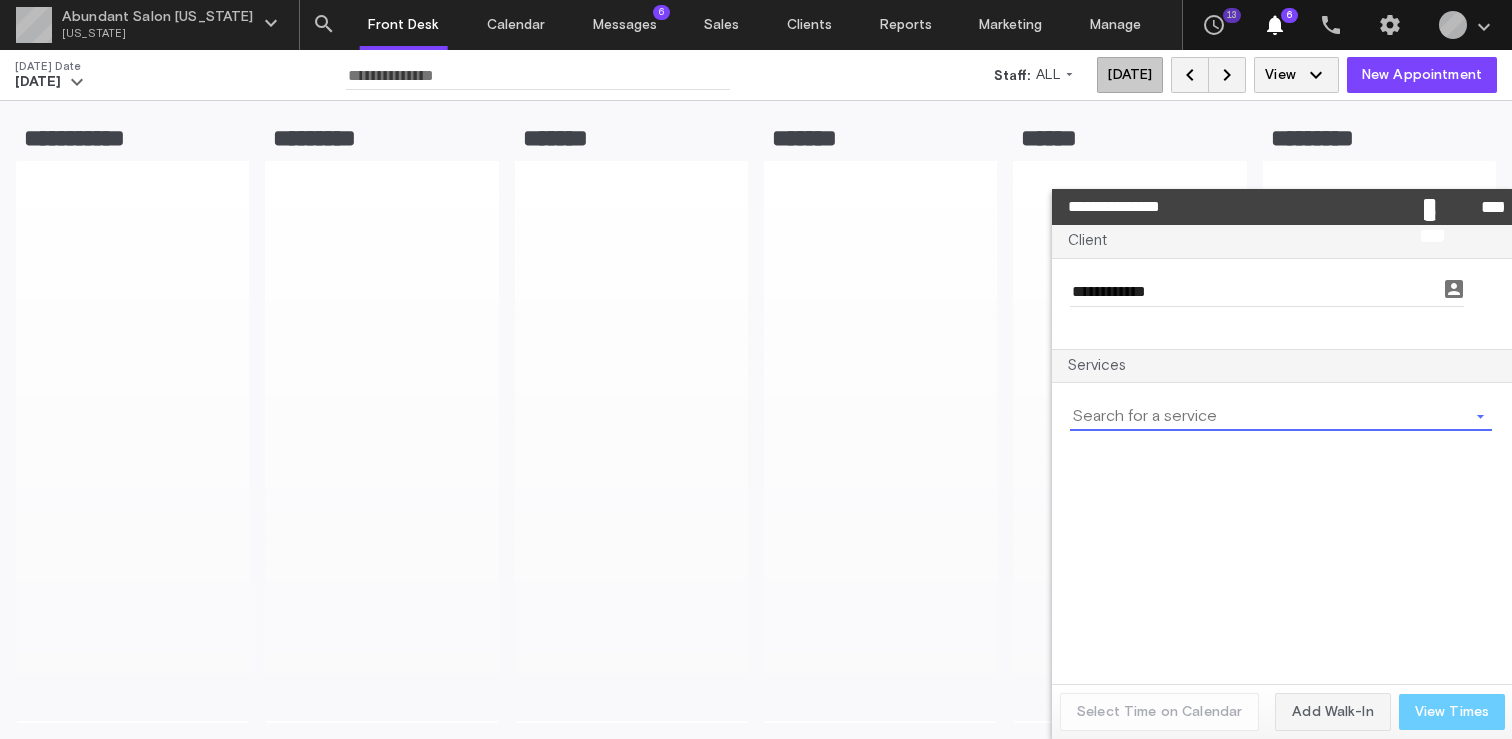 click at bounding box center (1269, 416) 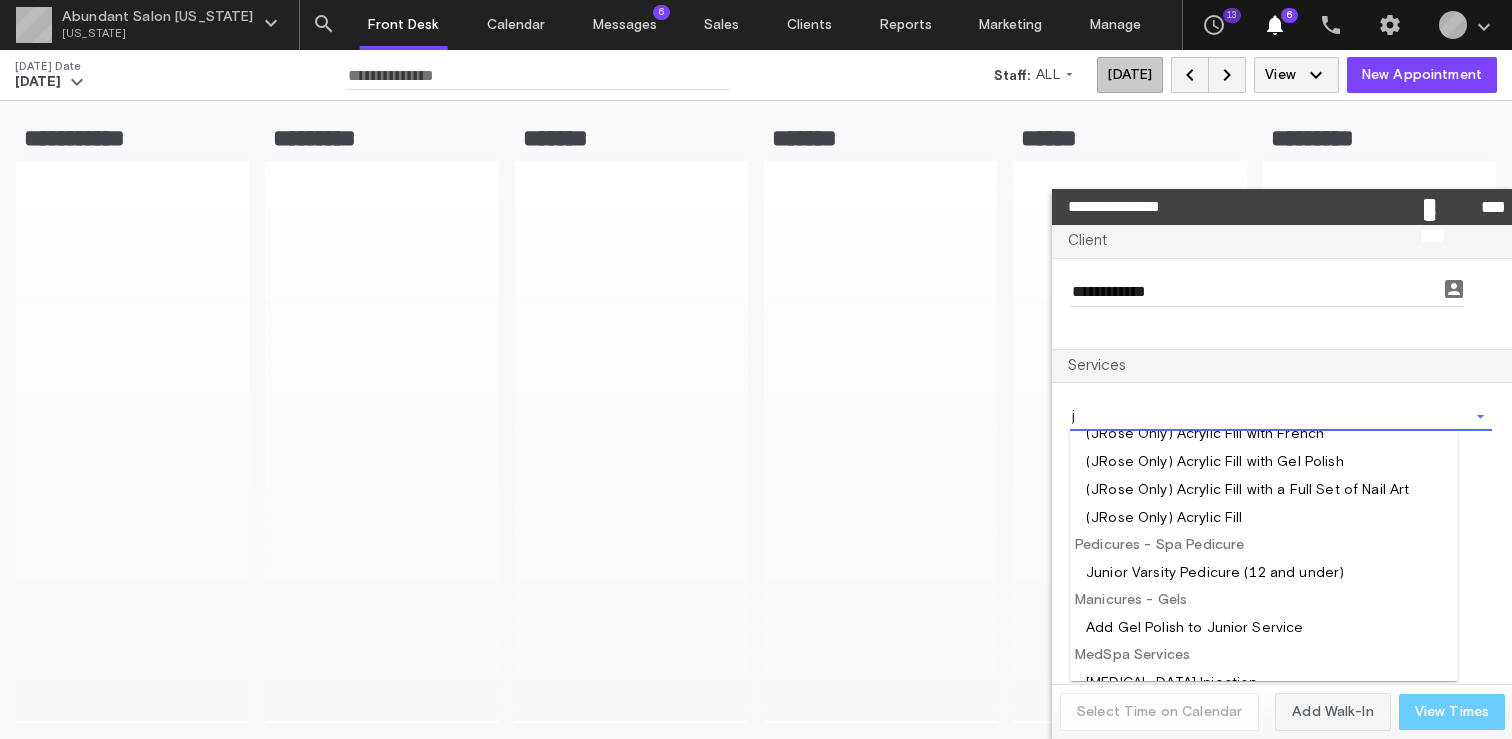scroll, scrollTop: 0, scrollLeft: 0, axis: both 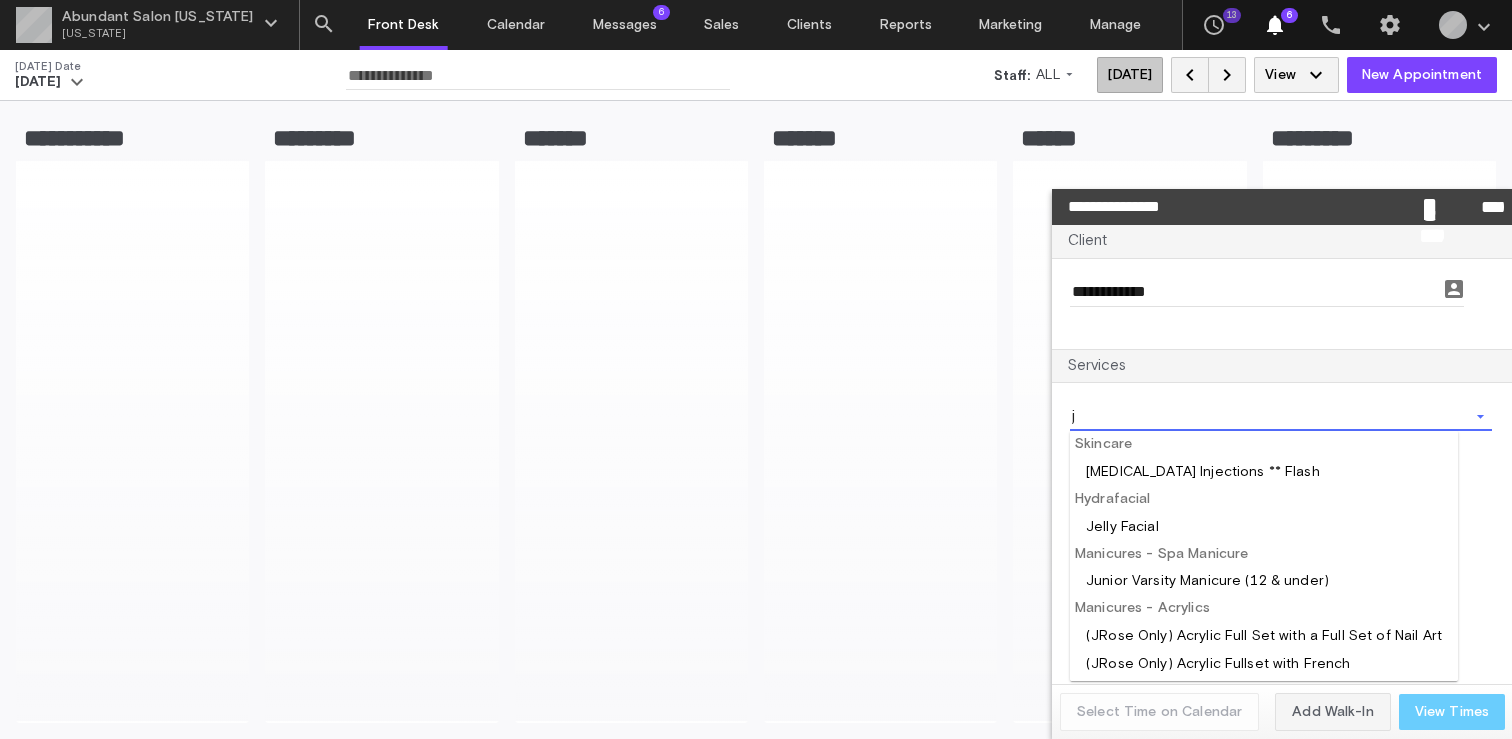 type 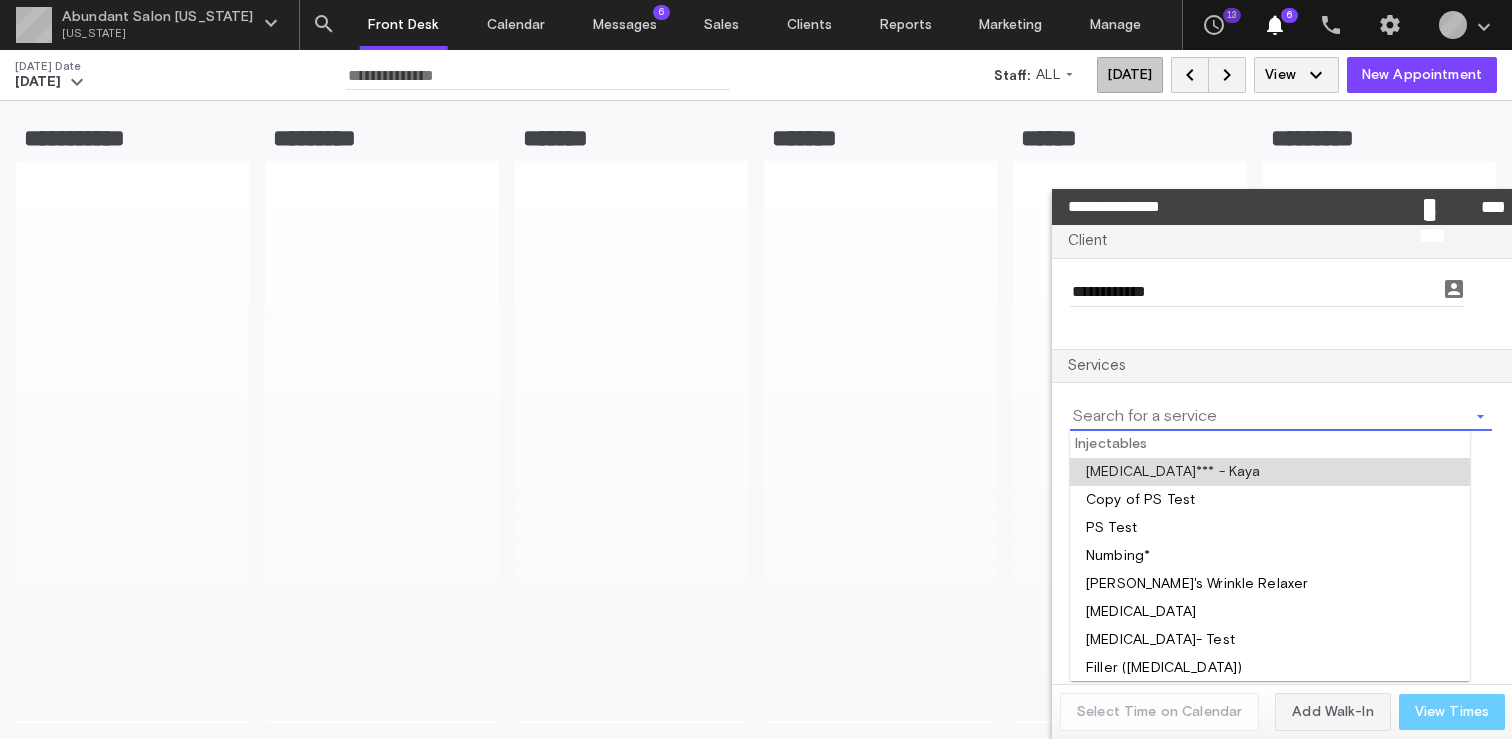 click at bounding box center (1270, 472) 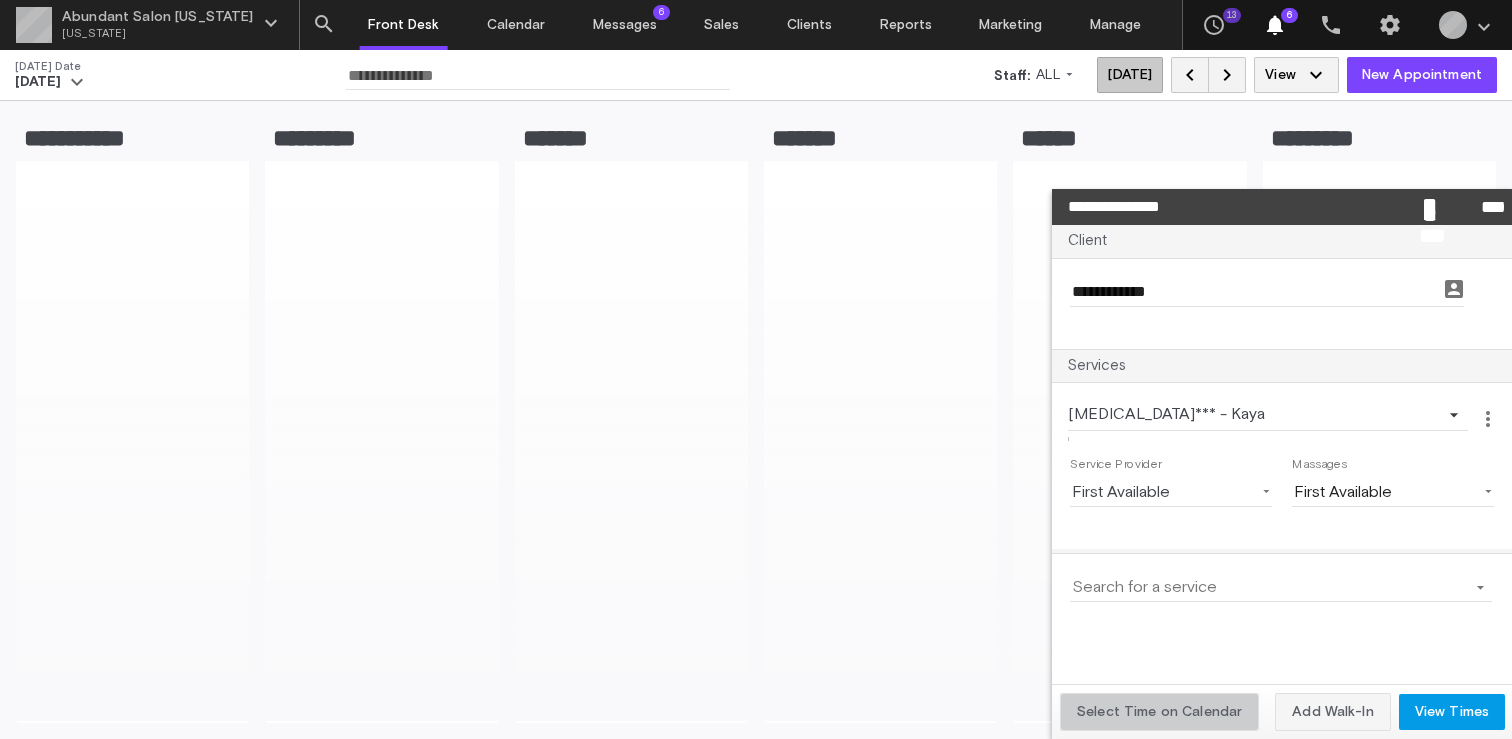 click on "Select Time on Calendar" 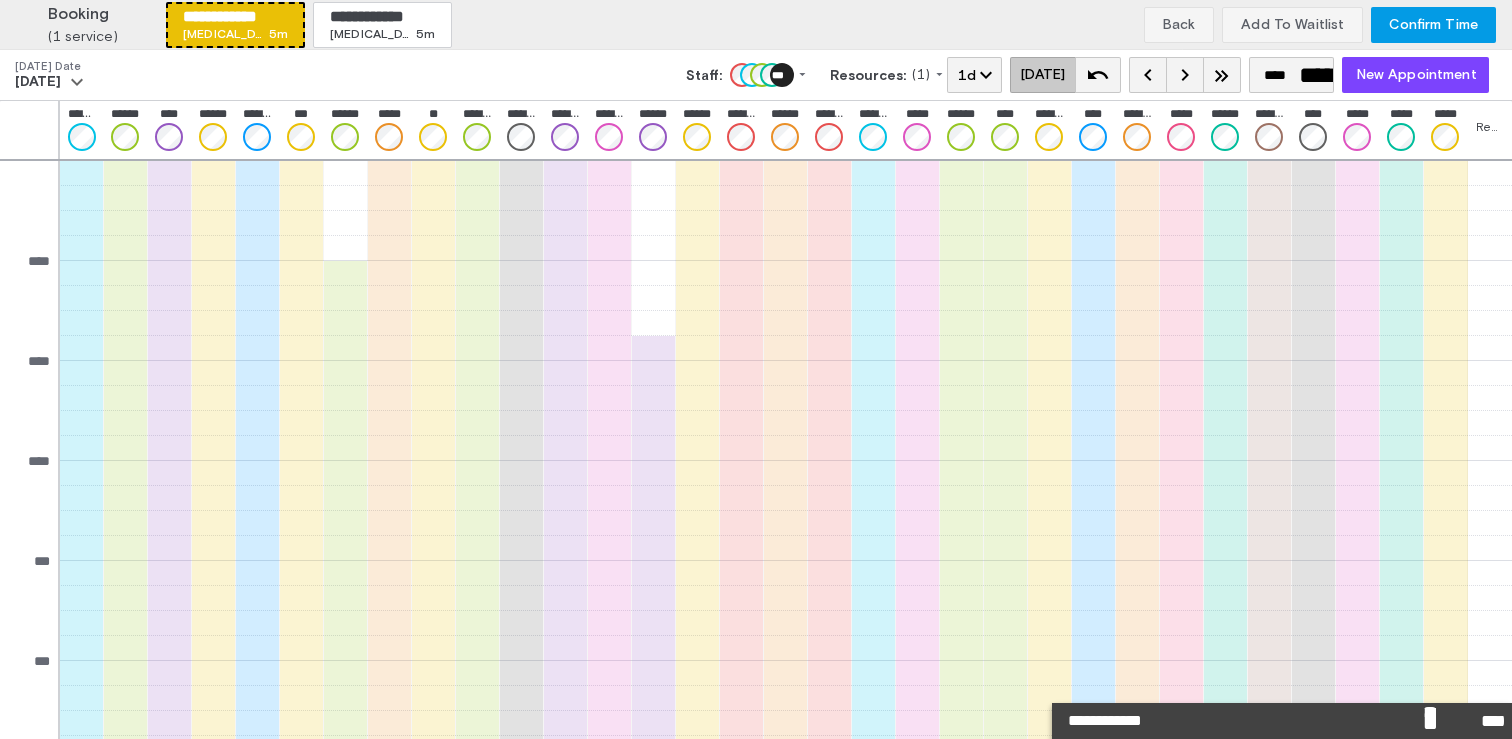 scroll, scrollTop: 221, scrollLeft: 0, axis: vertical 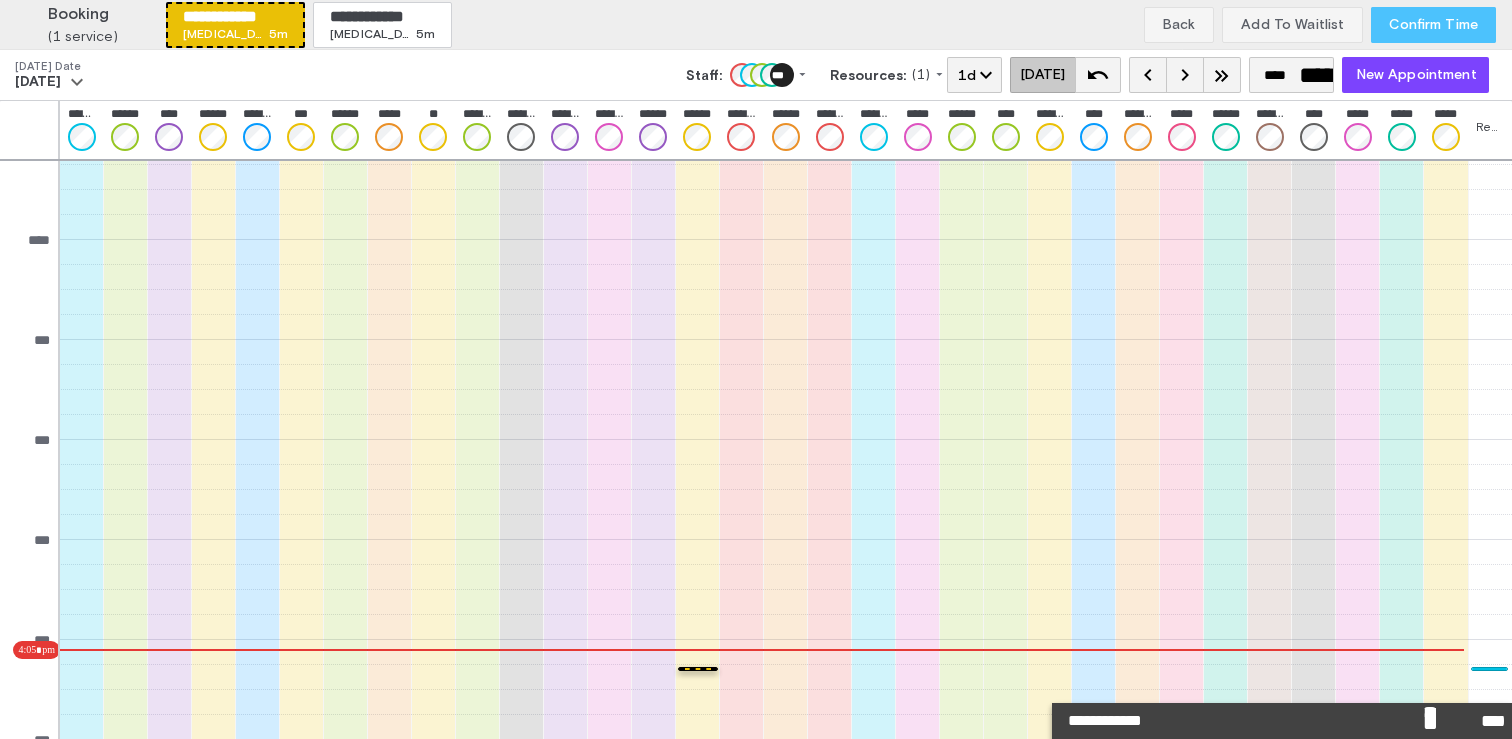 click on "Confirm Time" at bounding box center [1433, 25] 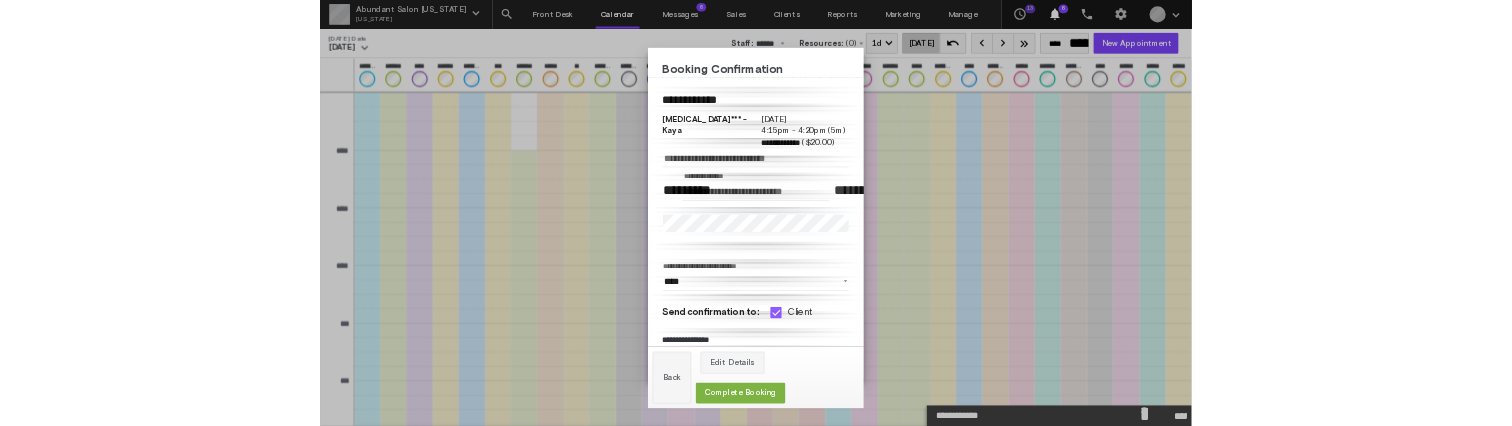 scroll, scrollTop: 221, scrollLeft: 0, axis: vertical 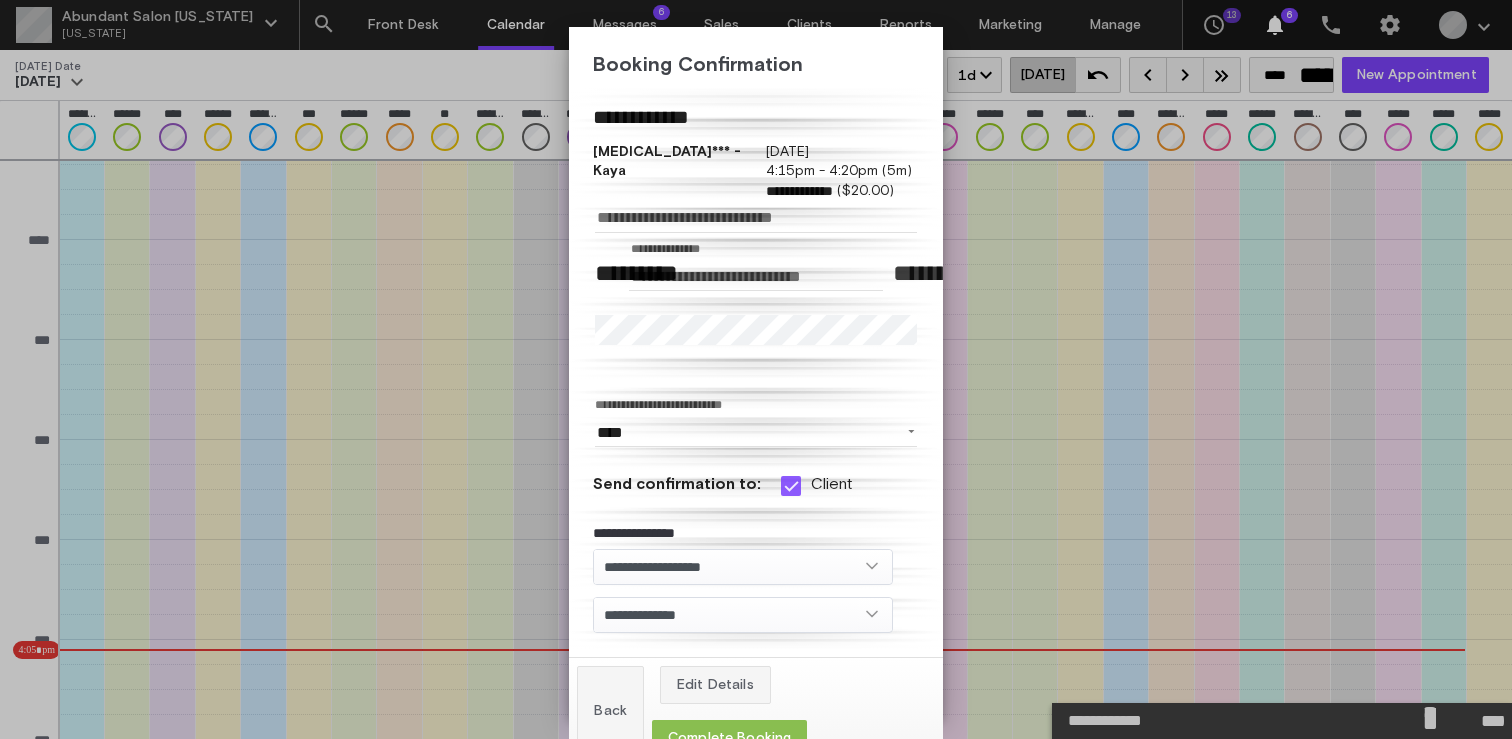 click on "Complete Booking" 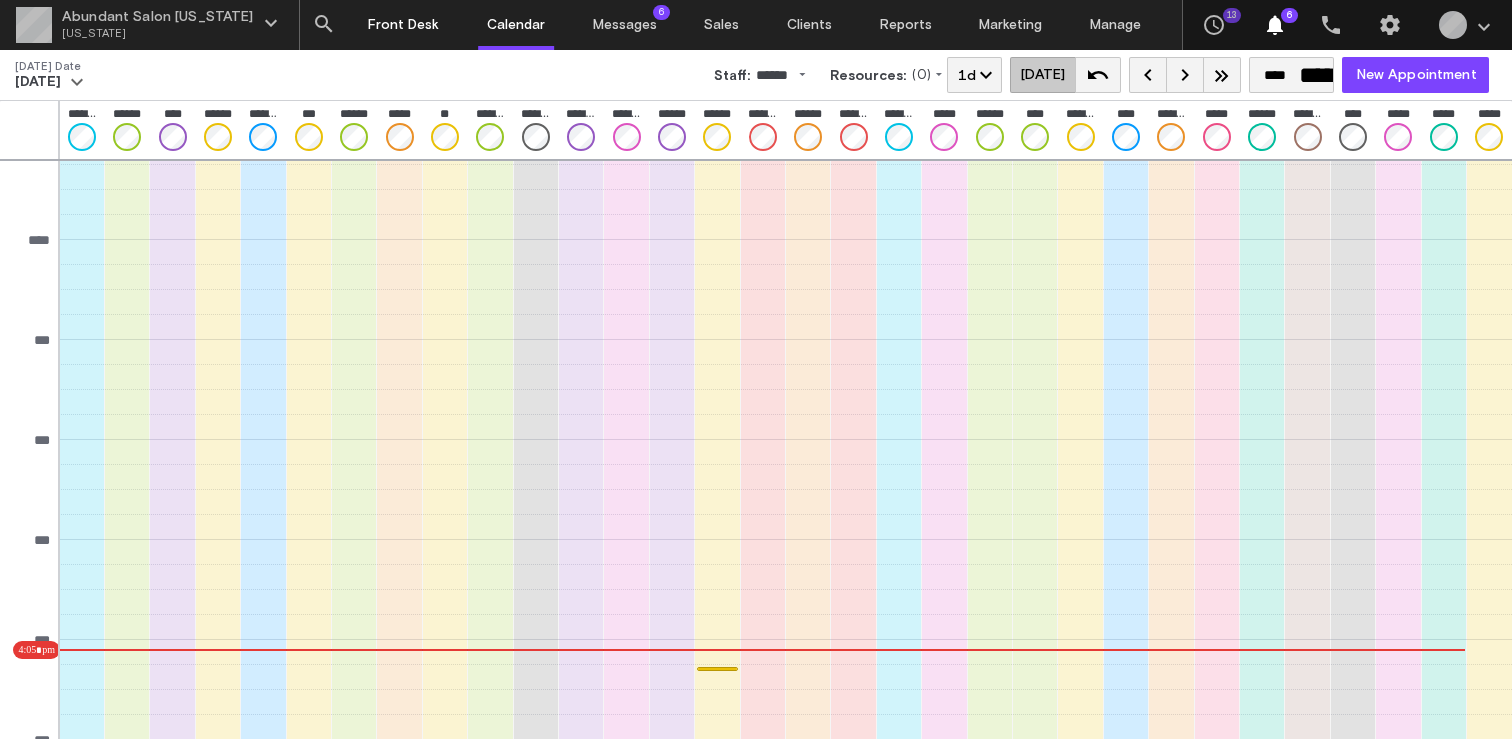 click on "Front Desk" at bounding box center [404, 25] 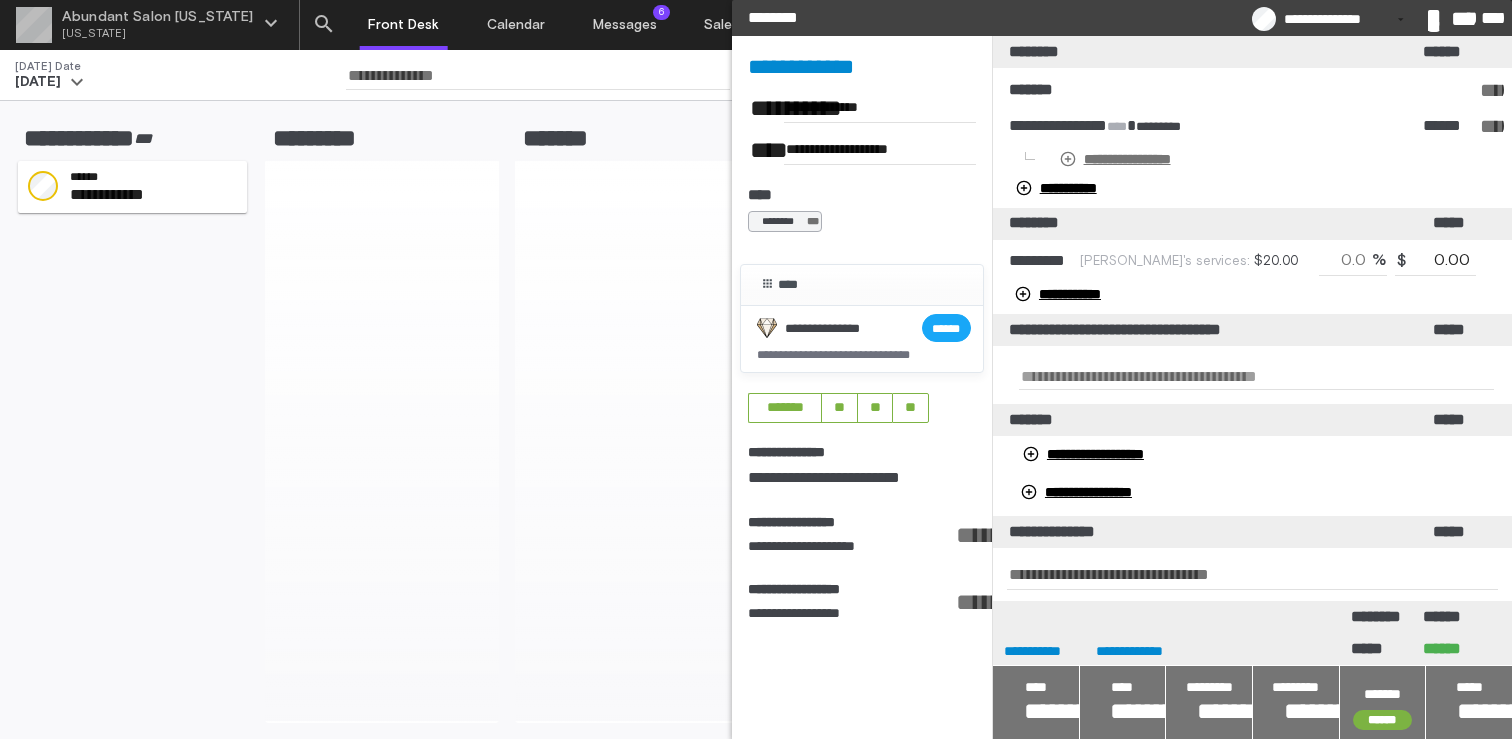 click on "**********" at bounding box center [1117, 159] 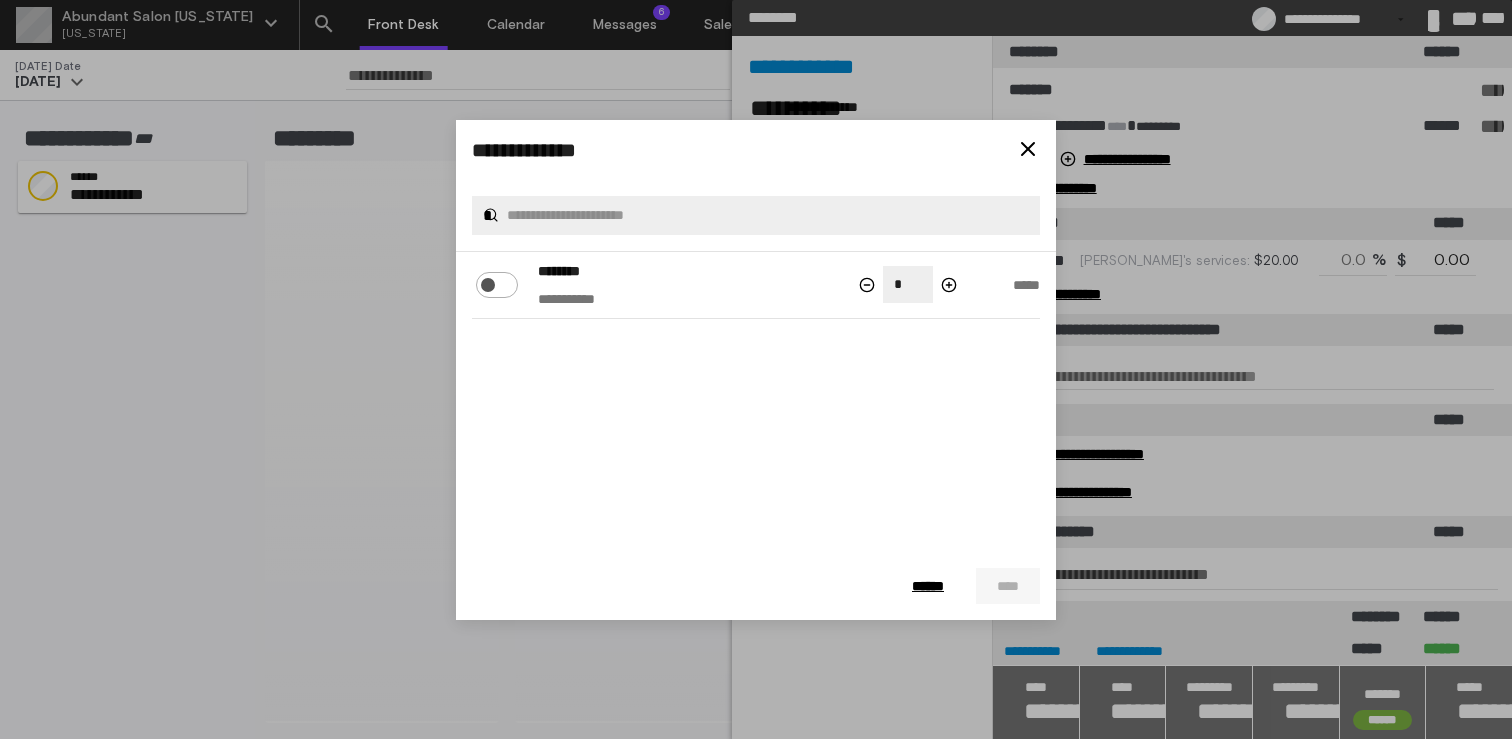 click at bounding box center [485, 280] 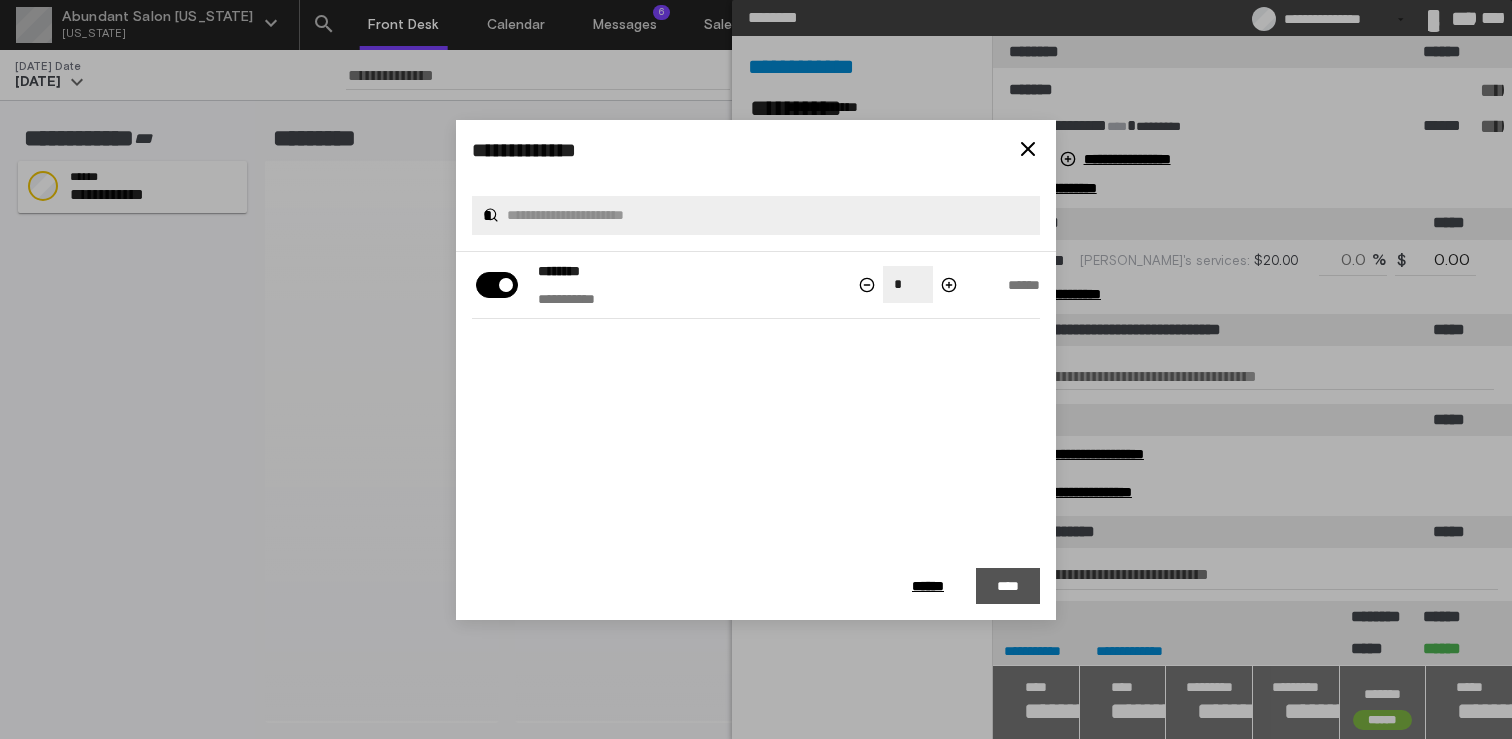 click on "****" at bounding box center (1008, 586) 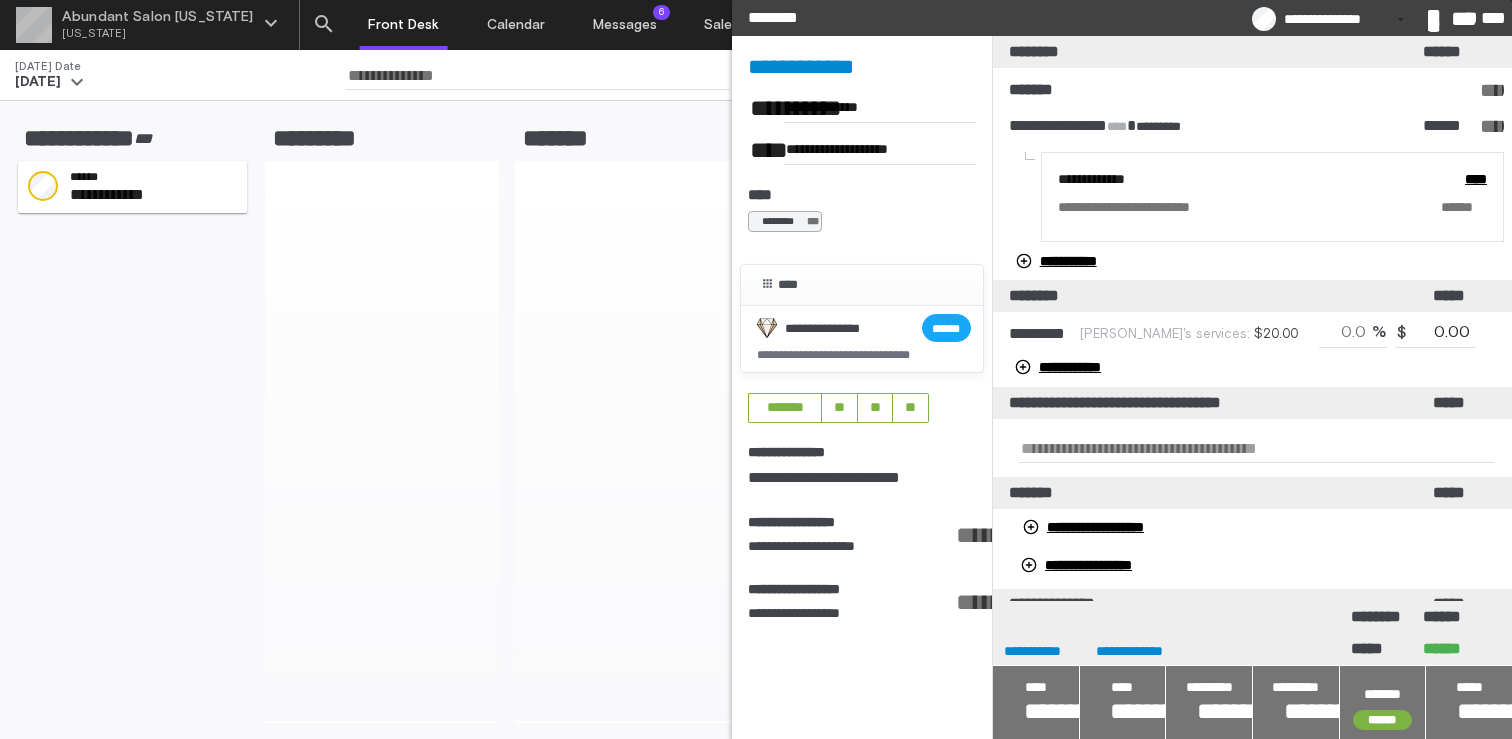type on "*****" 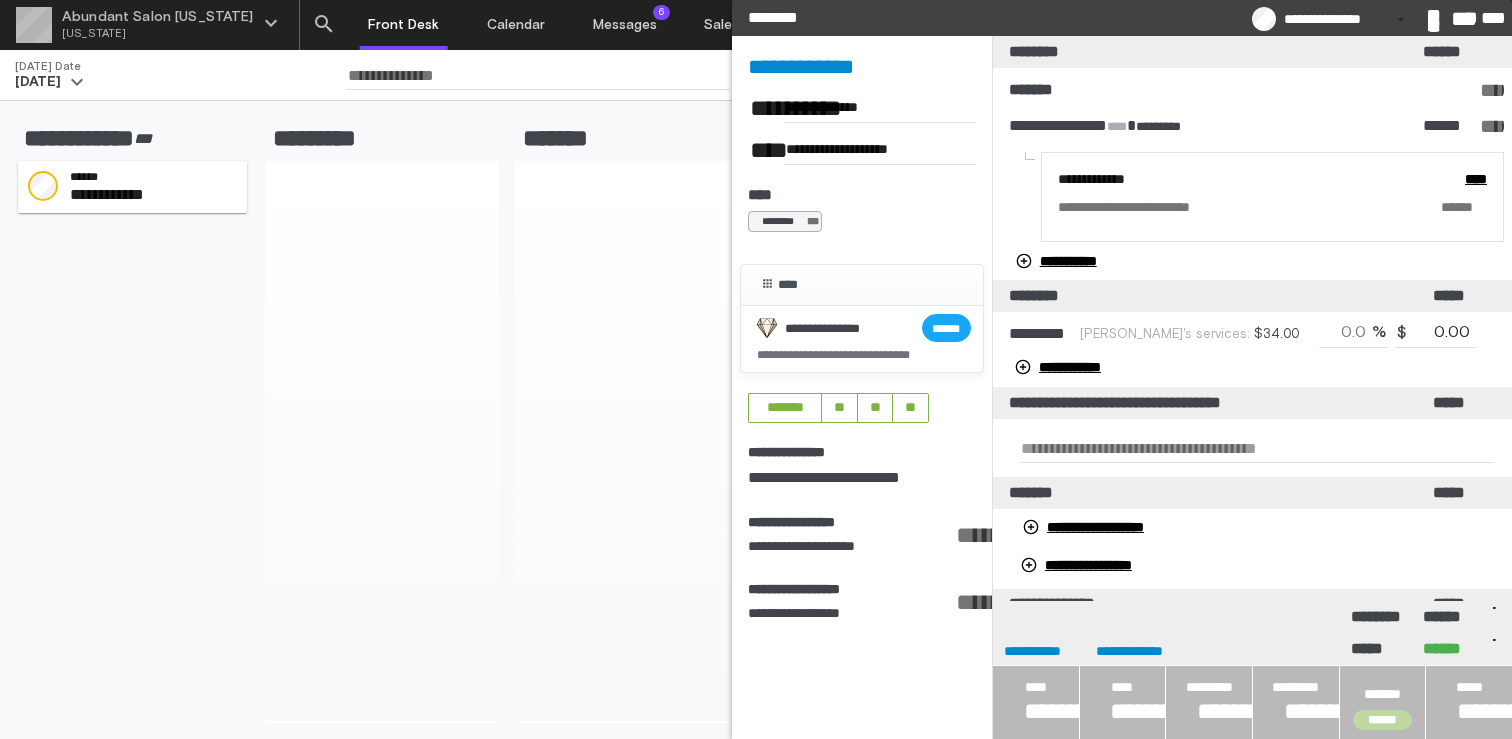 type on "*****" 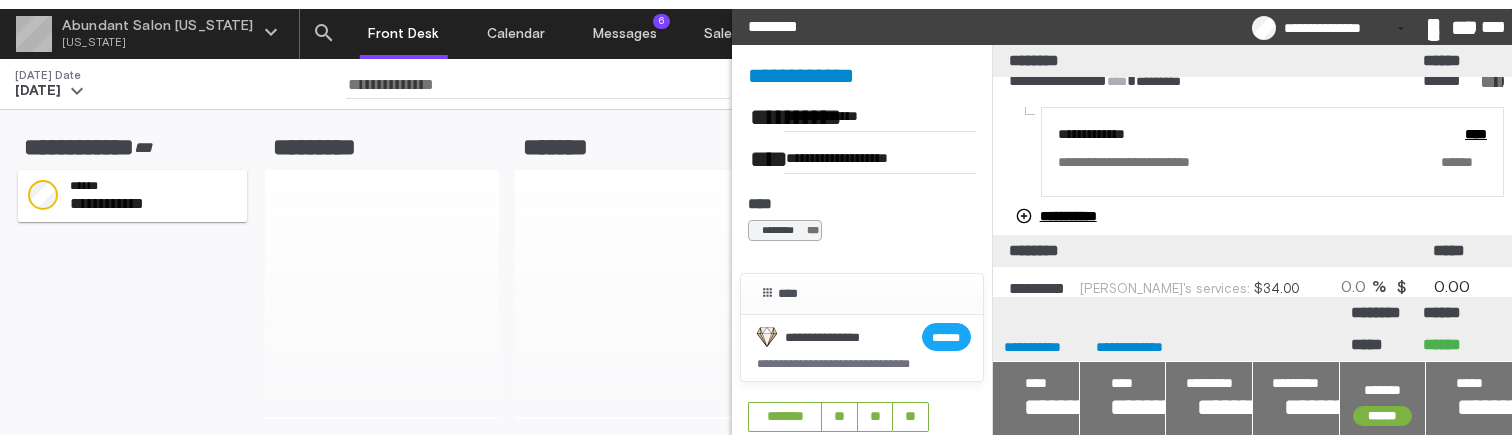 scroll, scrollTop: 0, scrollLeft: 0, axis: both 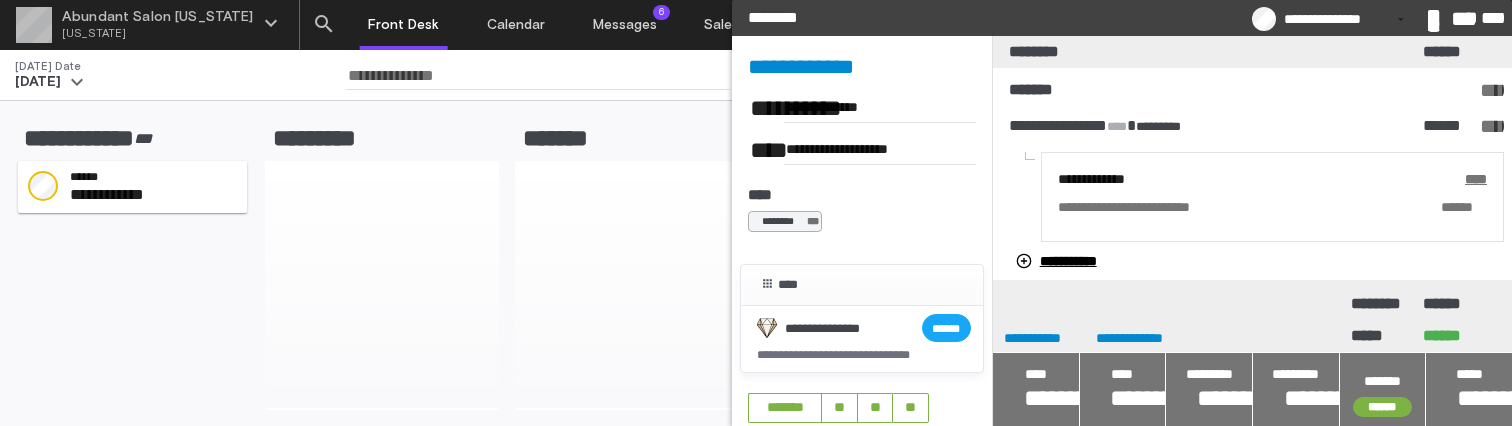 click on "****" at bounding box center (1455, 179) 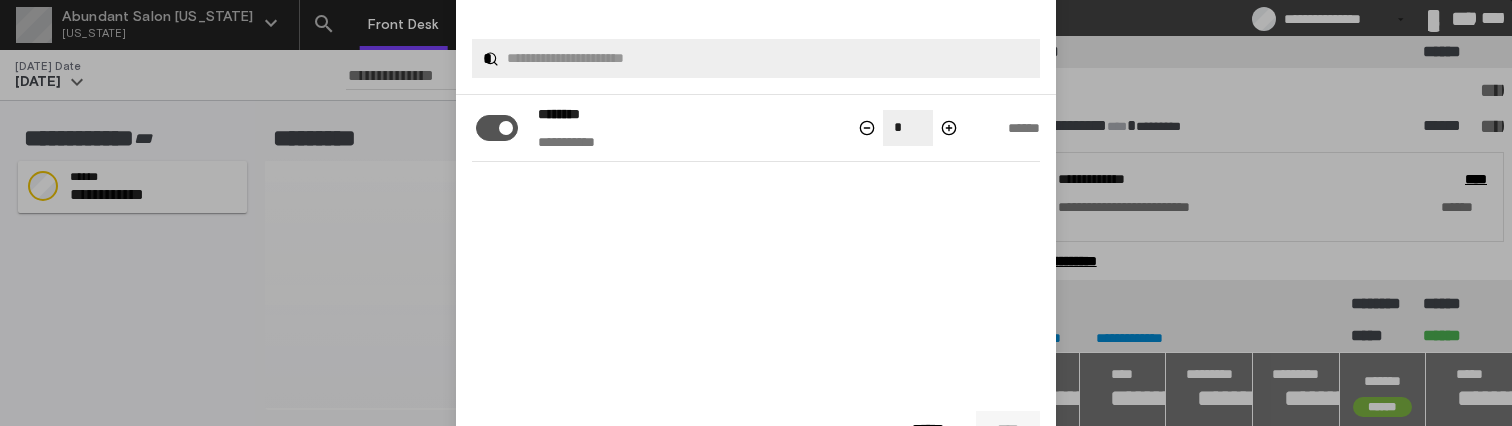 click at bounding box center [503, 123] 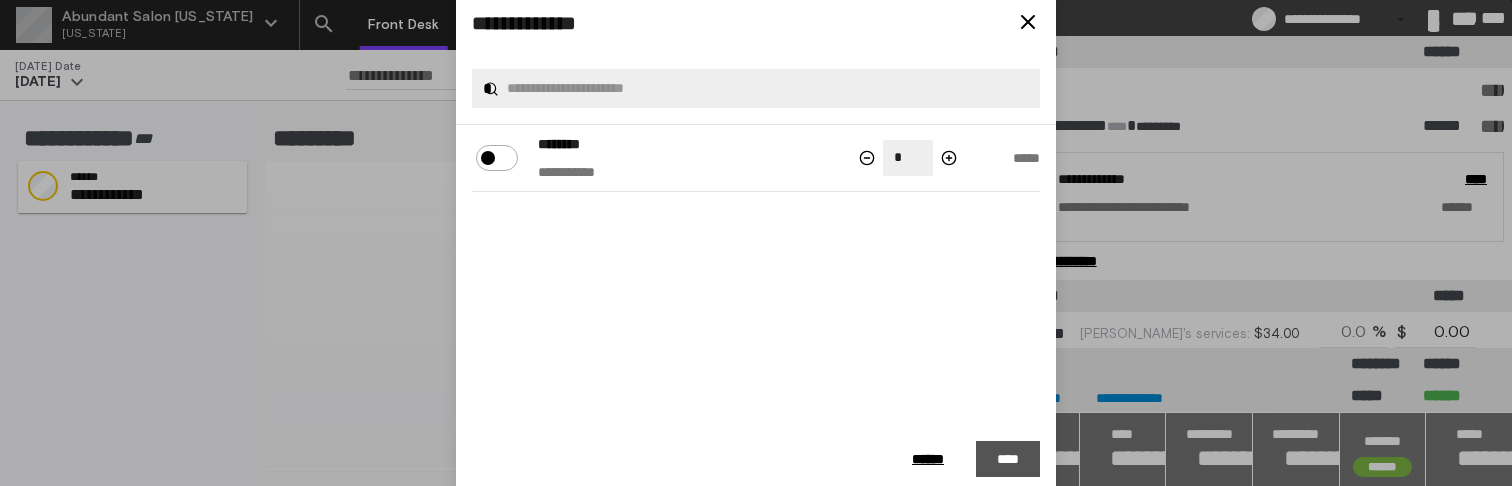 click on "****" at bounding box center [1008, 459] 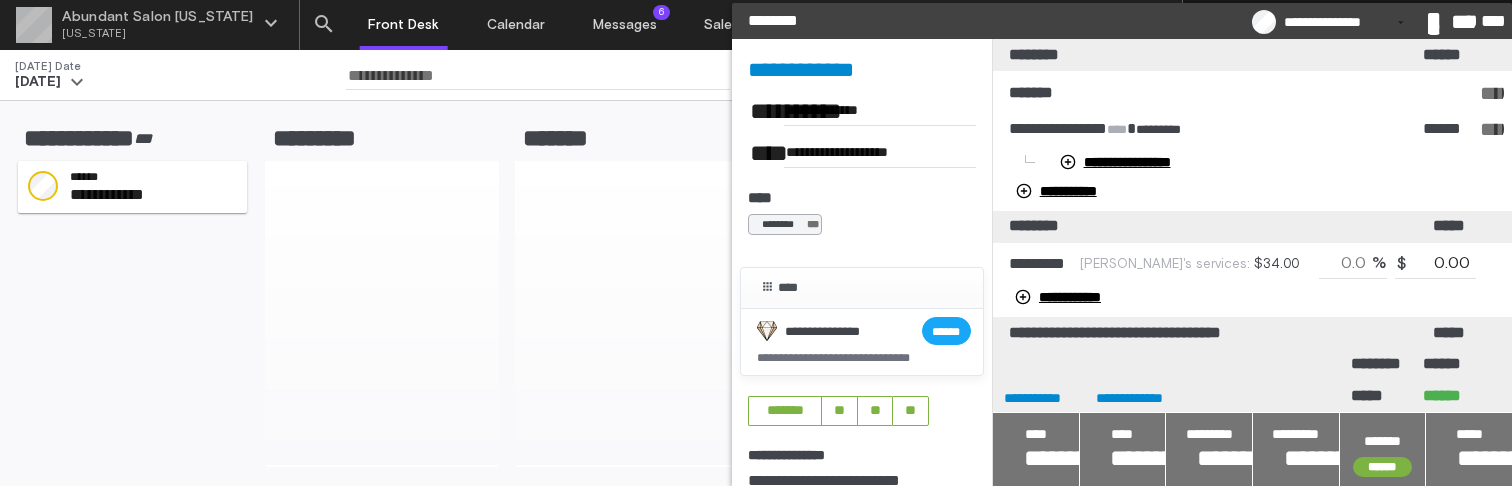 type on "*****" 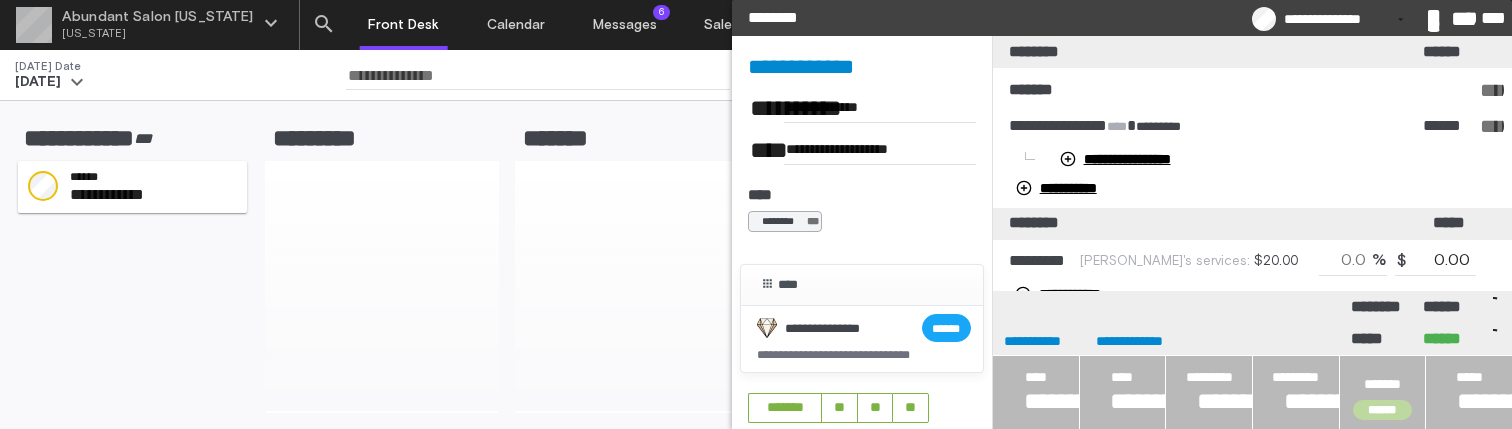 type on "*****" 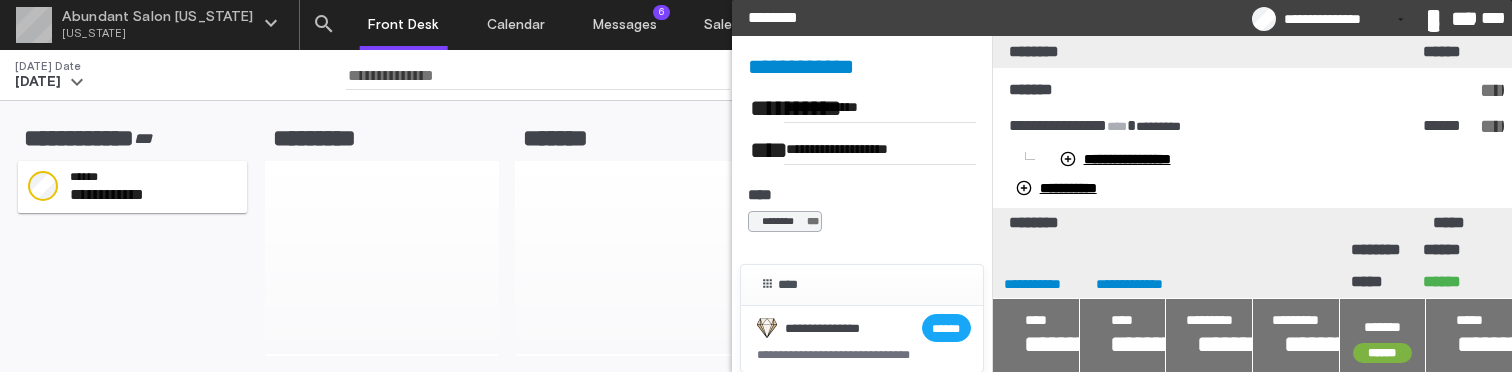 click on "*********" 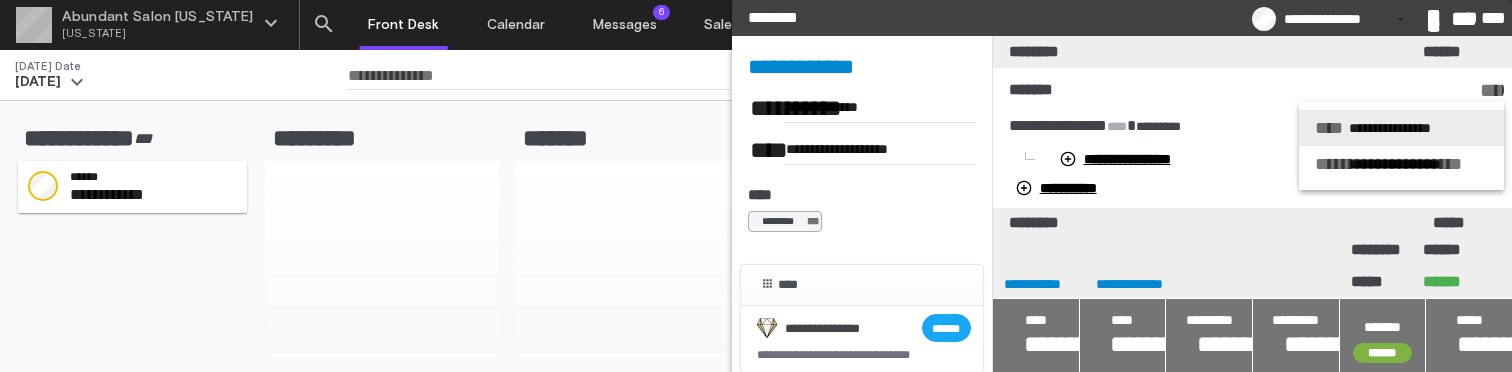 click on "**********" at bounding box center [1405, 128] 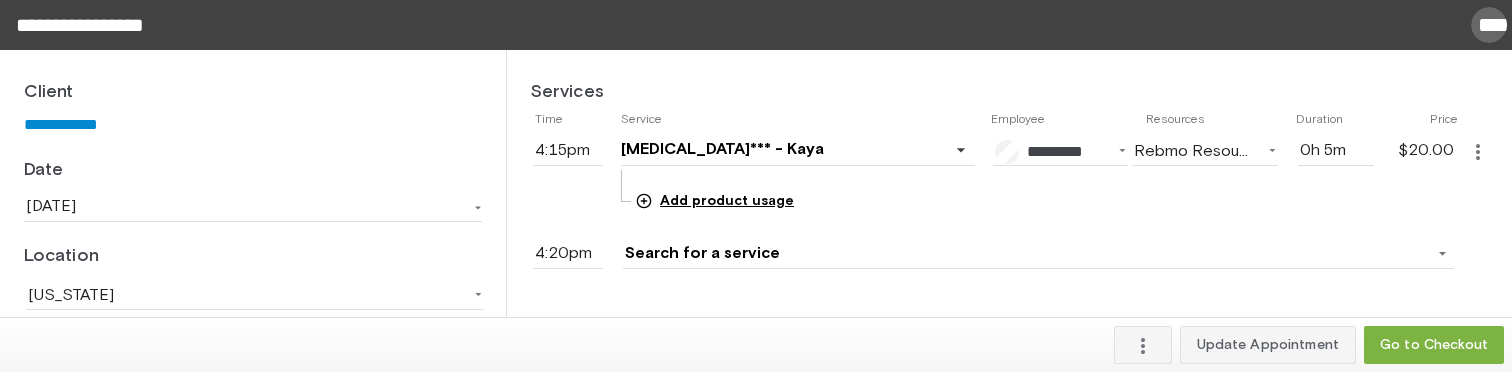 click on "*****" at bounding box center (1489, 25) 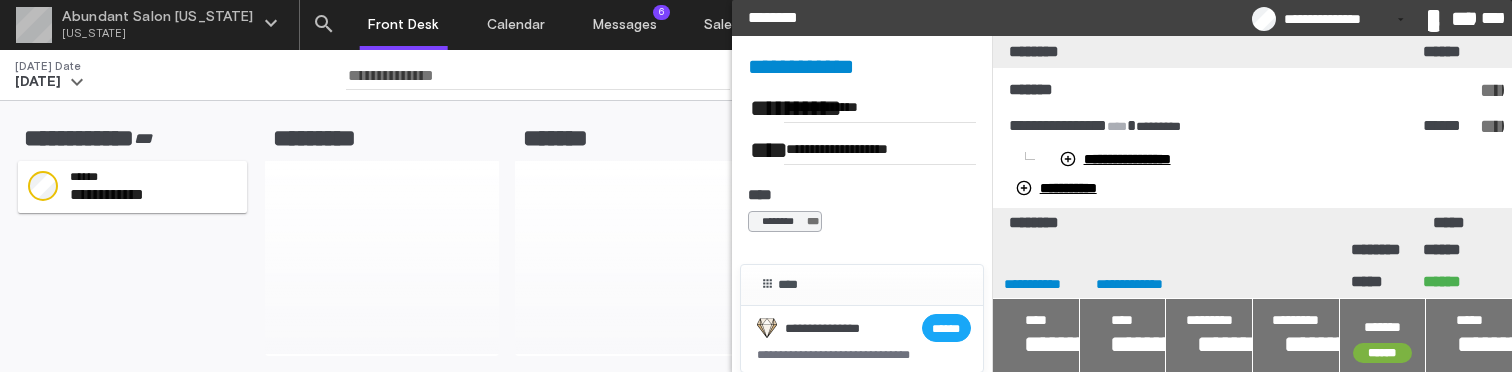 click on "*********" 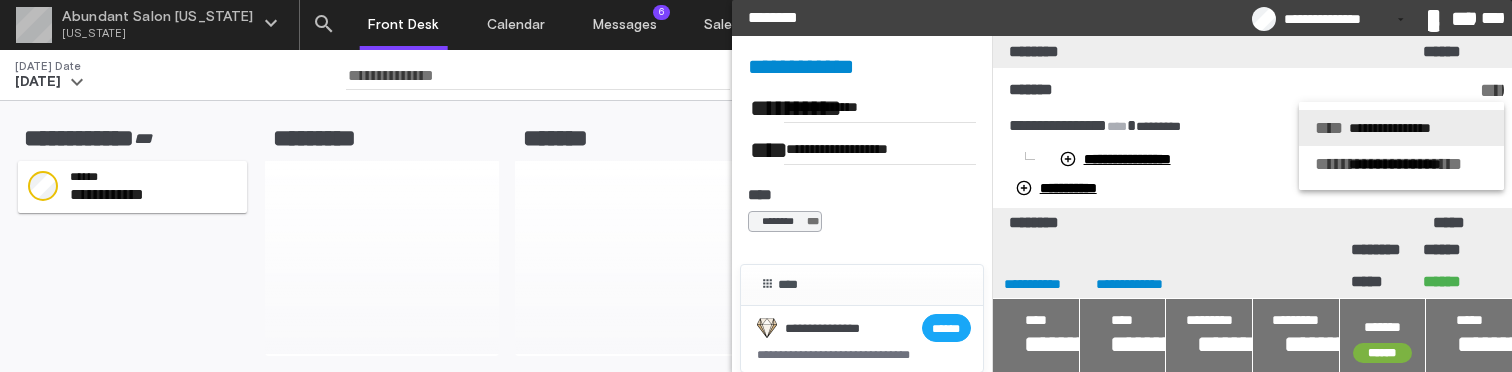 click on "**********" at bounding box center [1405, 128] 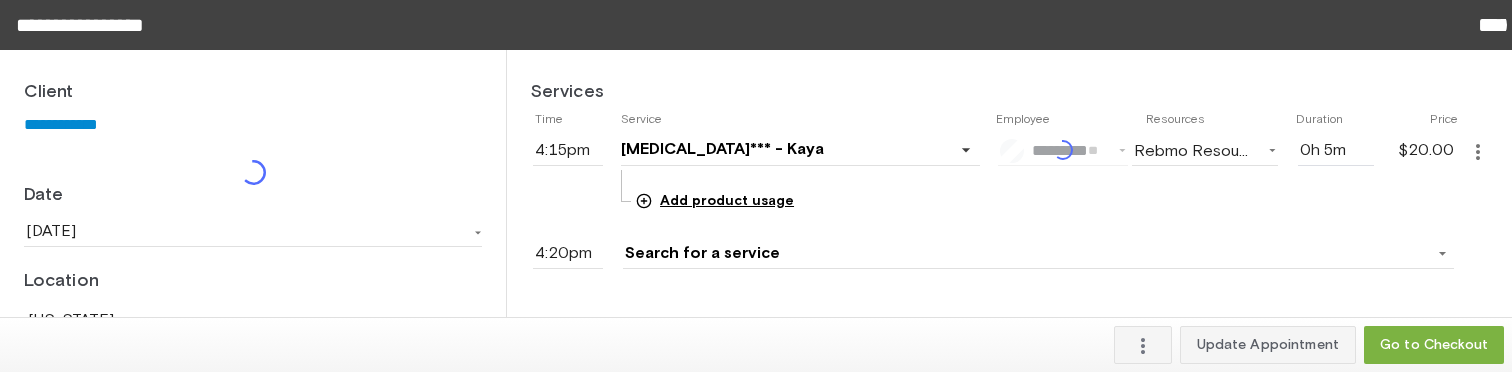 click on "Add product usage" at bounding box center (717, 201) 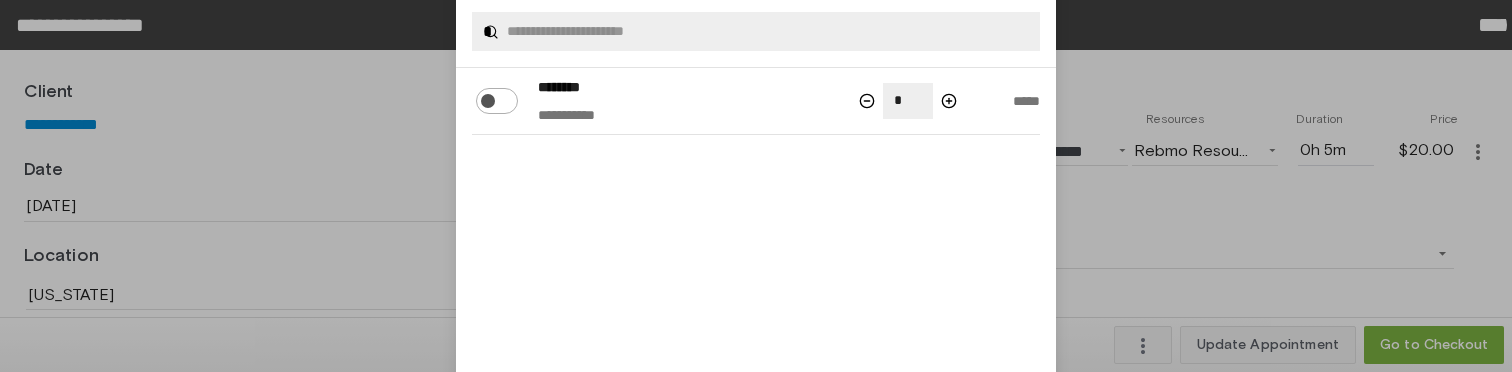 click at bounding box center (485, 96) 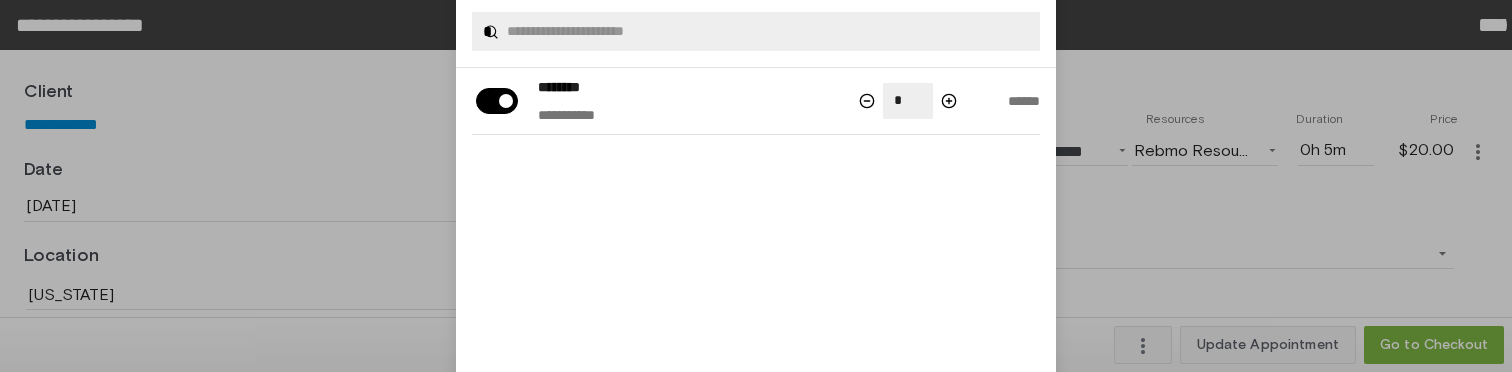 click on "****** ****" at bounding box center (756, 402) 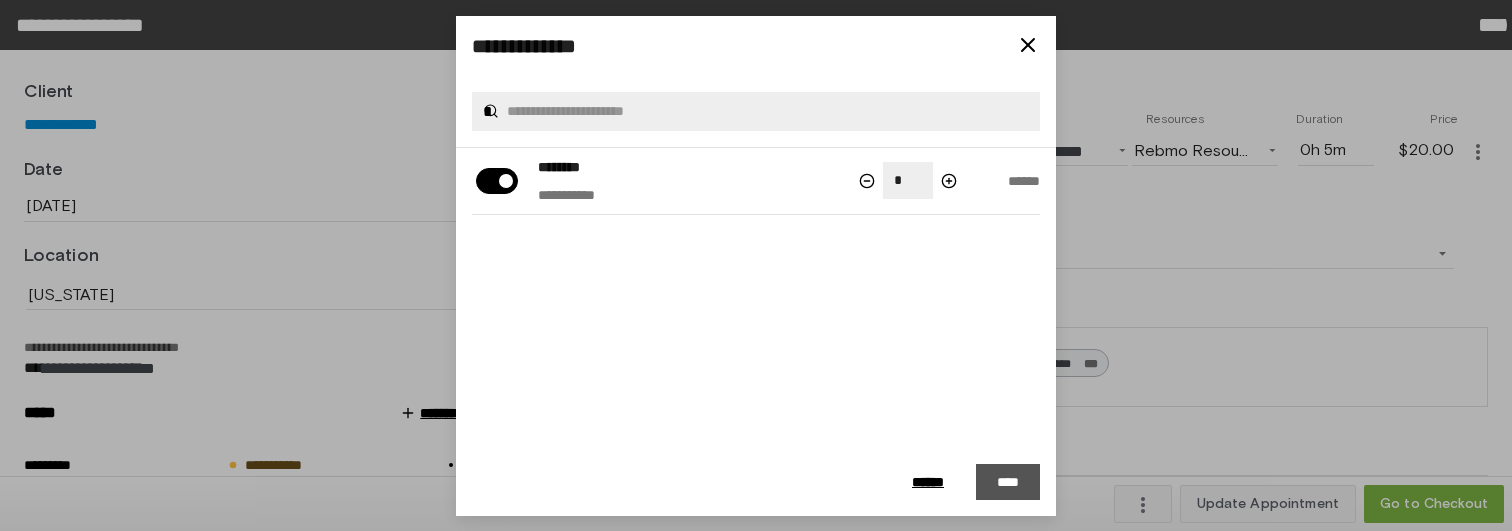 click on "****" at bounding box center [1008, 482] 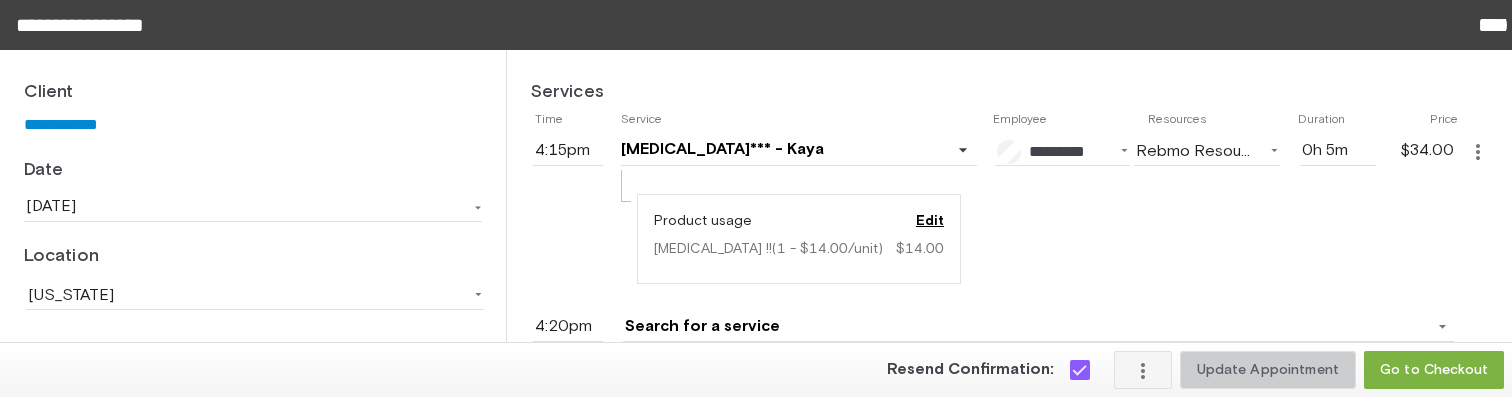 click on "Update Appointment" 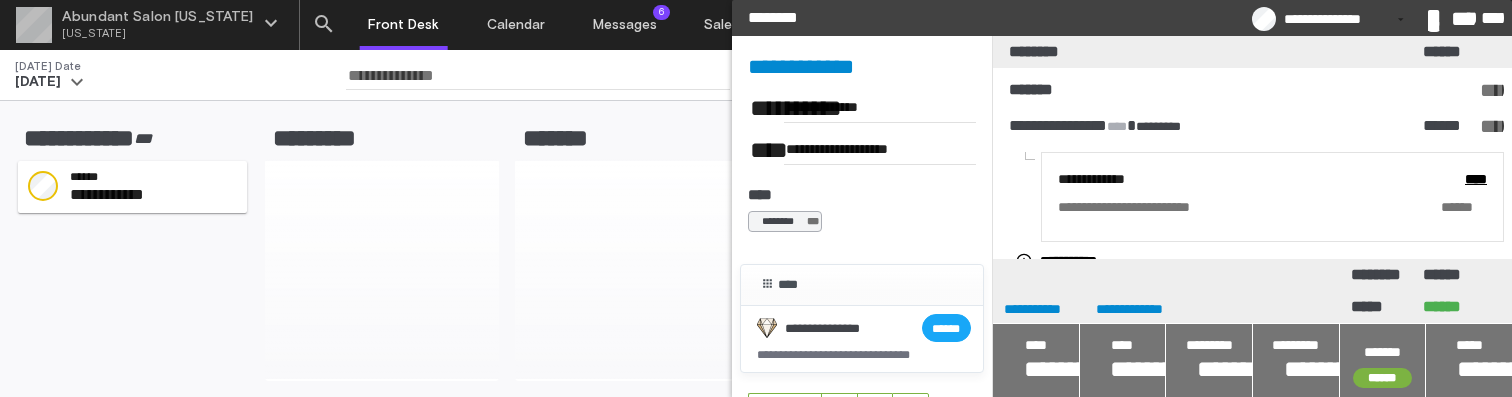 click on "*********" 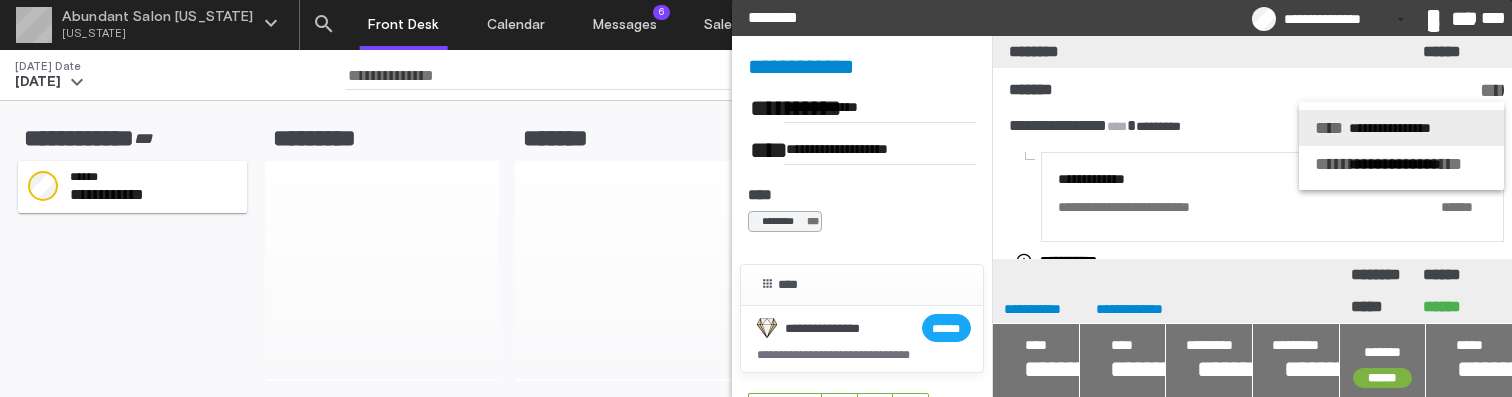 click on "**********" at bounding box center [1405, 128] 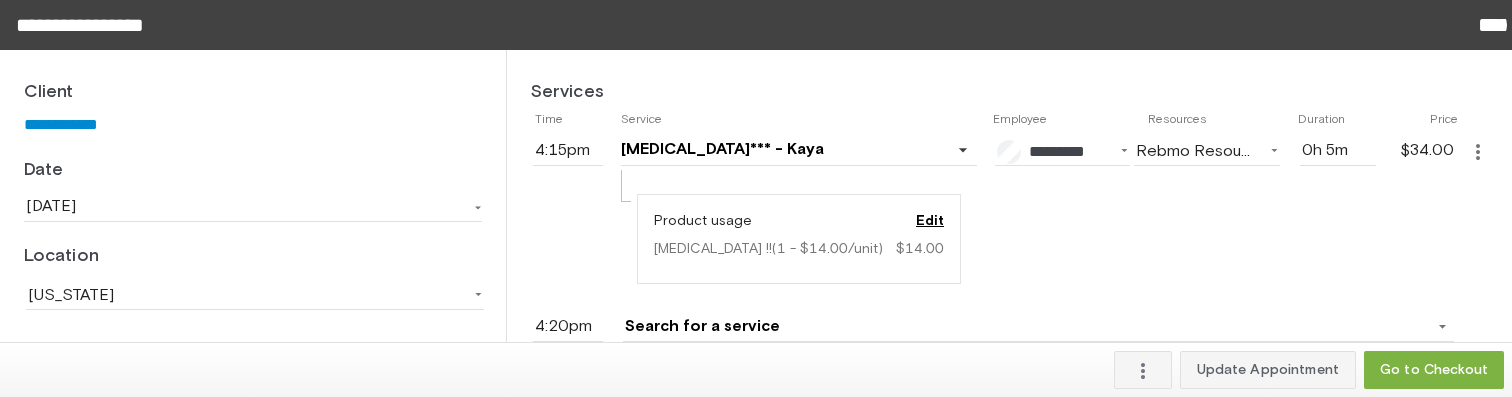 click on "Product usage Edit botox !!  ( 1 - $14.00/unit ) $14.00" 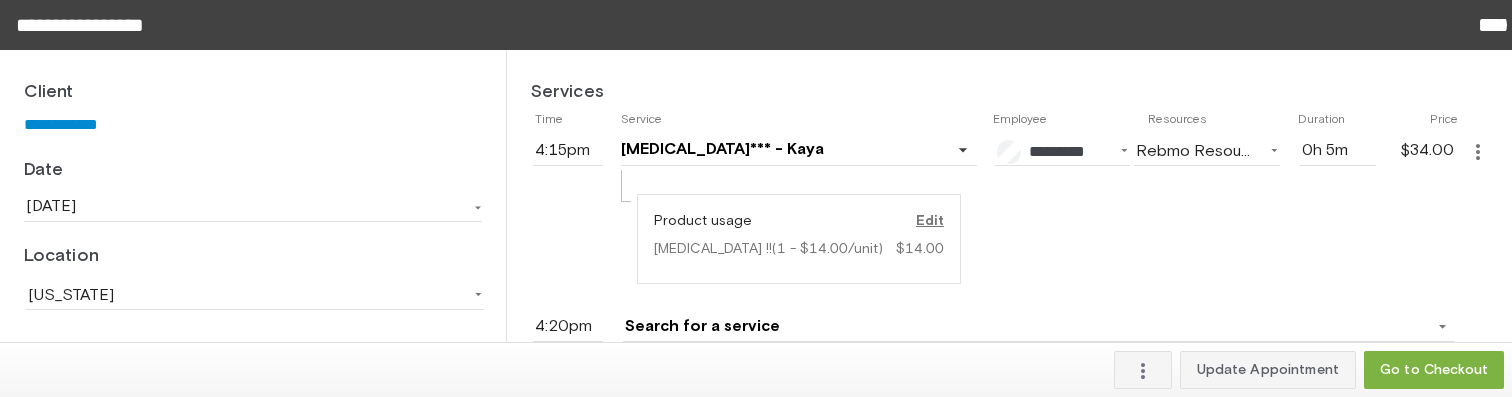 click on "Edit" at bounding box center [912, 221] 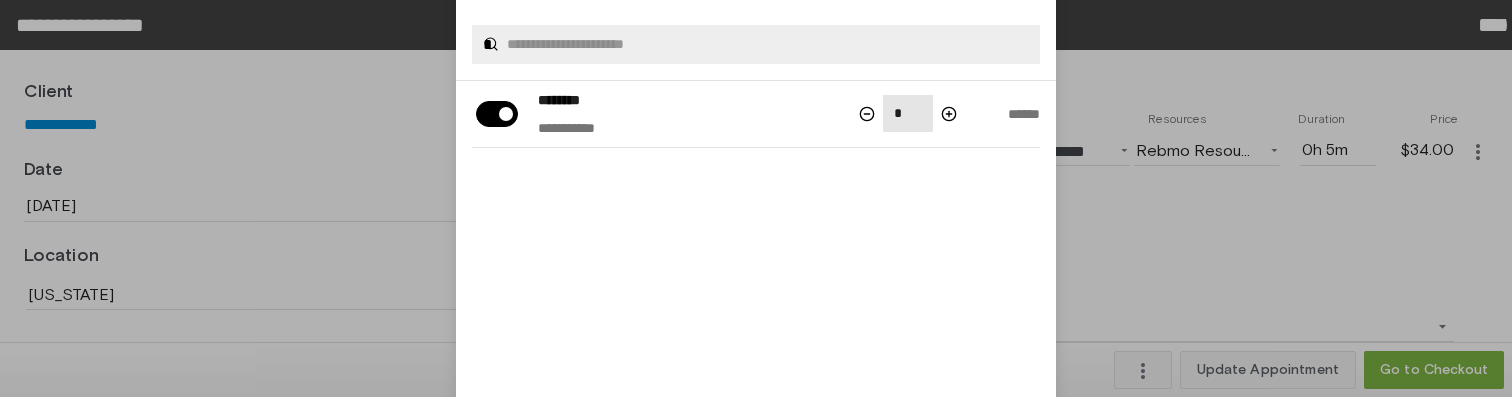 click on "*" at bounding box center (908, 113) 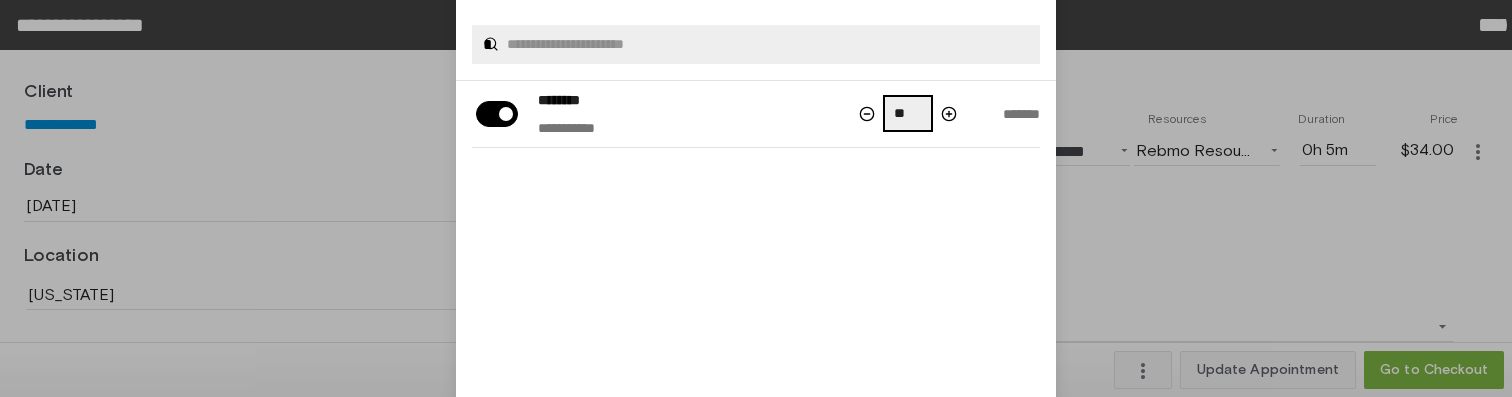 type on "**" 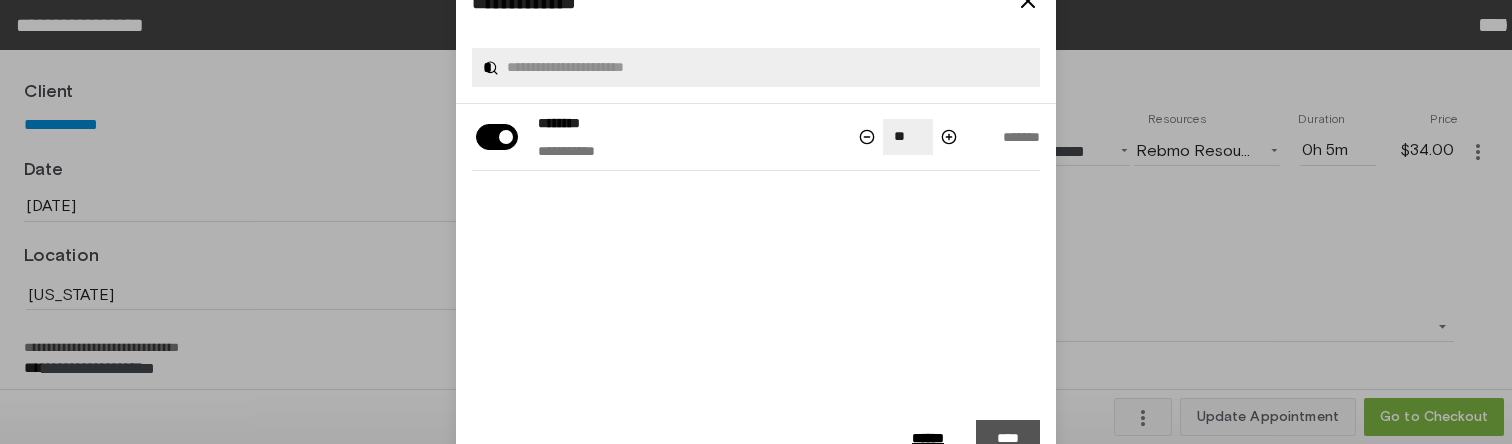 click on "****" at bounding box center [1008, 438] 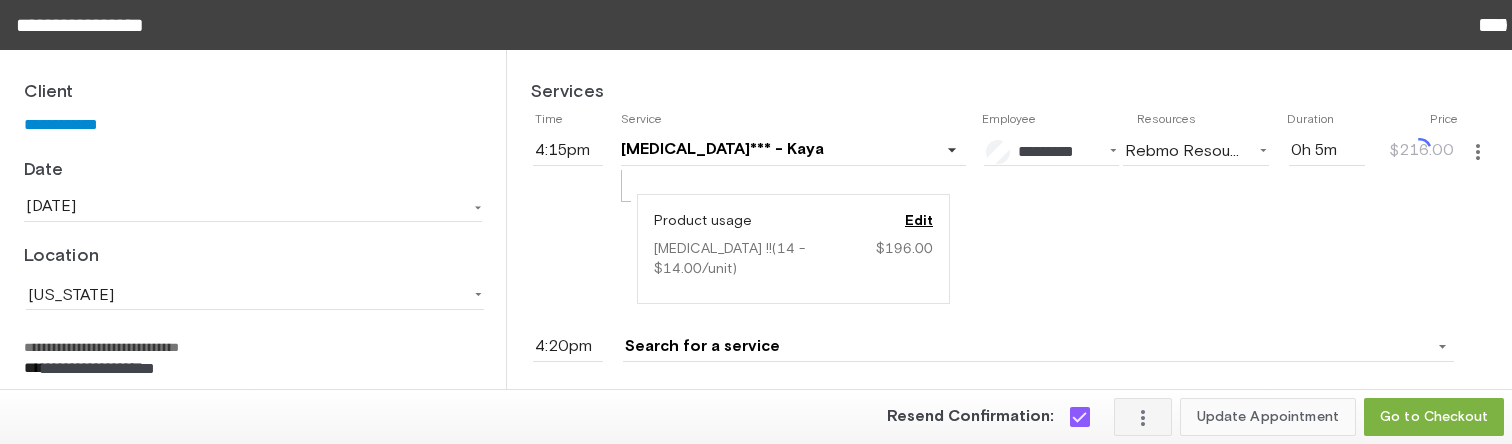 click on "Update Appointment" 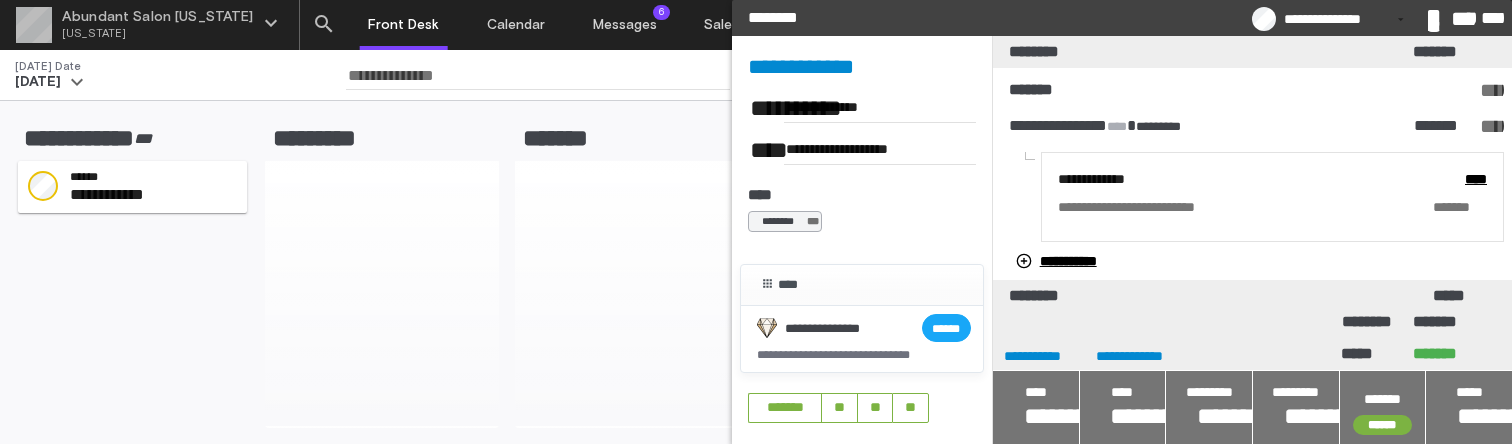 click on "*********" 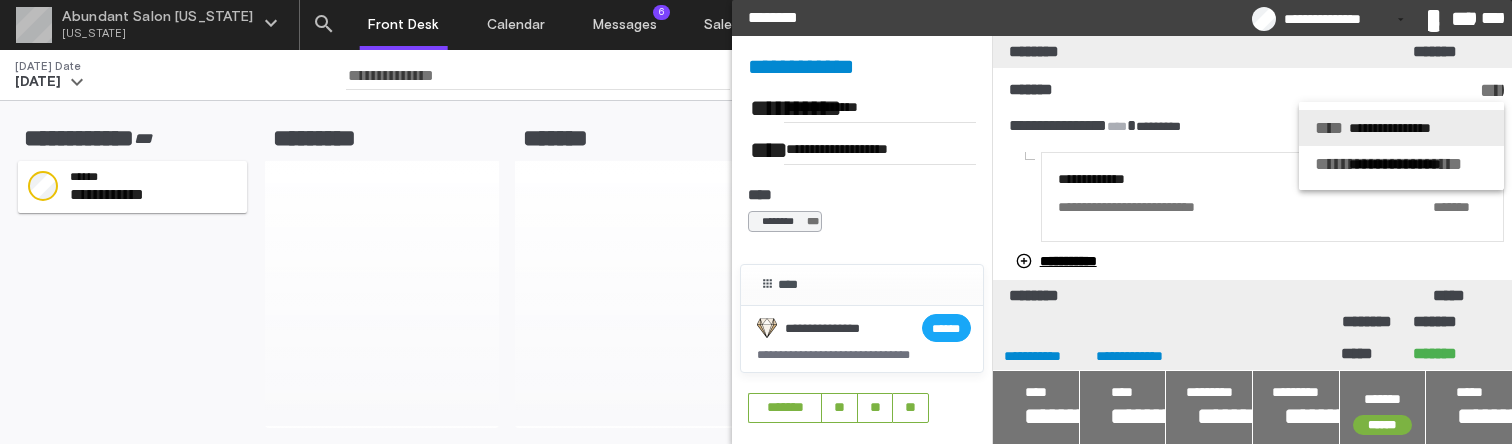 click on "**********" at bounding box center [1405, 128] 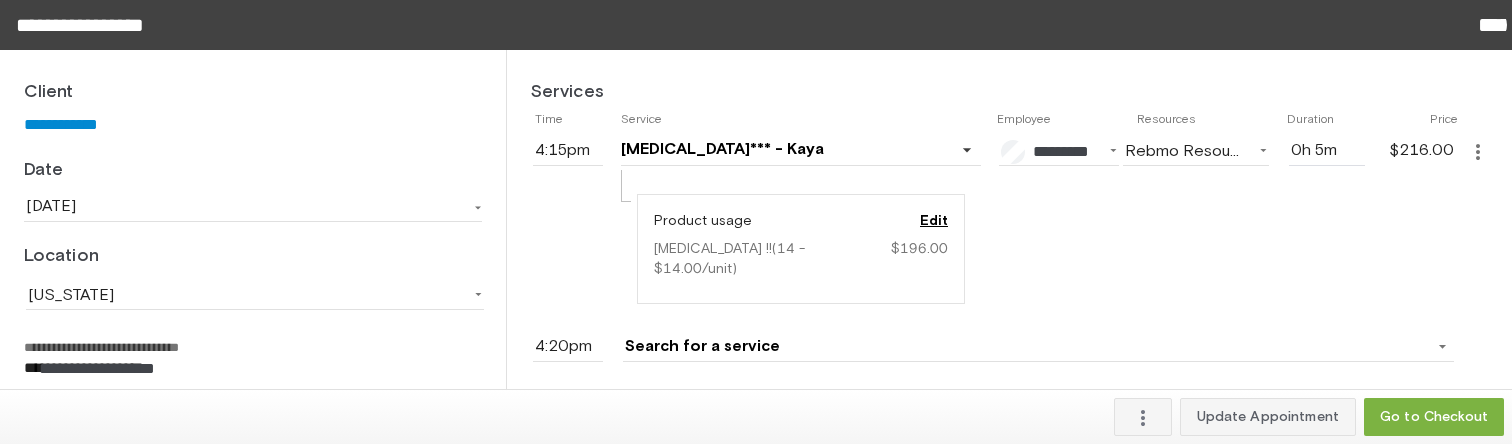 click on "**********" 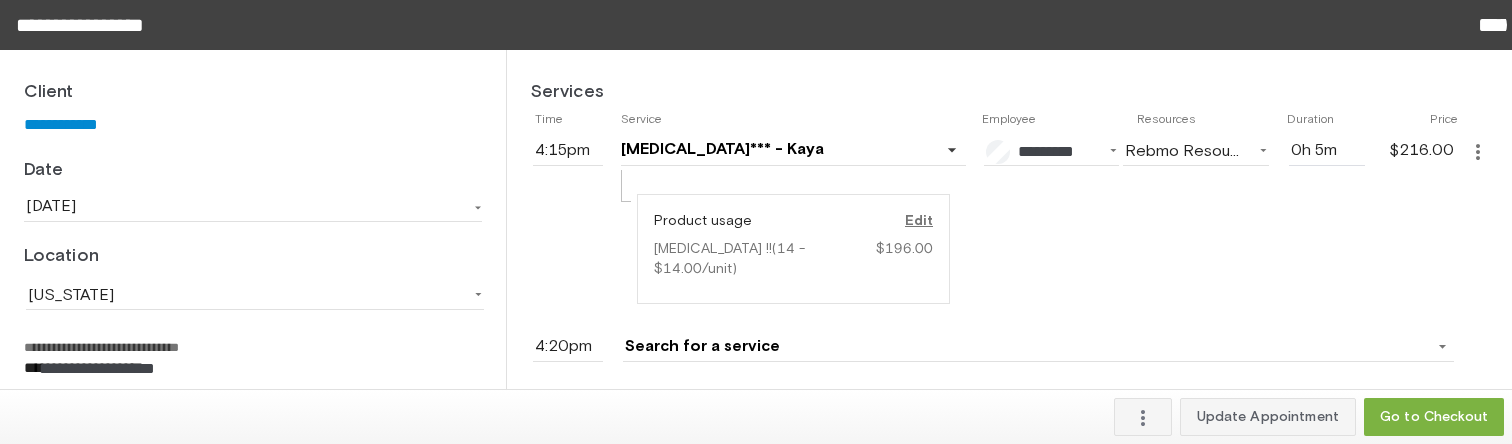 click on "Edit" at bounding box center (901, 221) 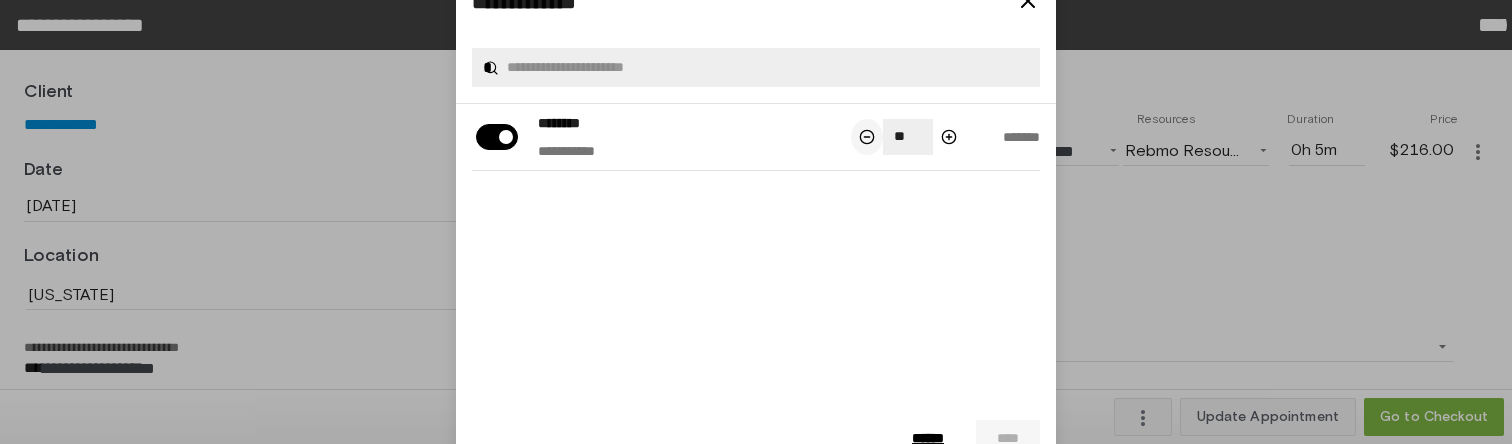 click at bounding box center [867, 137] 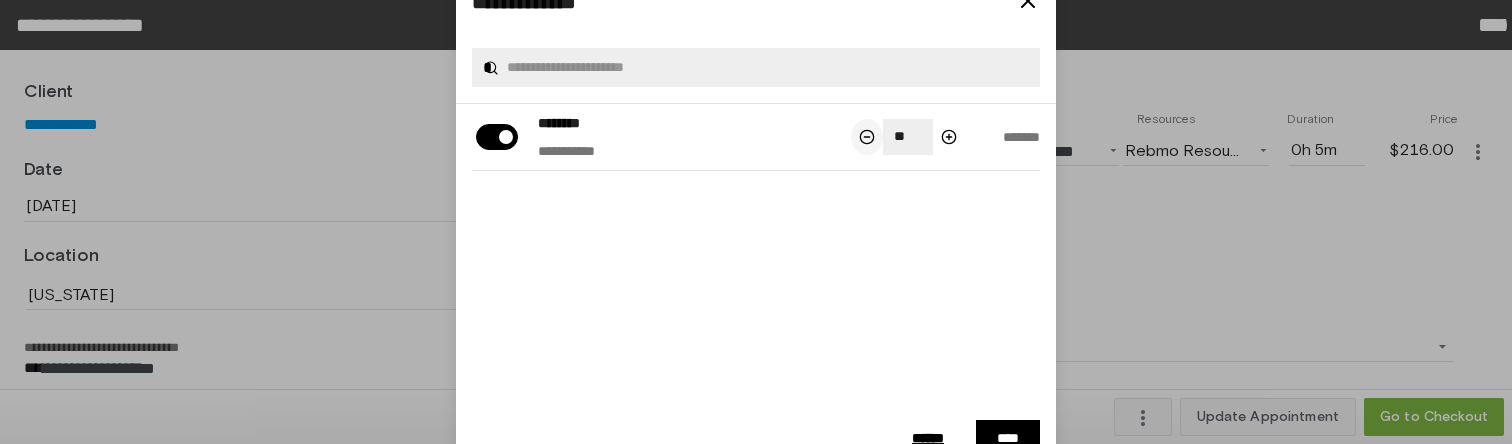 click at bounding box center (867, 137) 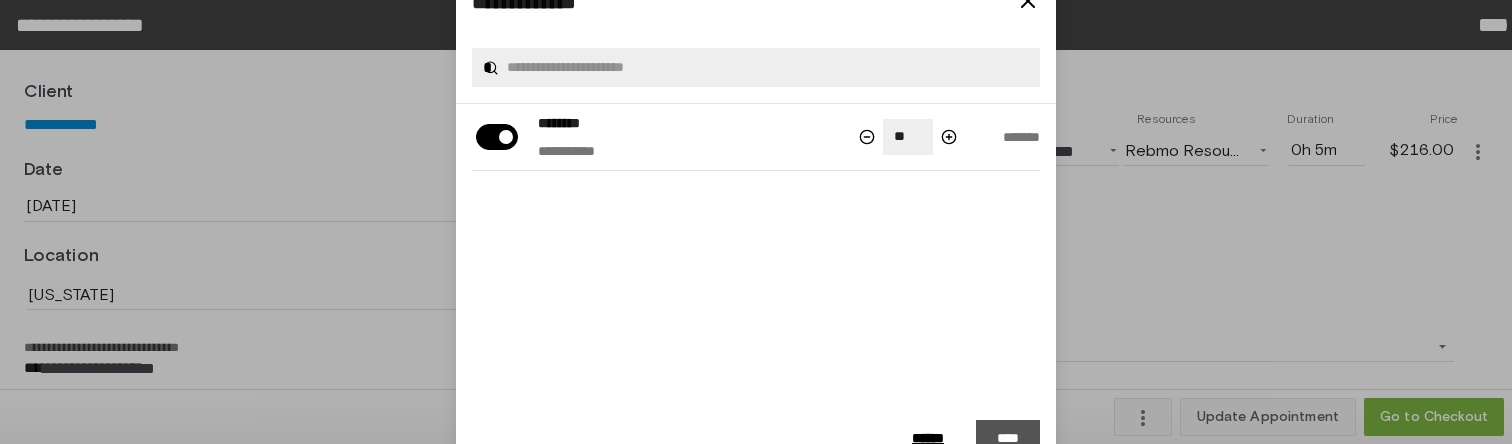 click on "****" at bounding box center [1008, 438] 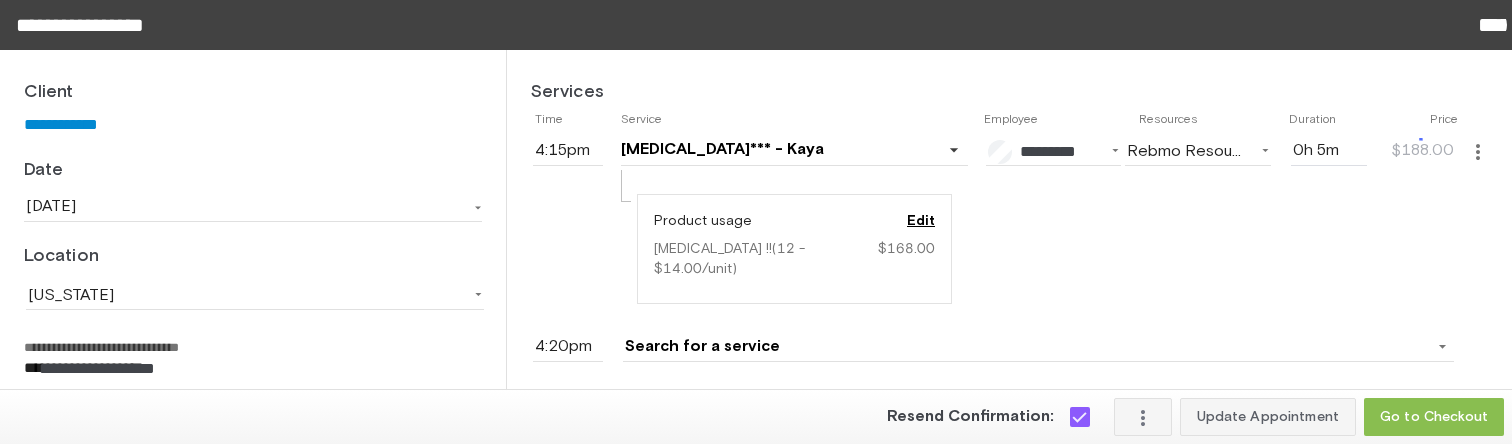 click on "Go to Checkout" 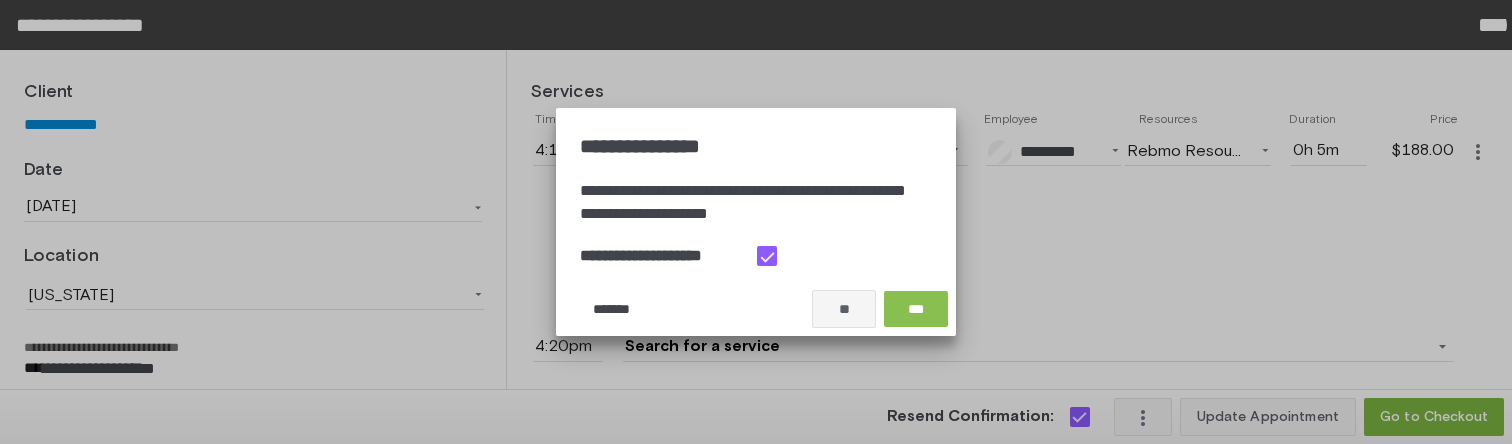 click on "***" 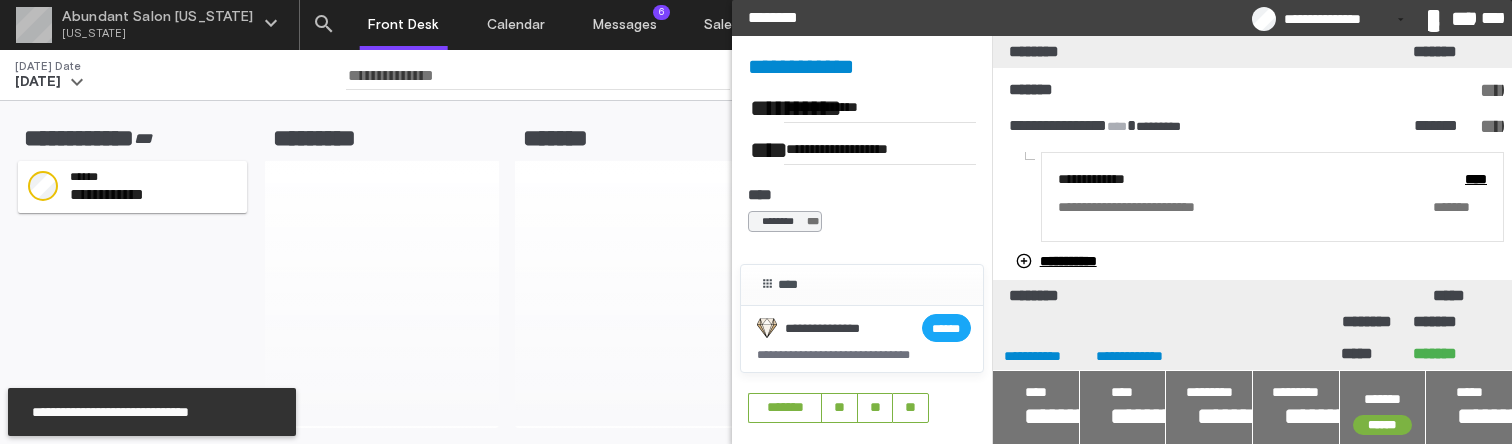 click on "**********" 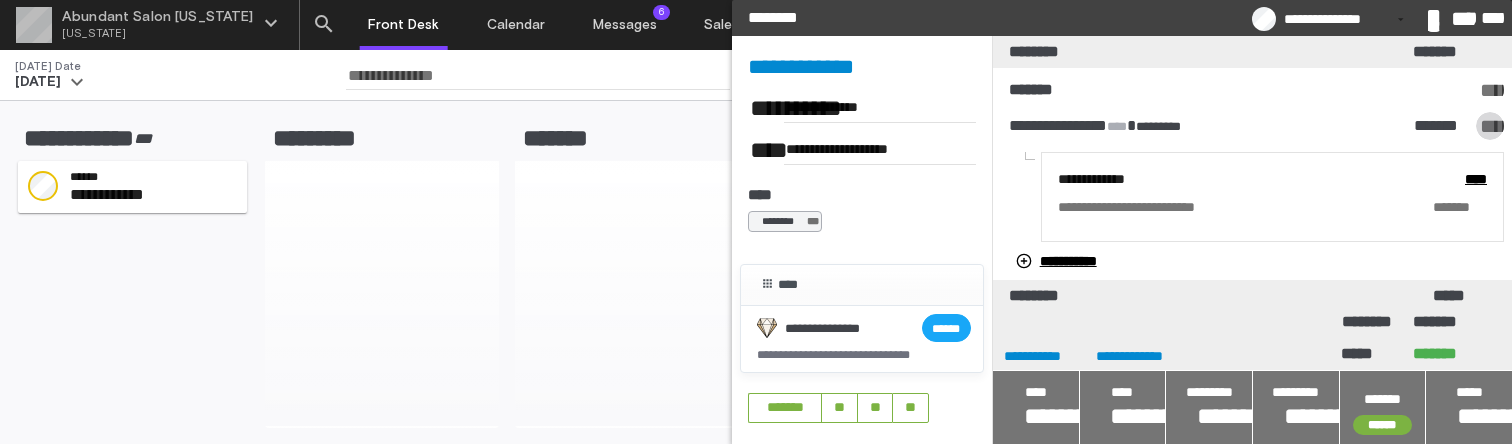 click on "*********" 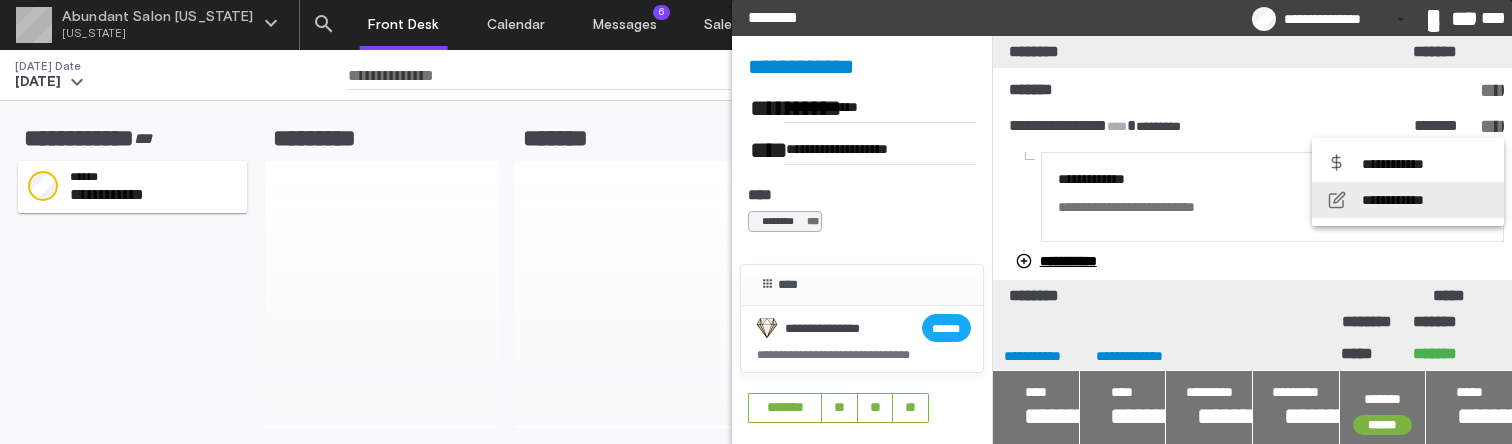 click on "**********" at bounding box center (1401, 200) 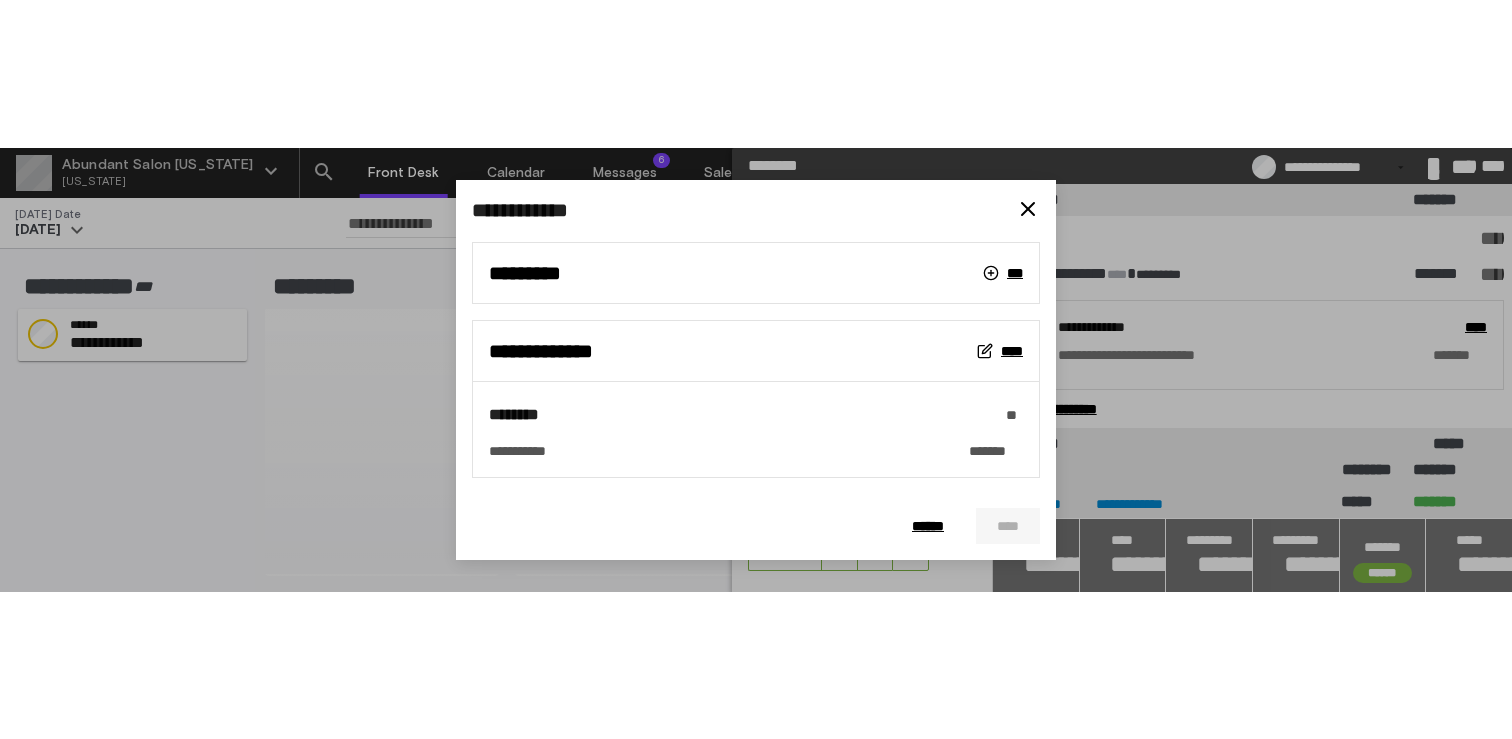 scroll, scrollTop: 386, scrollLeft: 0, axis: vertical 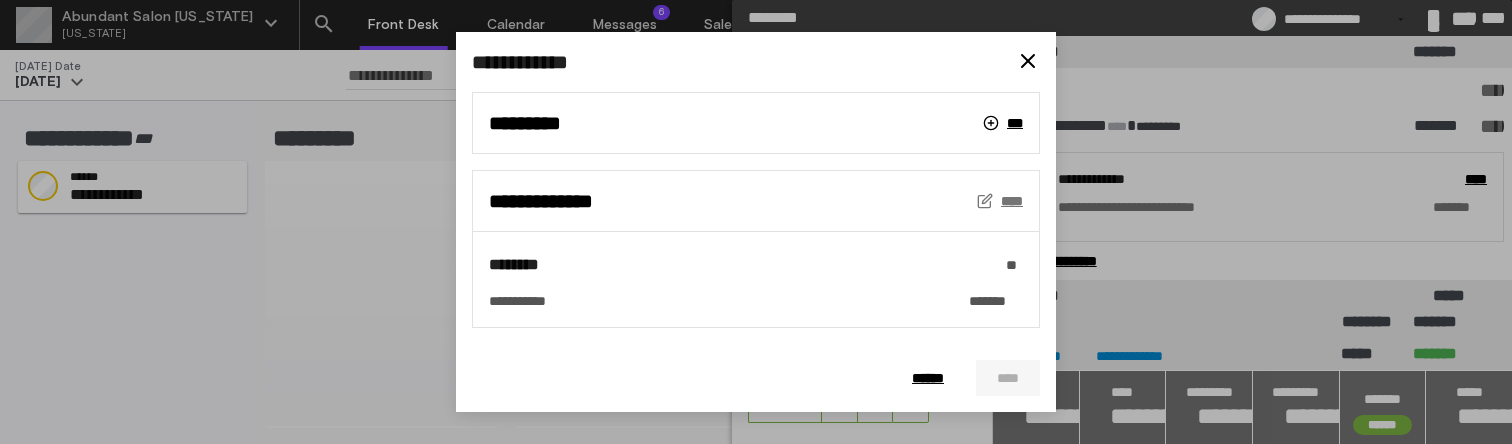 click on "****" at bounding box center [991, 201] 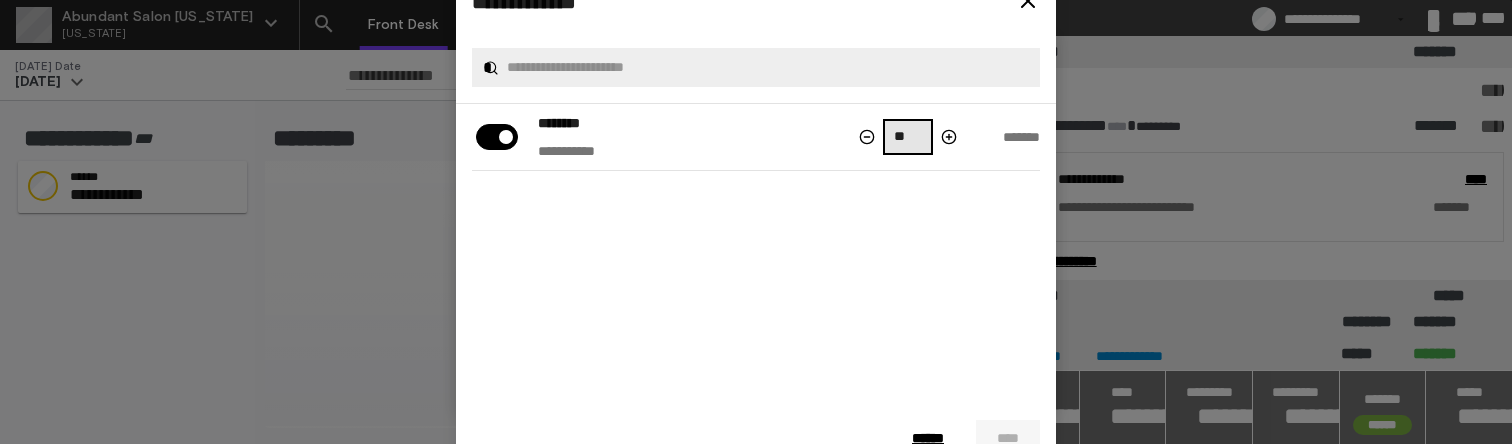 click on "**" at bounding box center (908, 137) 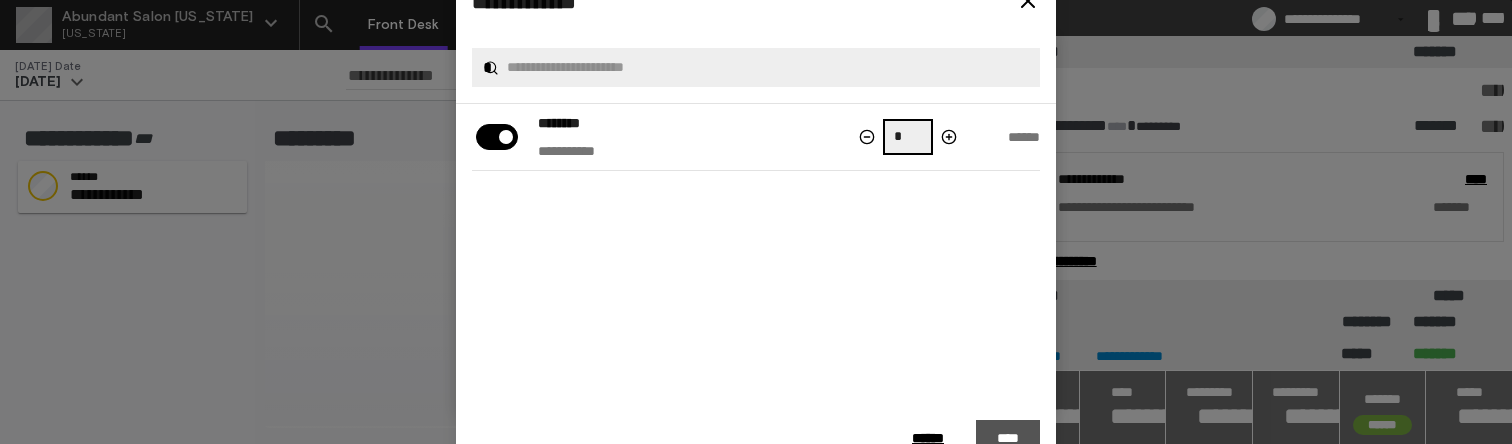 type on "*" 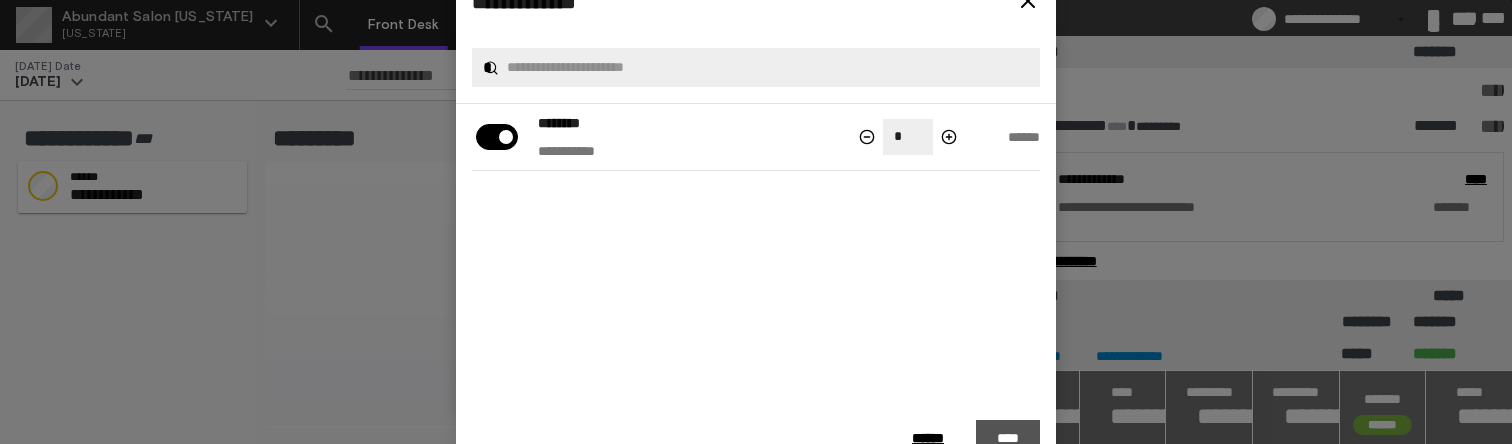 click on "****" at bounding box center (1008, 438) 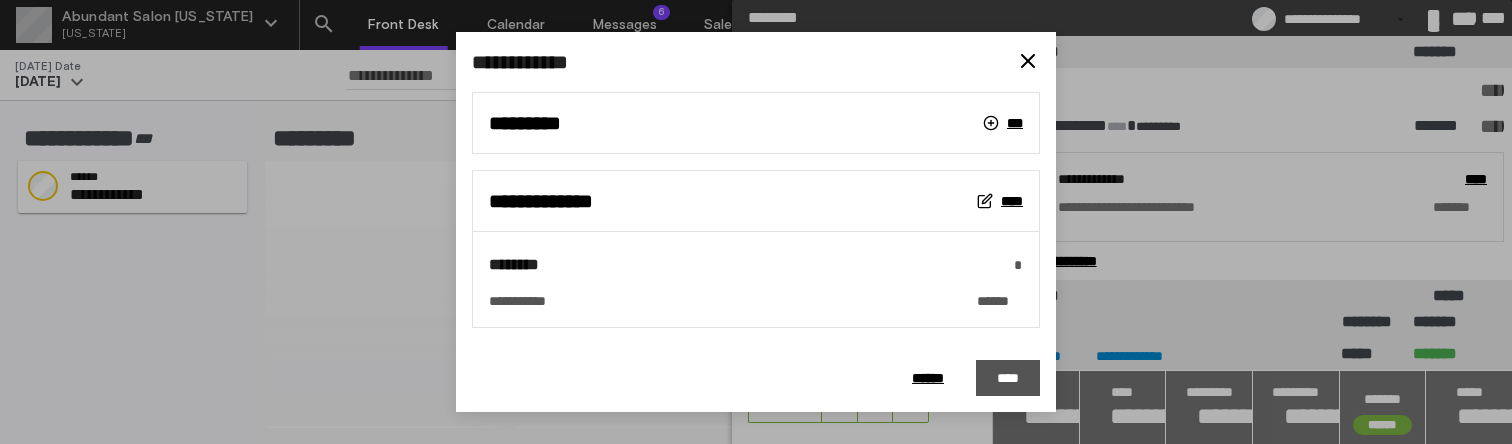 click on "****" at bounding box center [1008, 378] 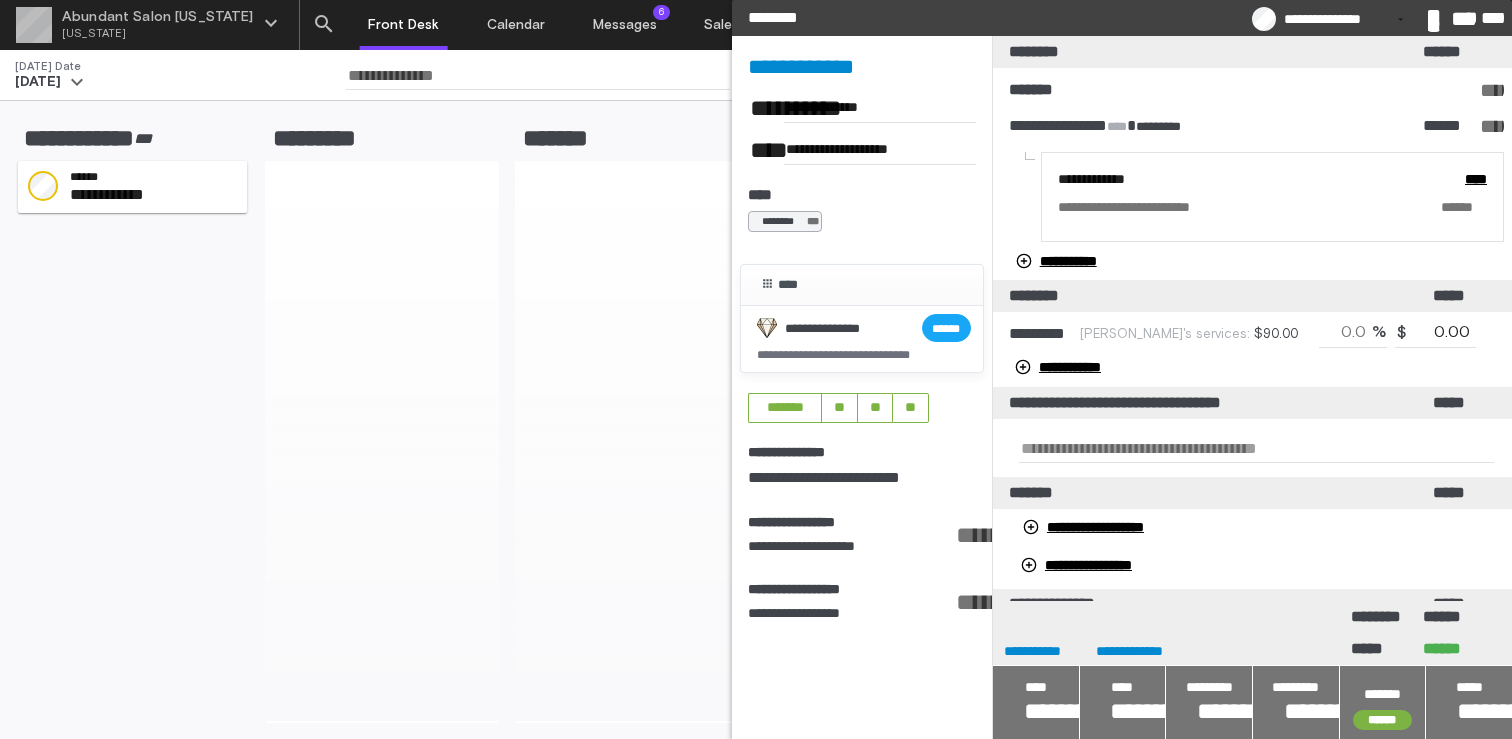 click on "**********" at bounding box center (1122, 18) 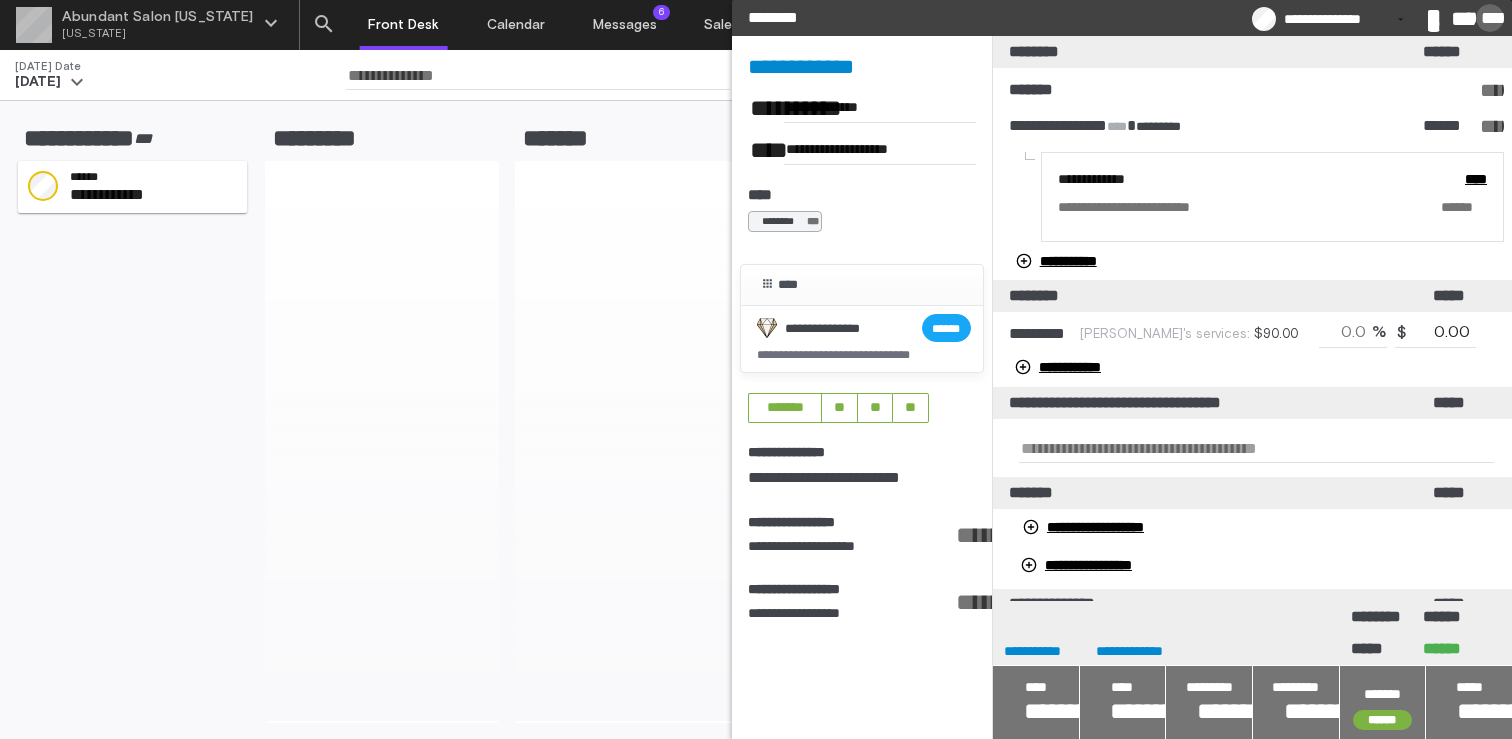 click on "*****" at bounding box center [1490, 18] 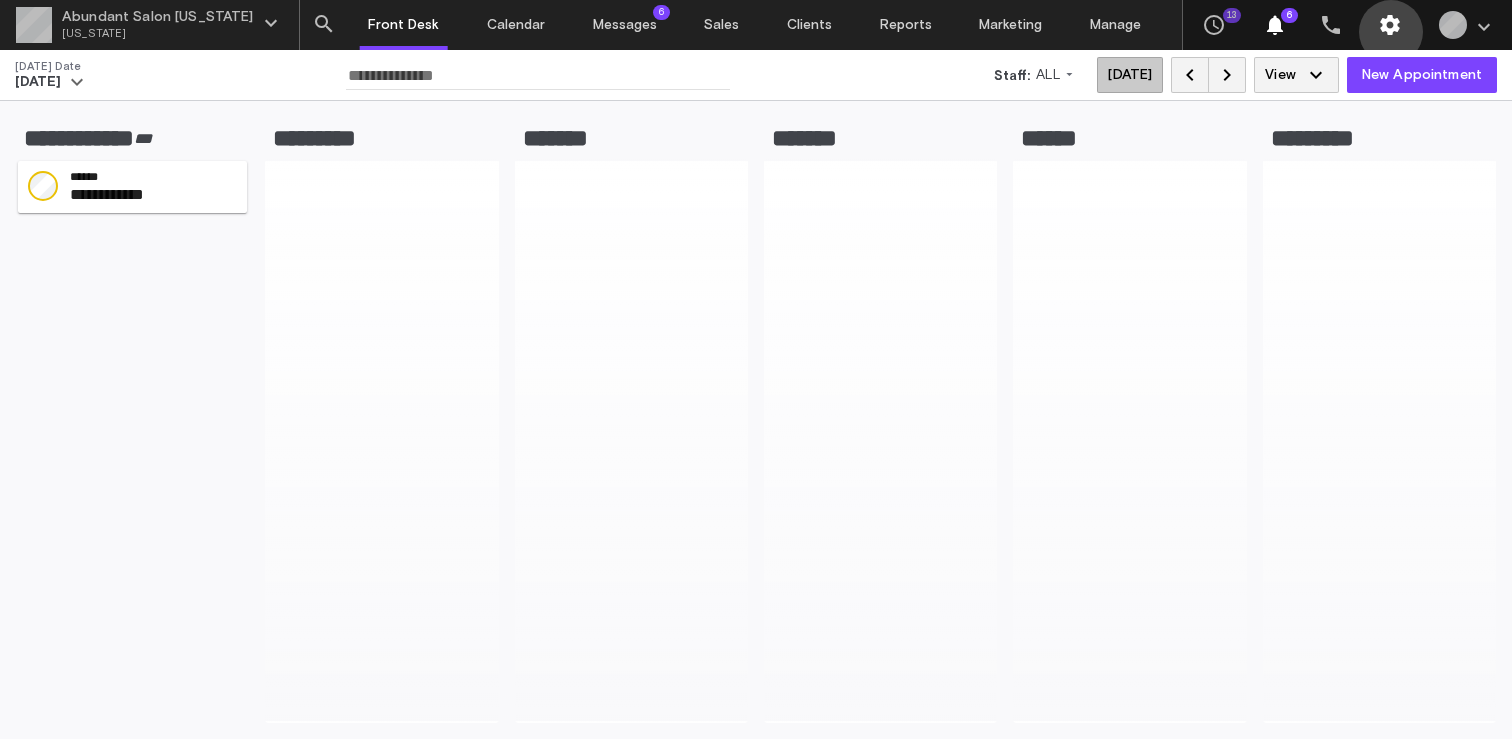 click on "settings" at bounding box center (1390, 25) 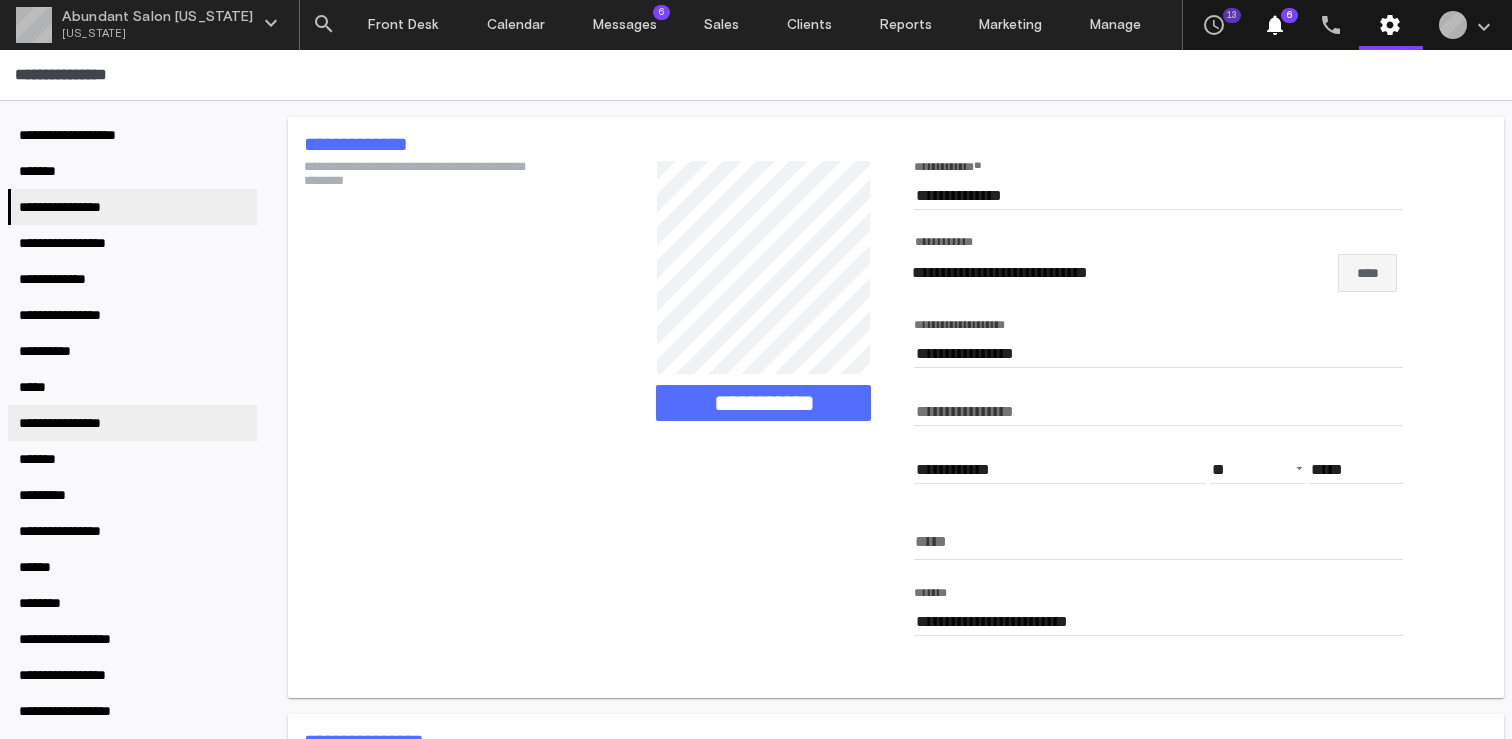 scroll, scrollTop: 278, scrollLeft: 0, axis: vertical 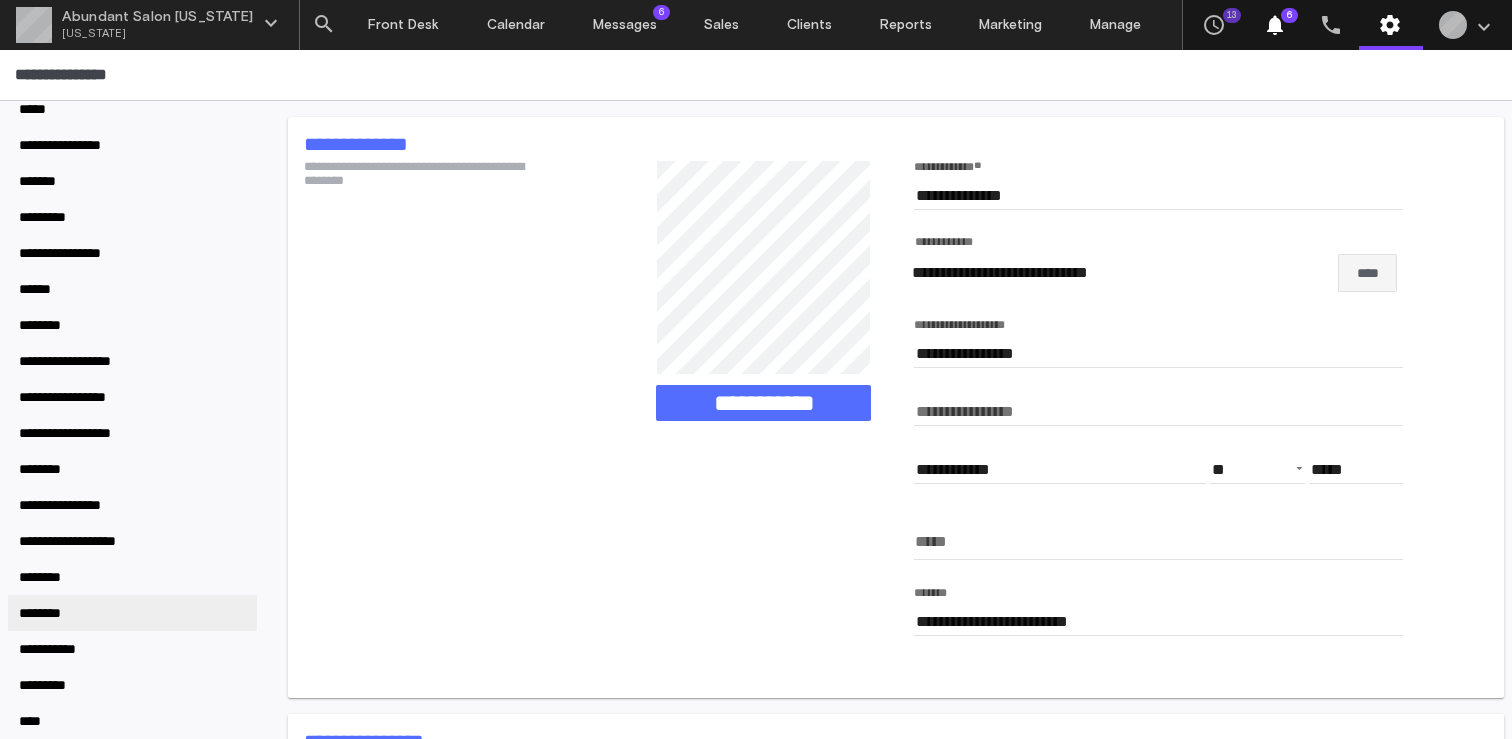 click on "********" at bounding box center [132, 613] 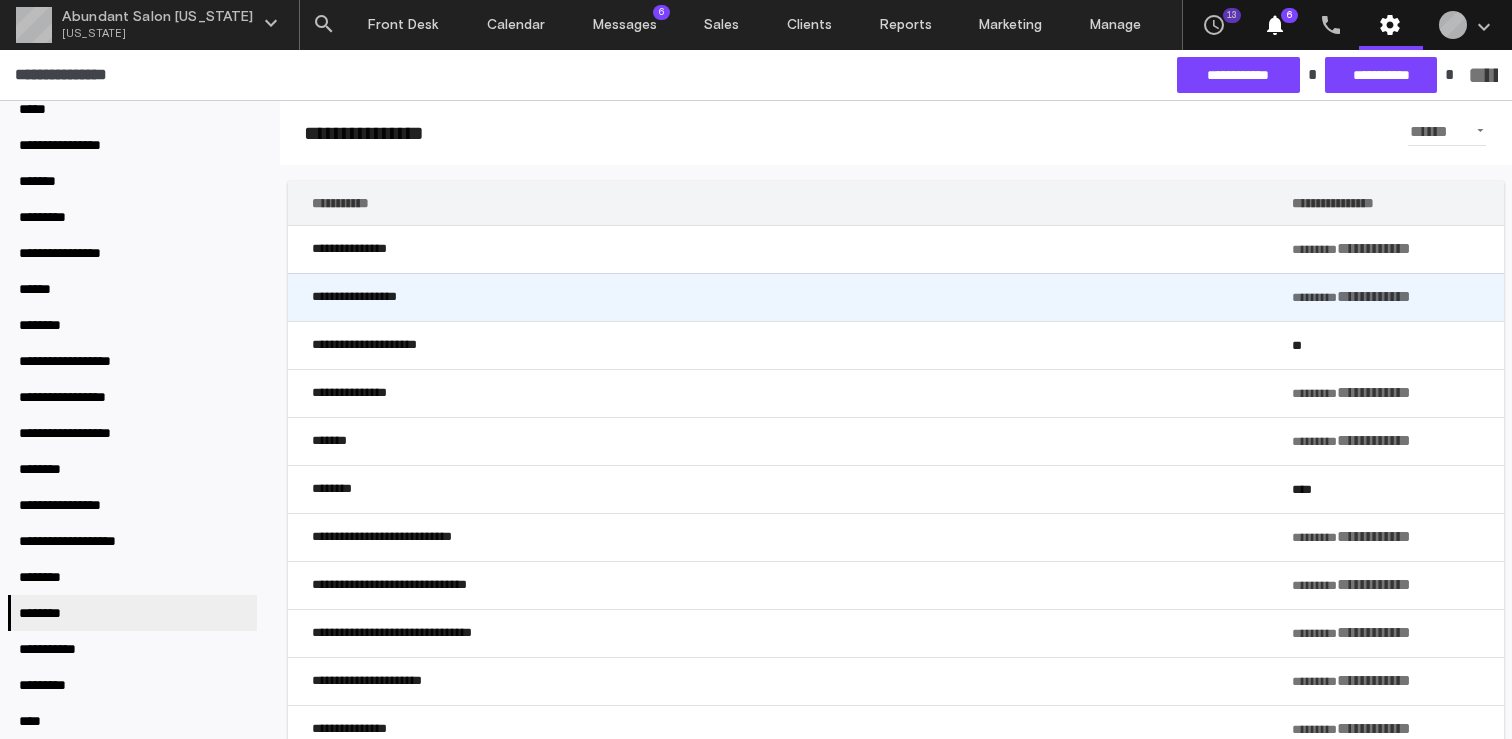 click on "**********" at bounding box center (790, 297) 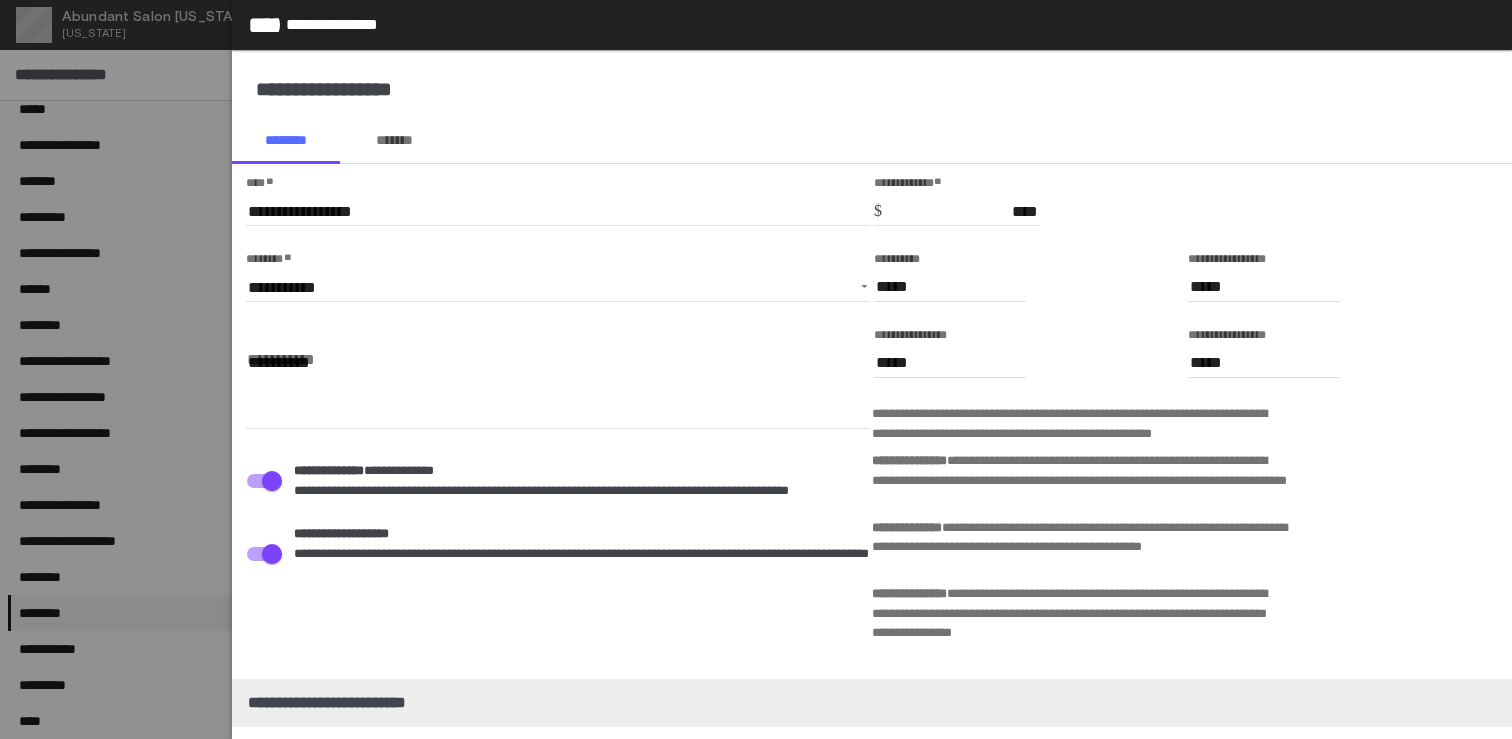 click on "*******" at bounding box center [394, 140] 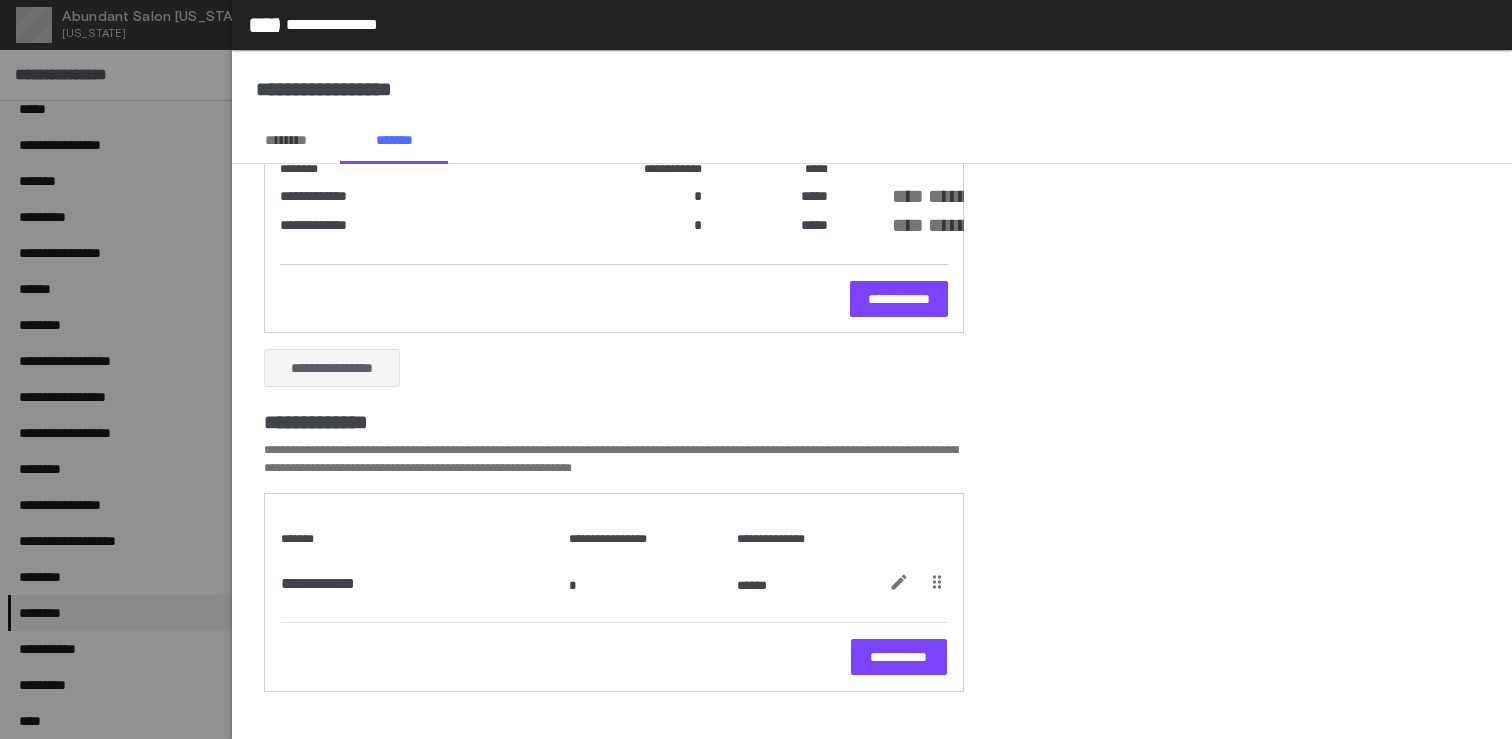 scroll, scrollTop: 0, scrollLeft: 0, axis: both 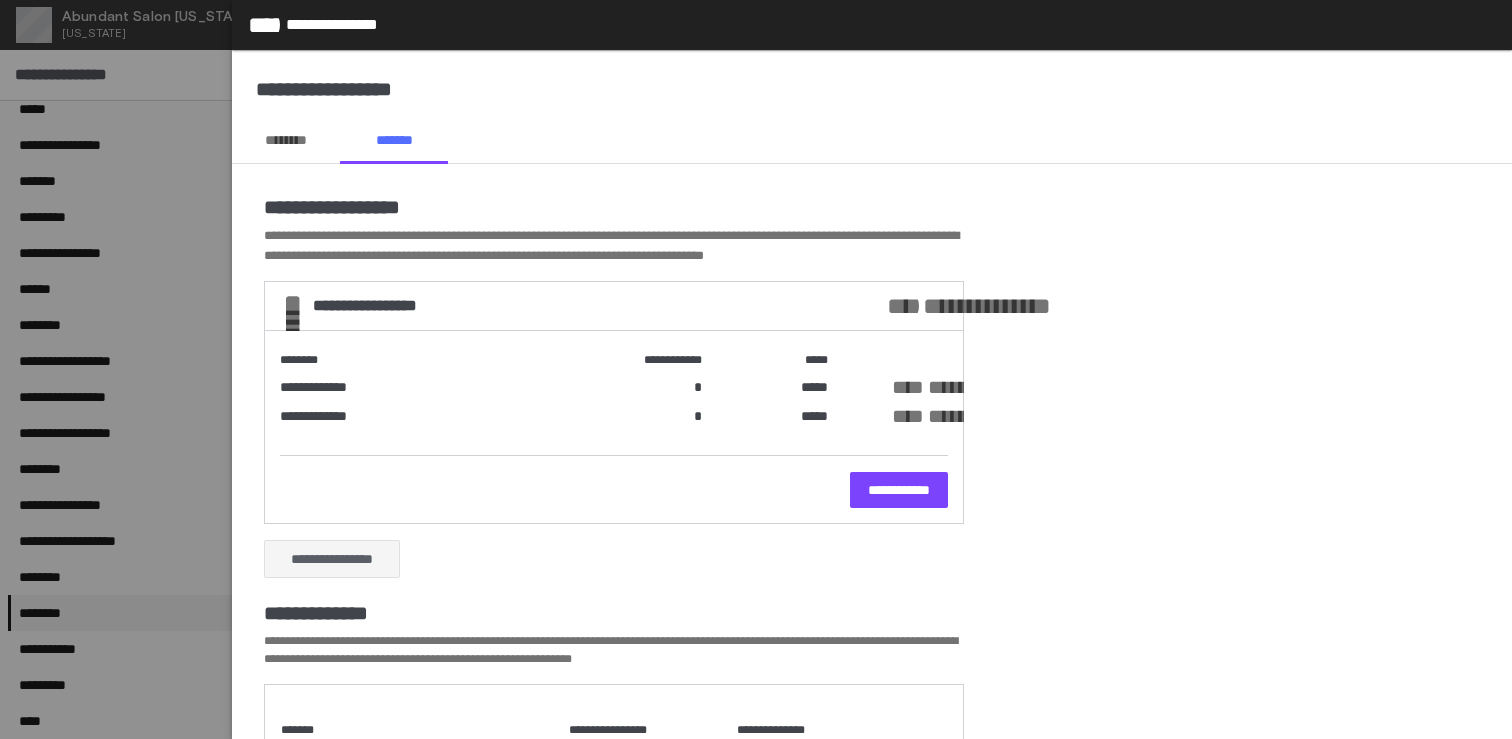 click on "********" at bounding box center (286, 140) 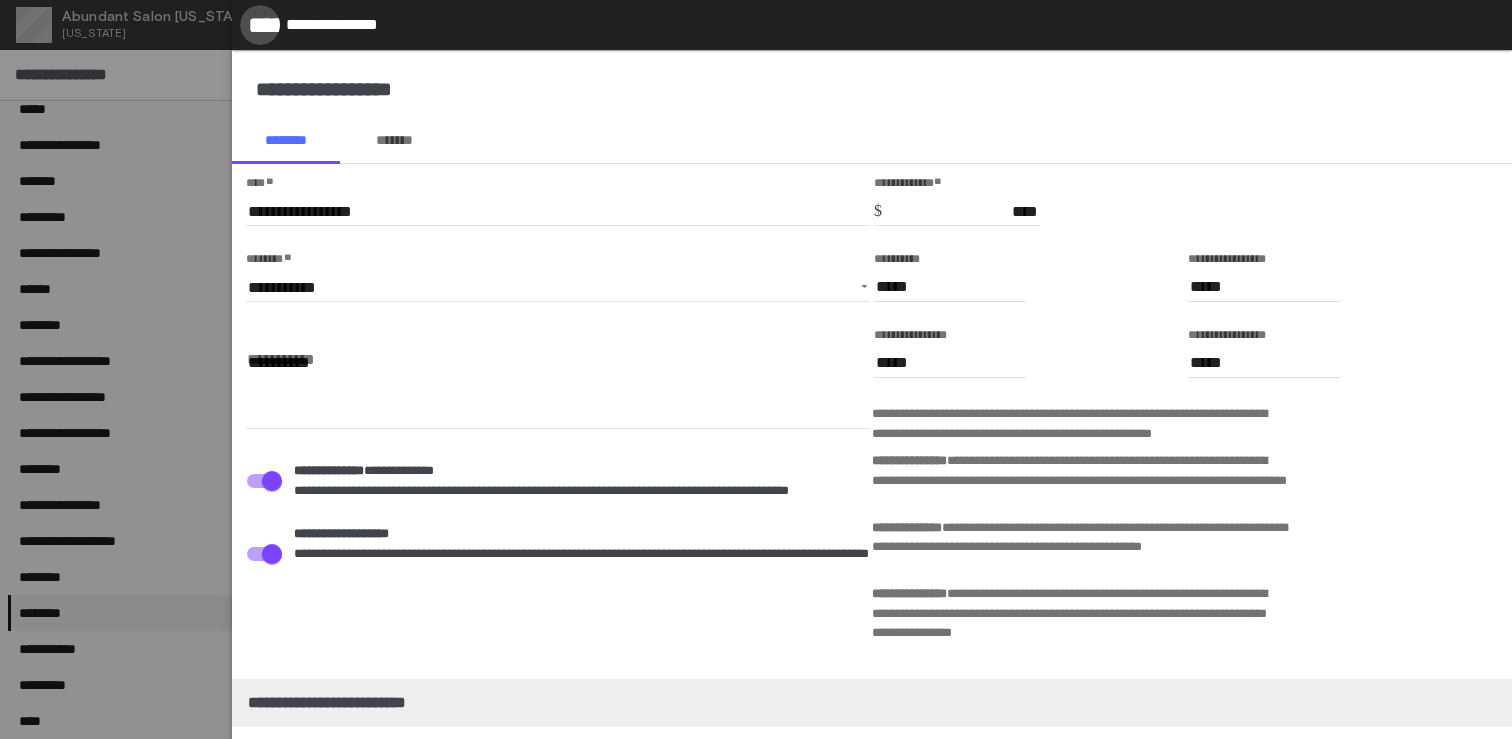click on "*****" 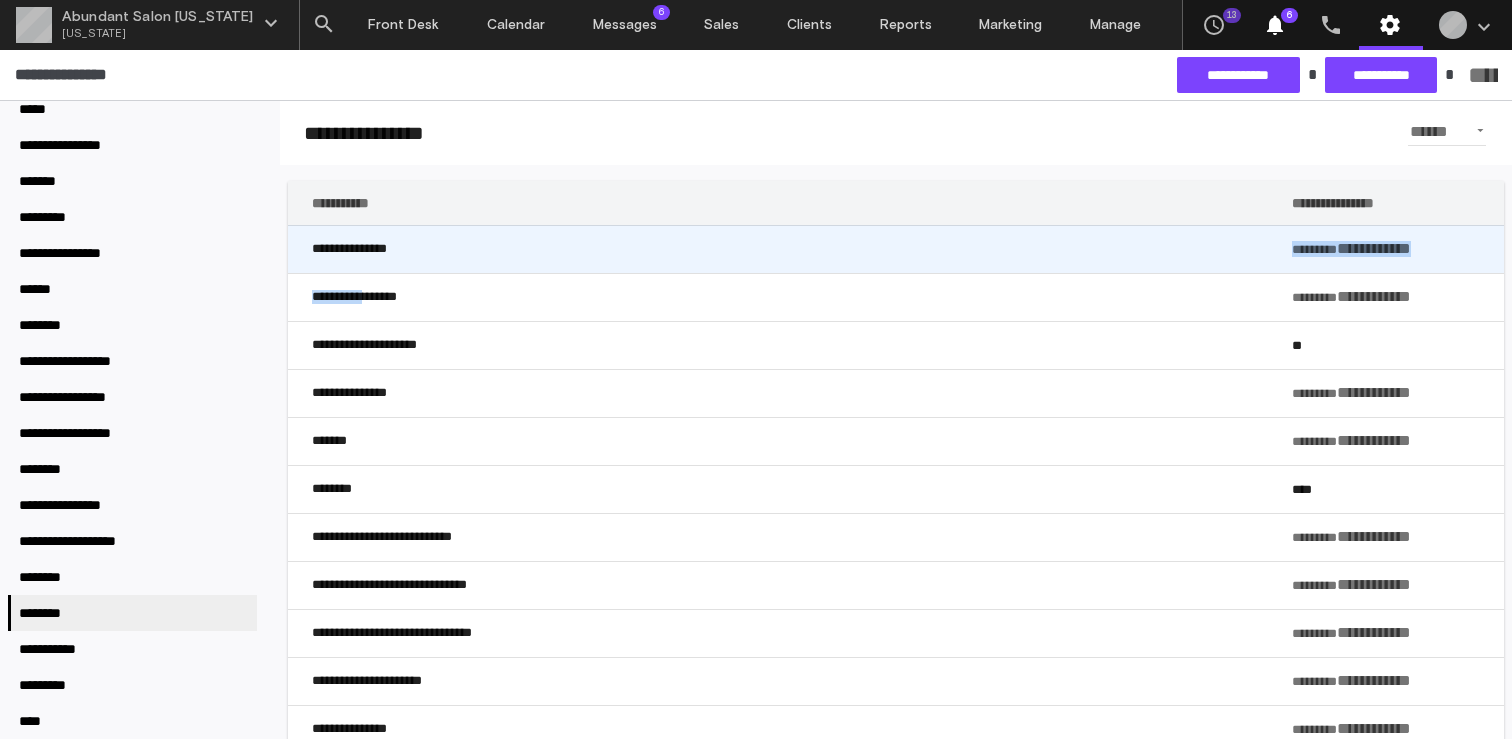 drag, startPoint x: 374, startPoint y: 291, endPoint x: 422, endPoint y: 248, distance: 64.44377 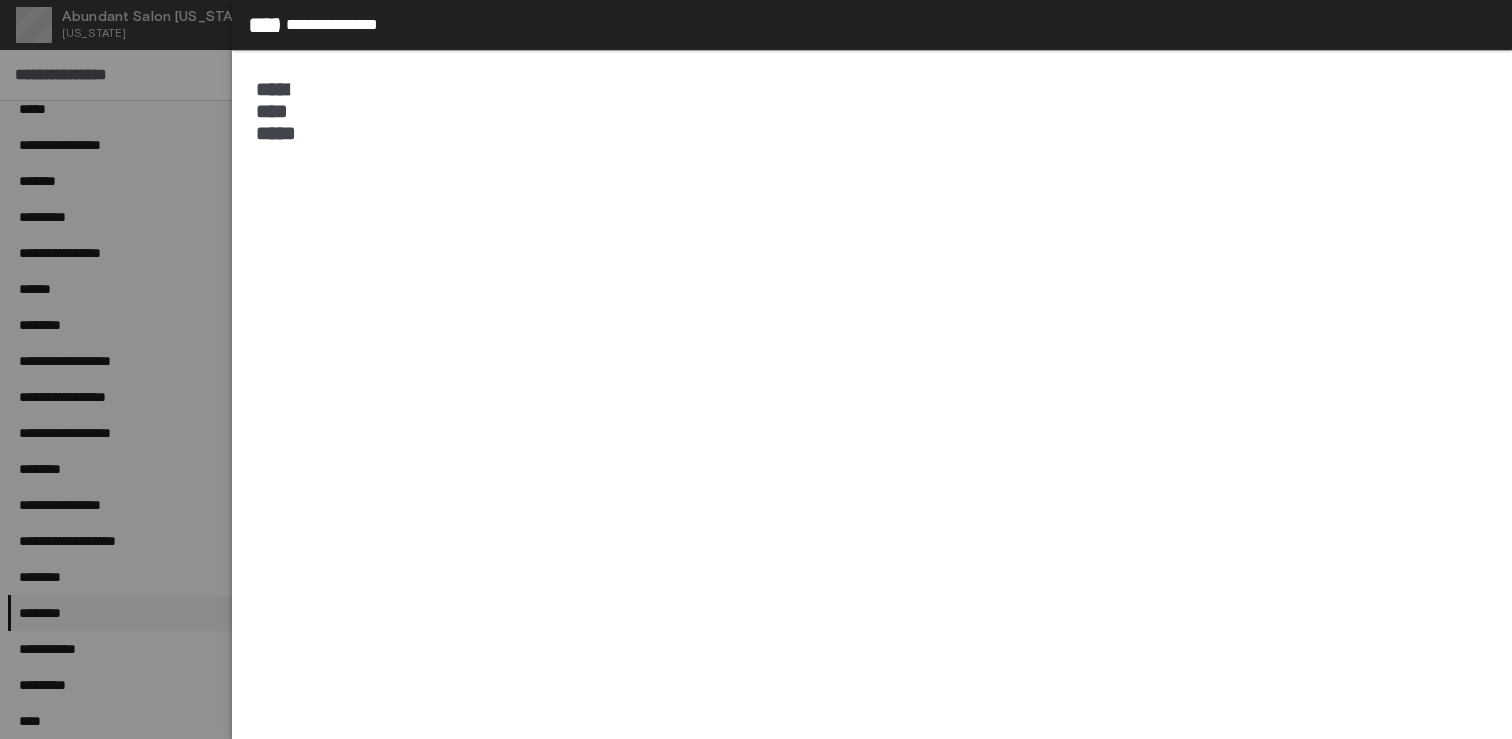 type on "*****" 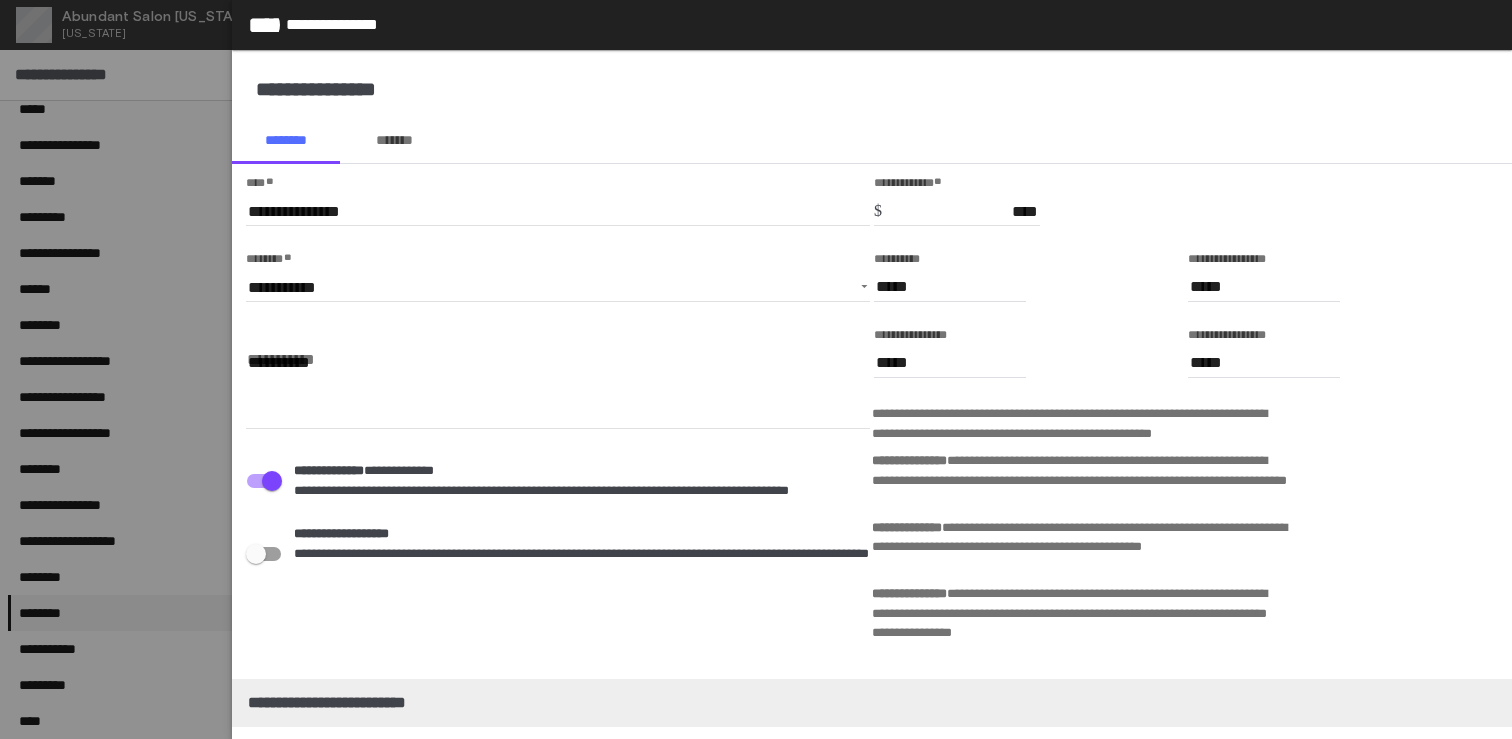 click on "*******" at bounding box center [394, 140] 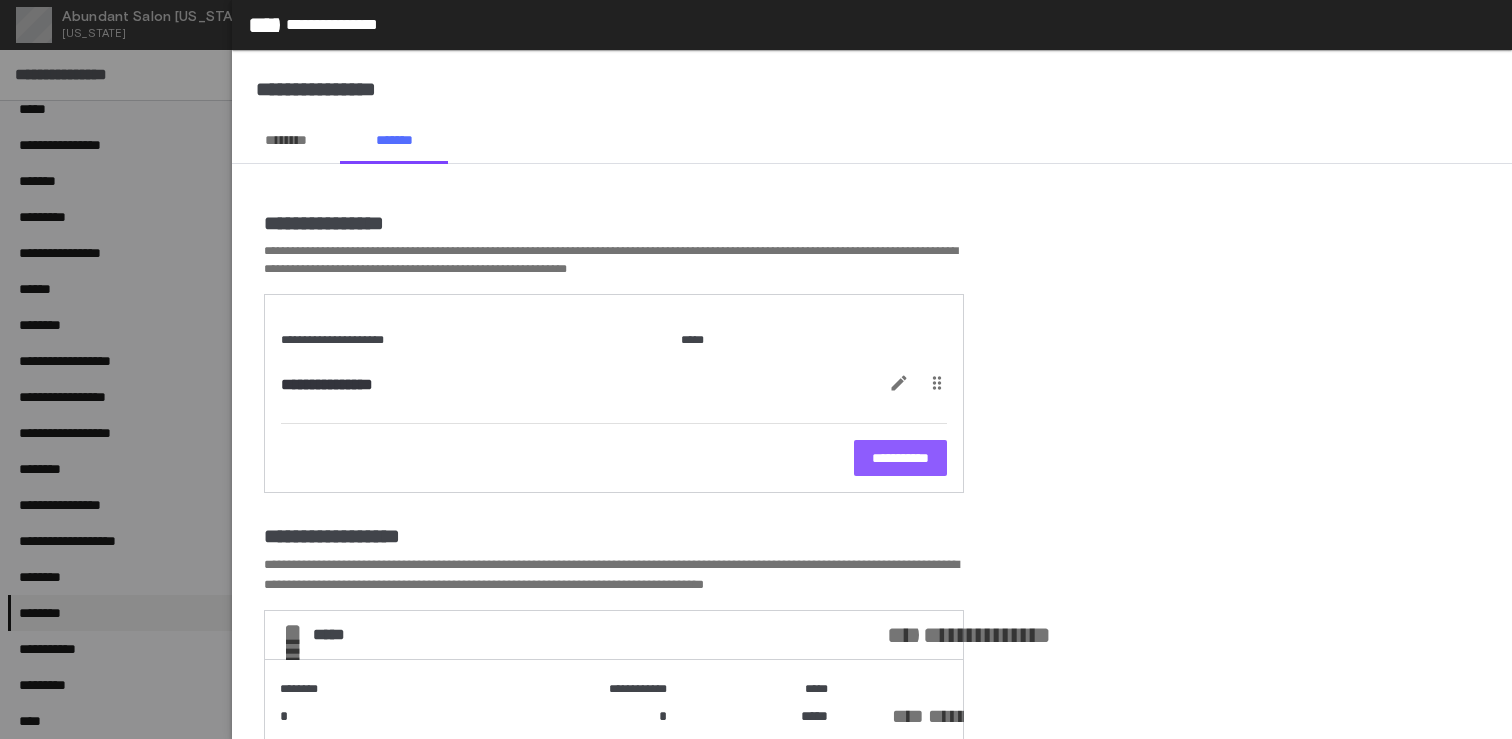 click on "**********" at bounding box center [900, 458] 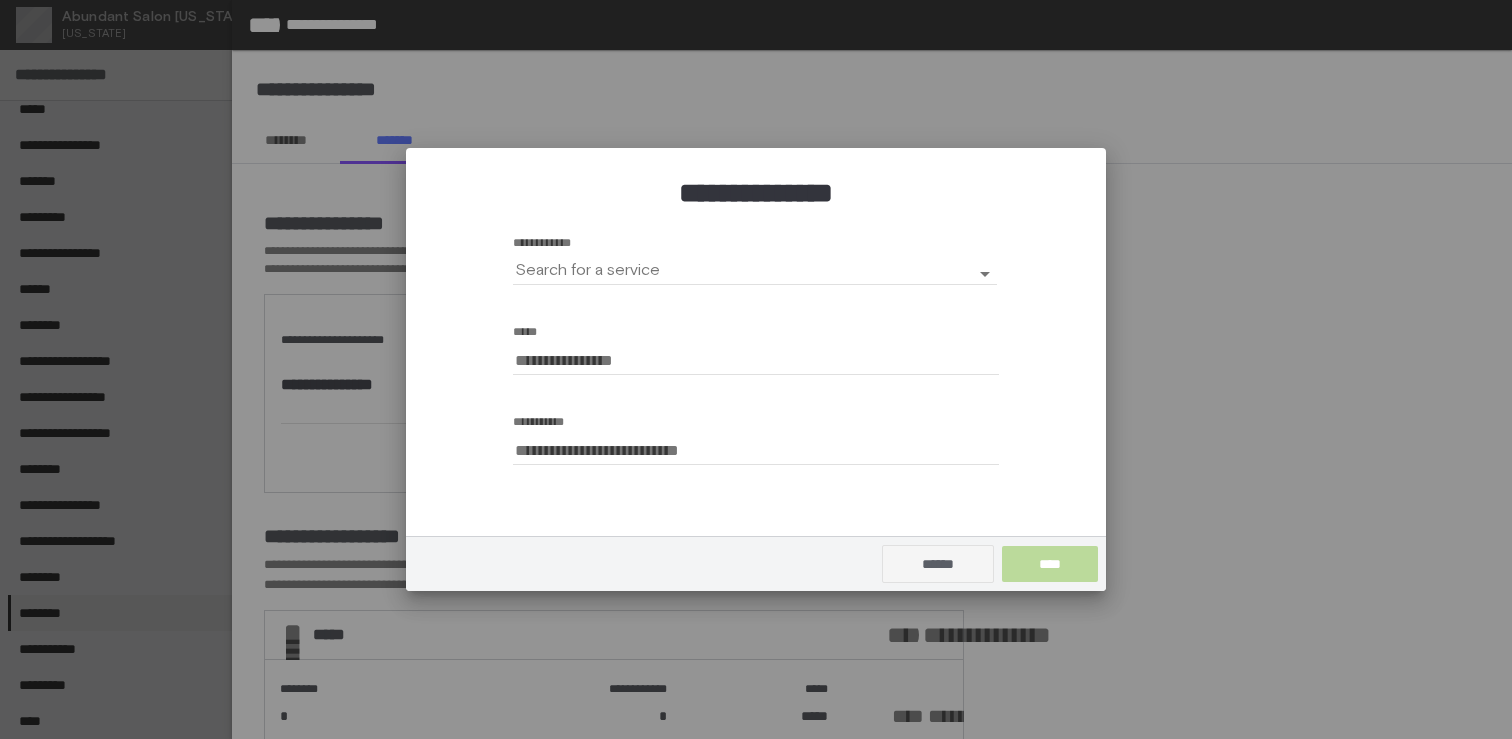 click at bounding box center (743, 270) 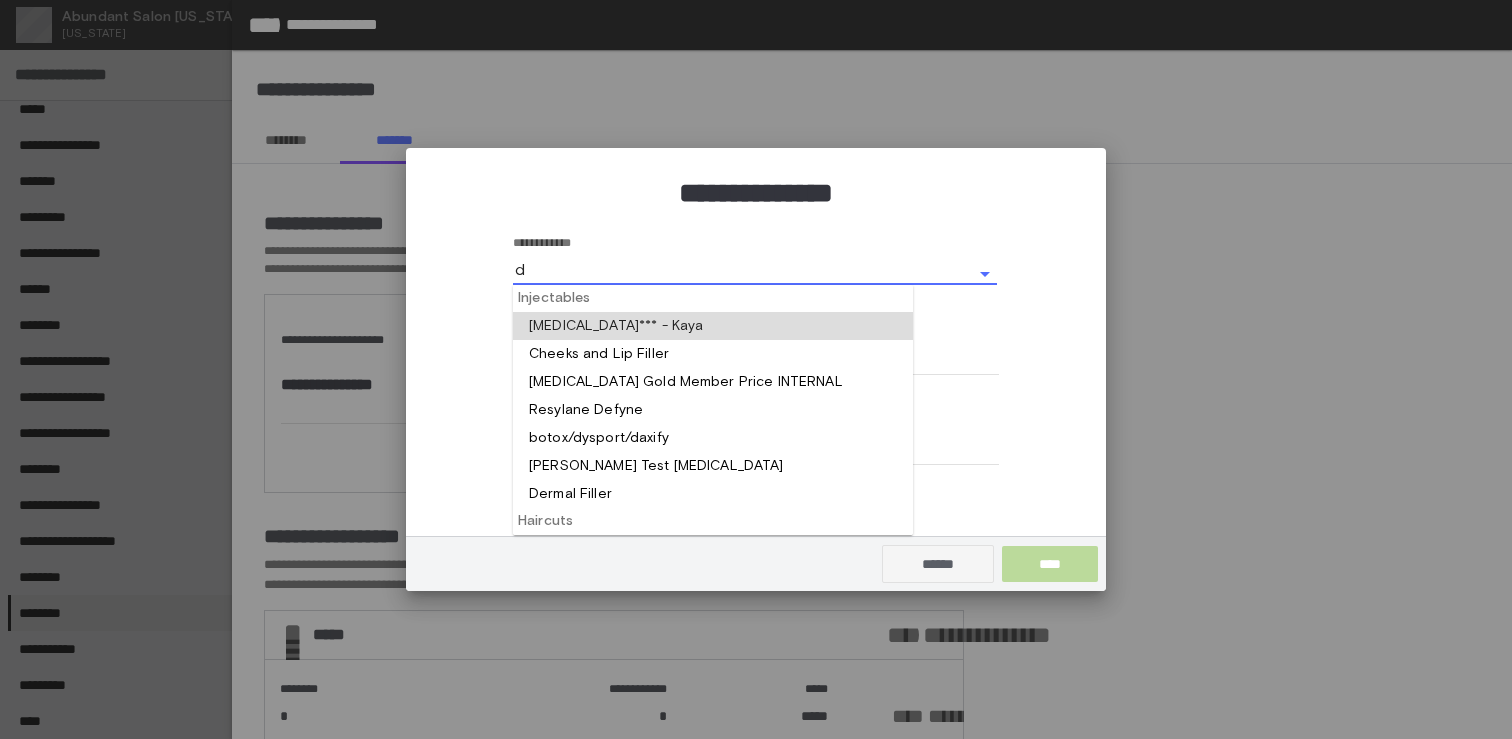 type on "d" 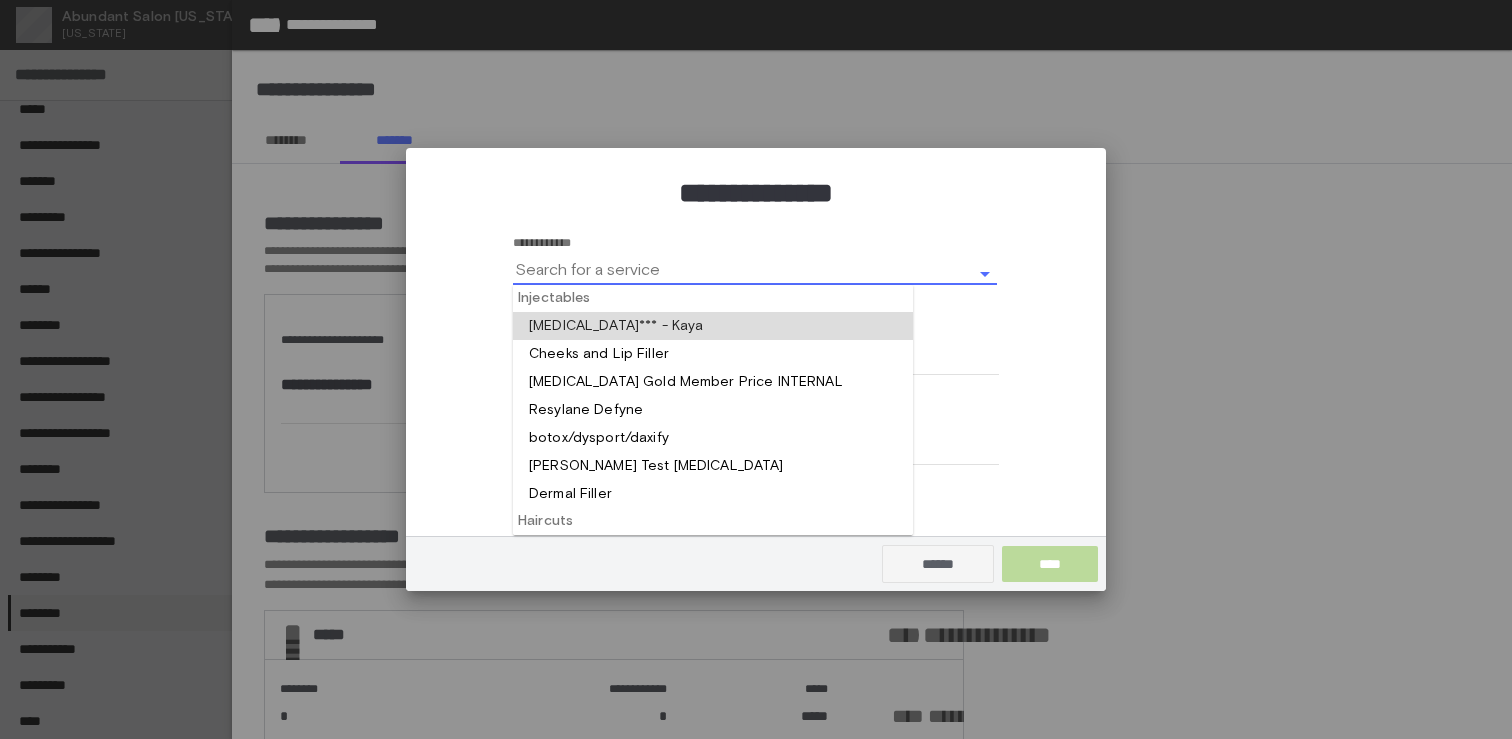 click at bounding box center (713, 326) 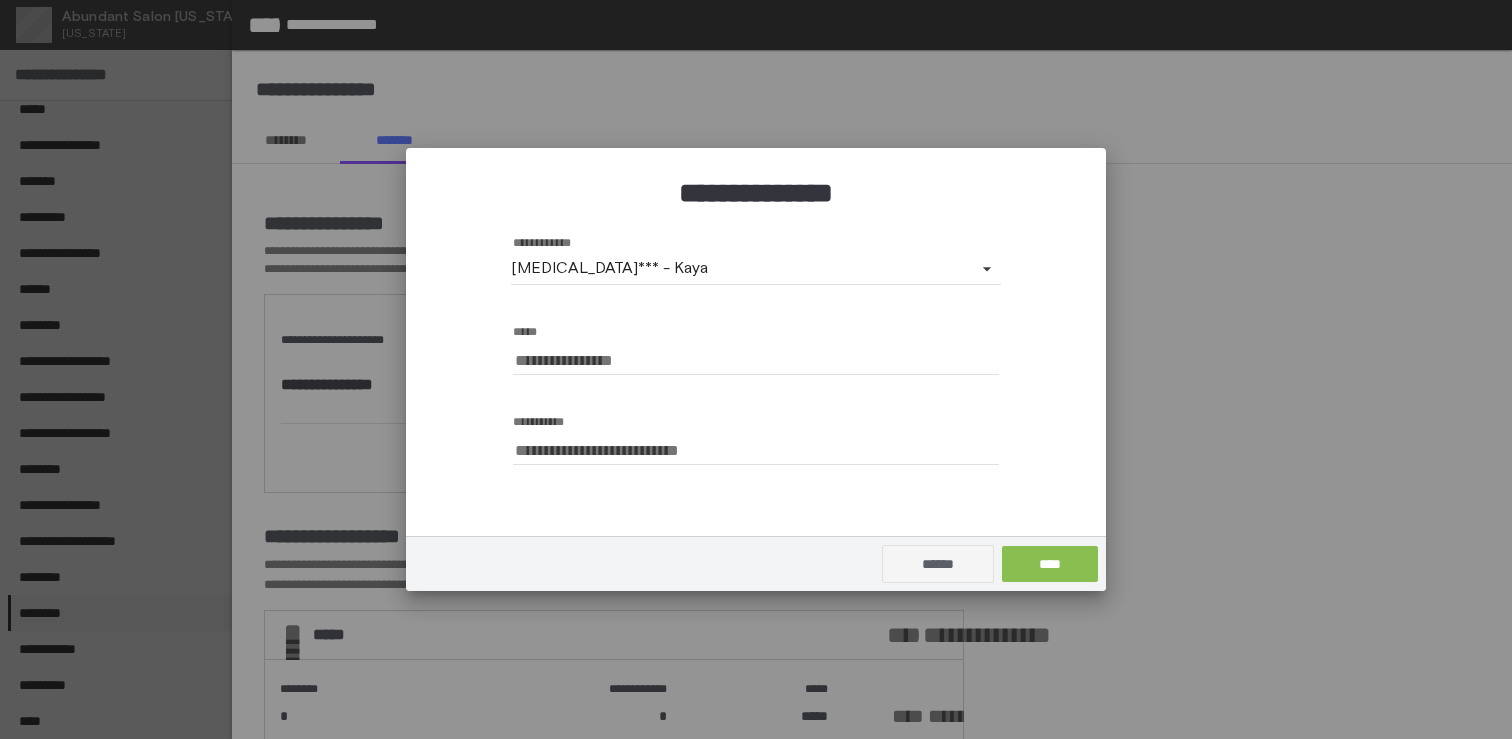 click on "****" at bounding box center (1050, 564) 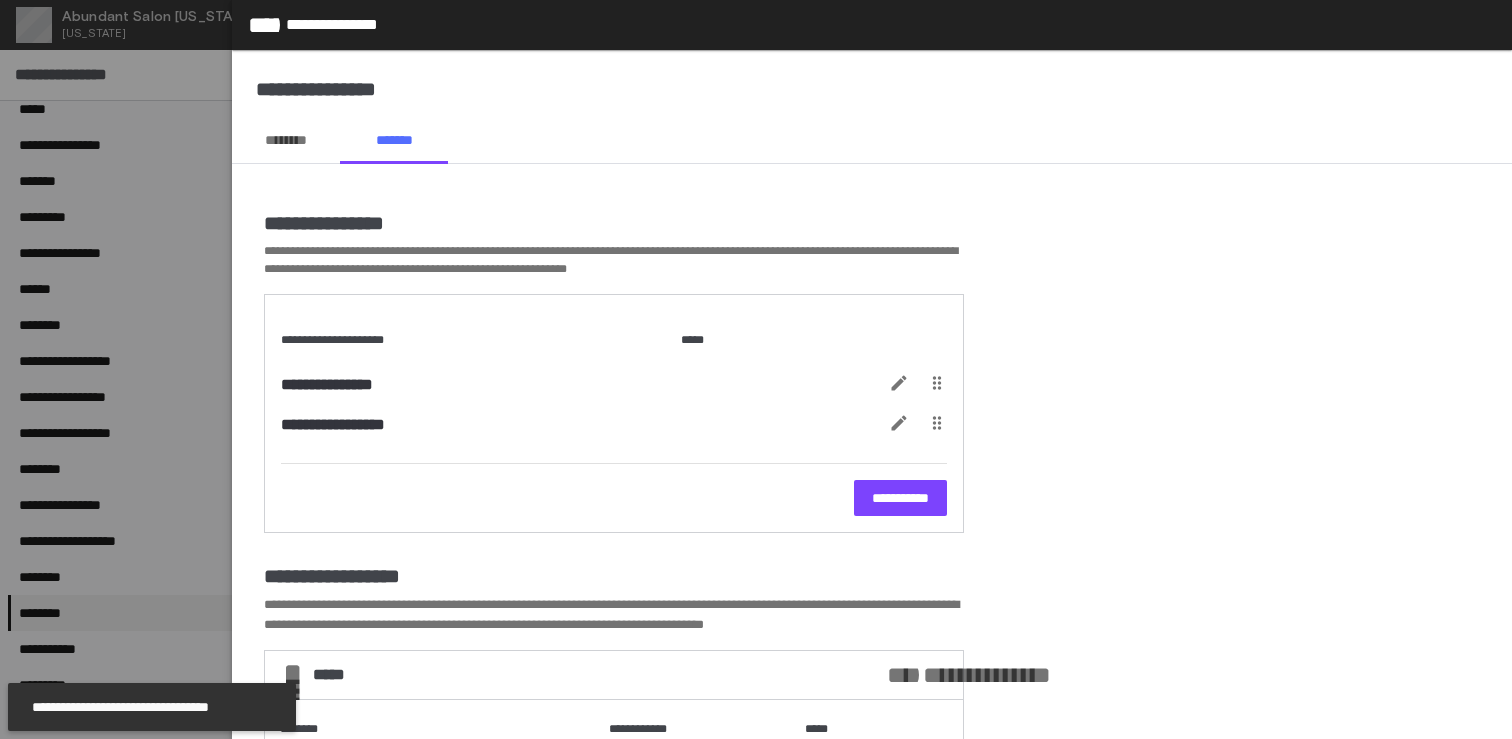 click on "*****" 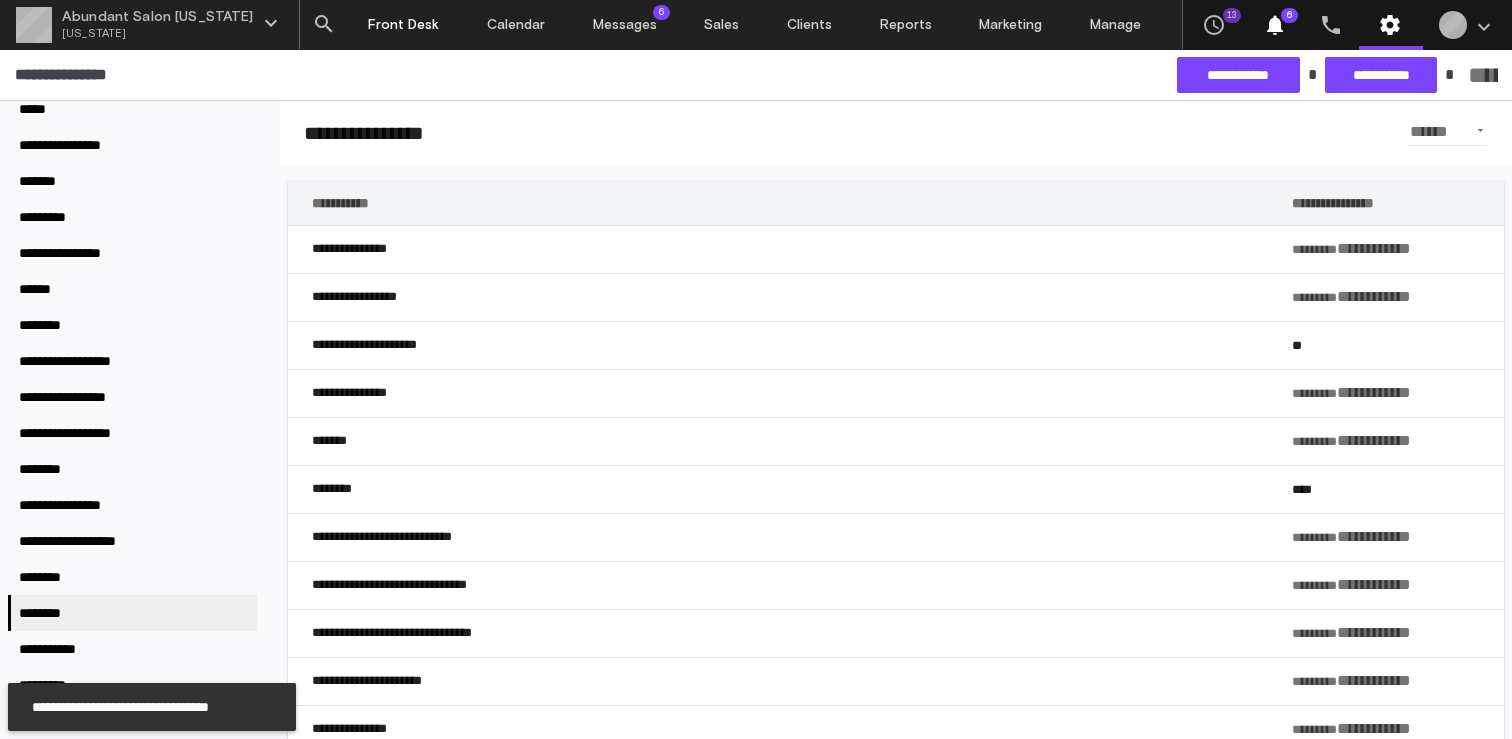 click on "Front Desk" at bounding box center [404, 25] 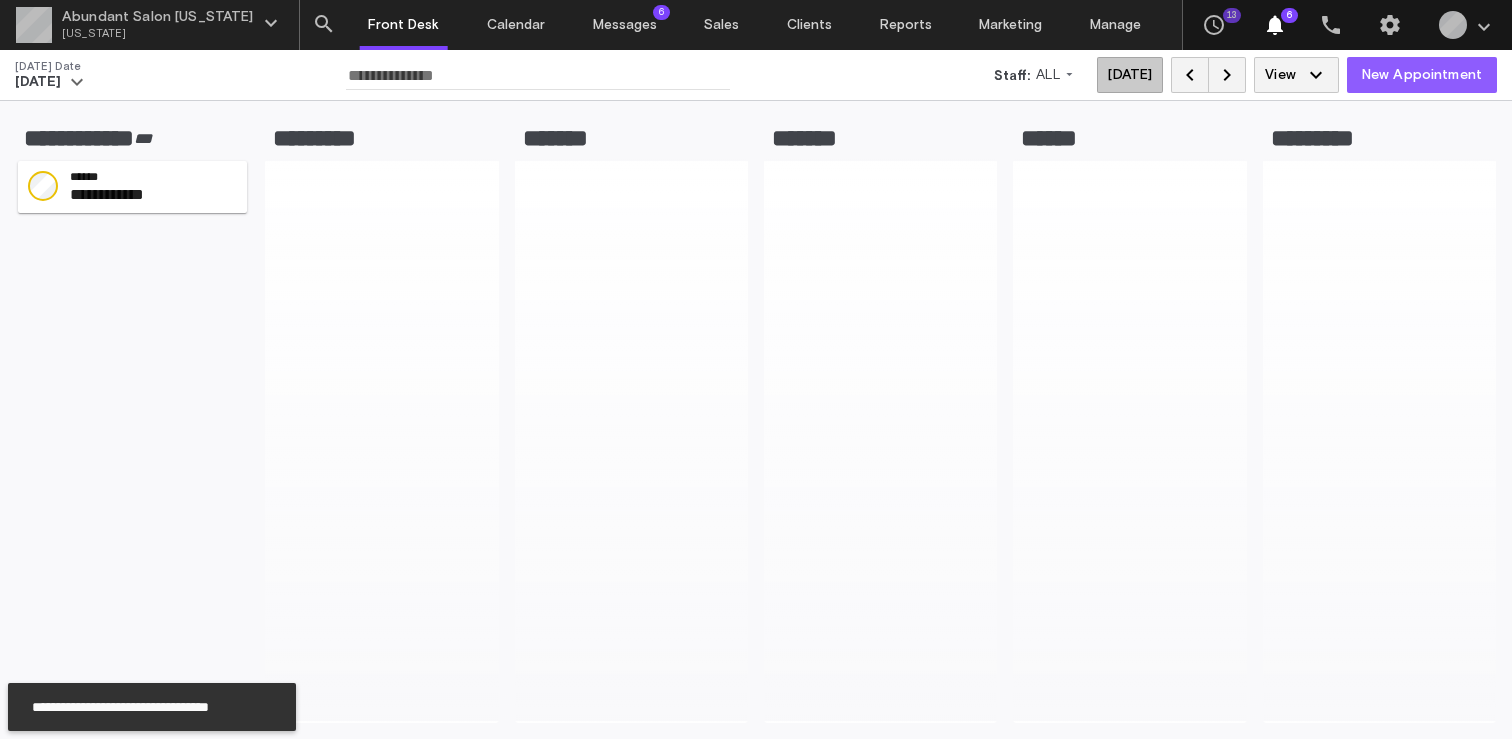 click on "New Appointment
add" at bounding box center [1422, 75] 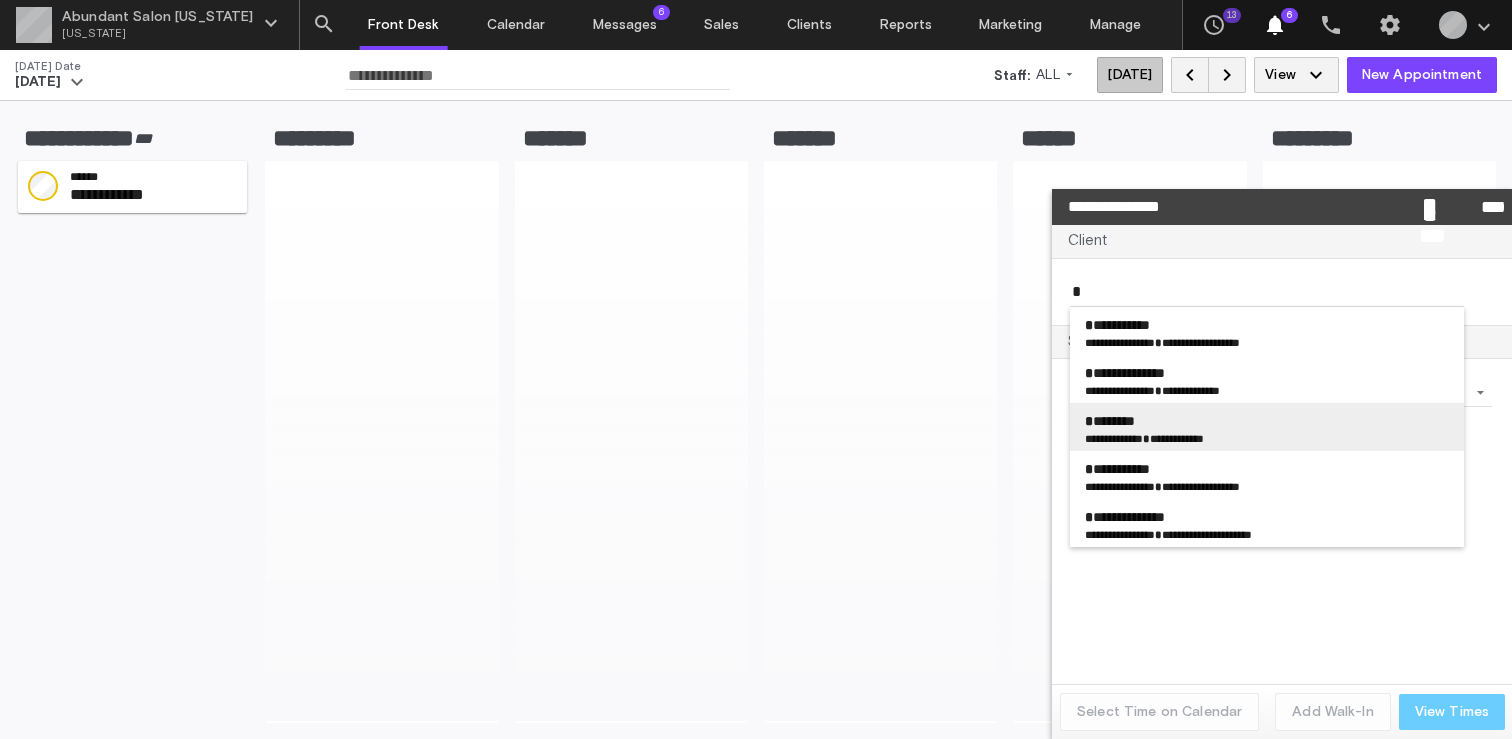 click on "* ********" at bounding box center (1110, 421) 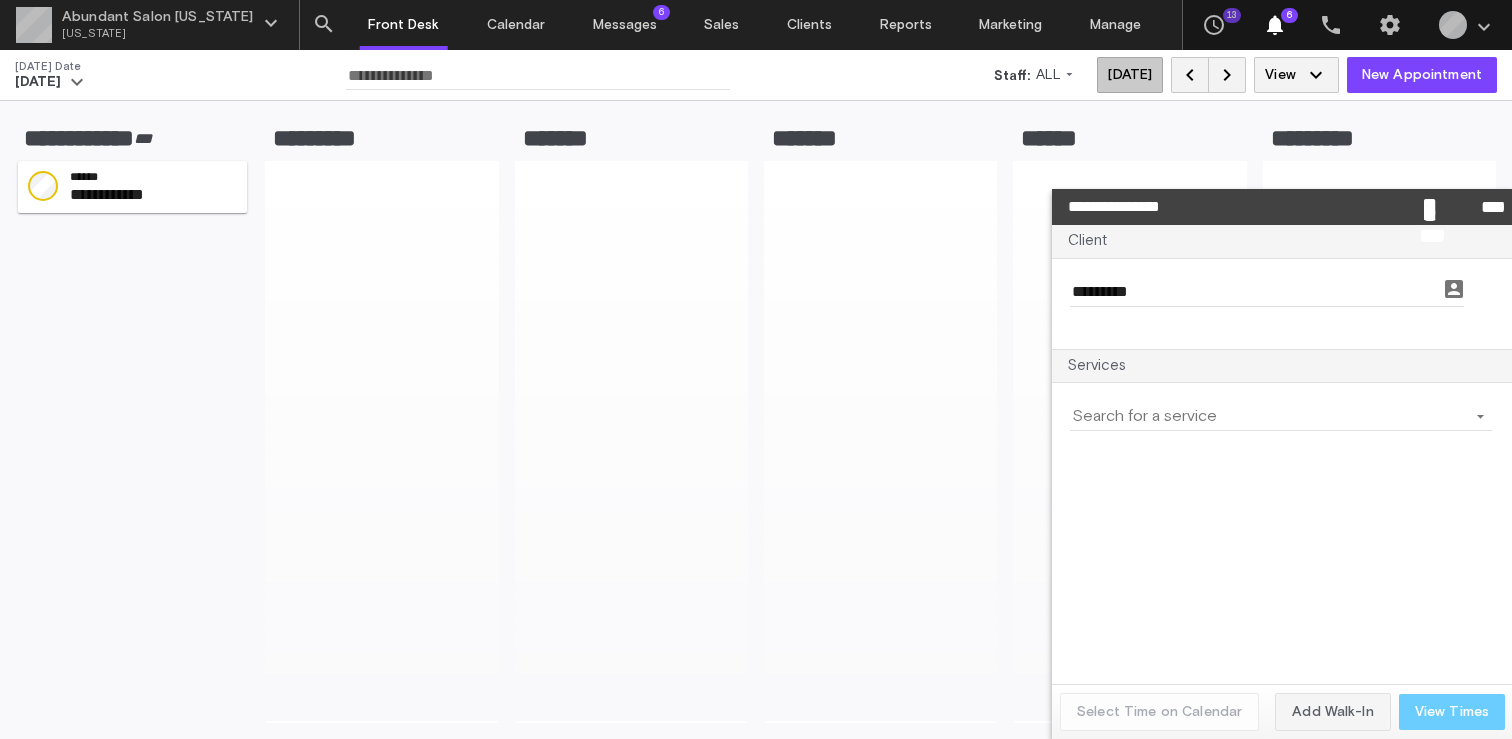 click on "arrow_drop_down" 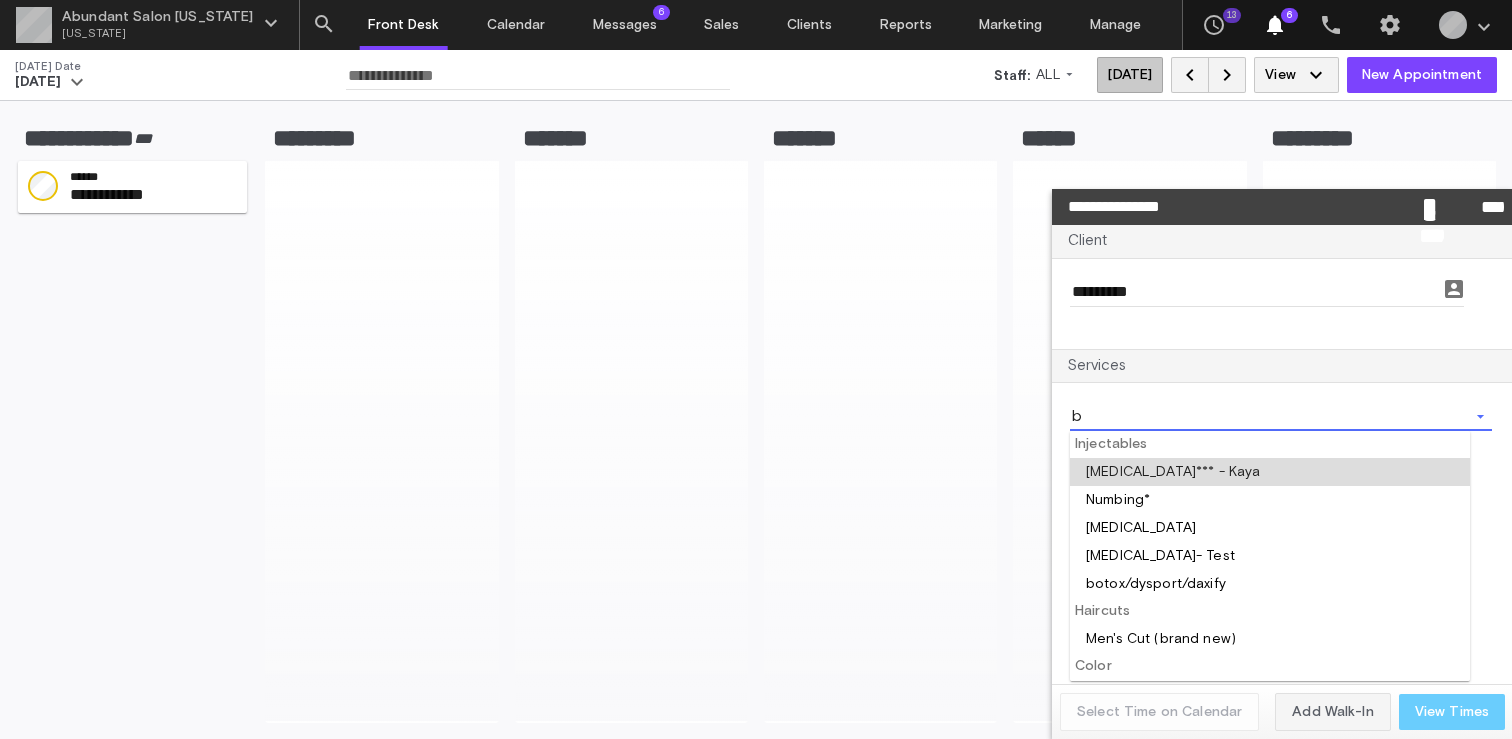 type on "b" 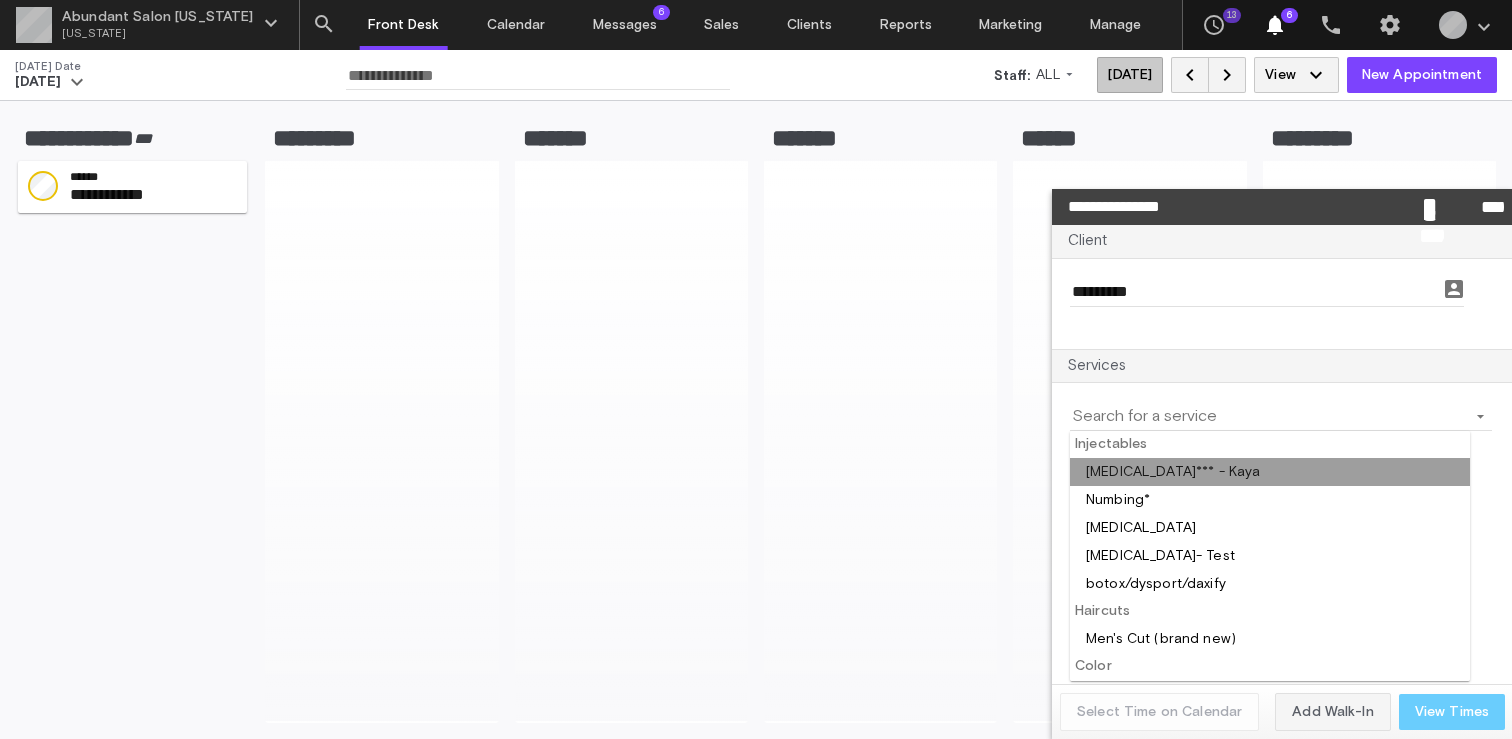 click at bounding box center [1270, 472] 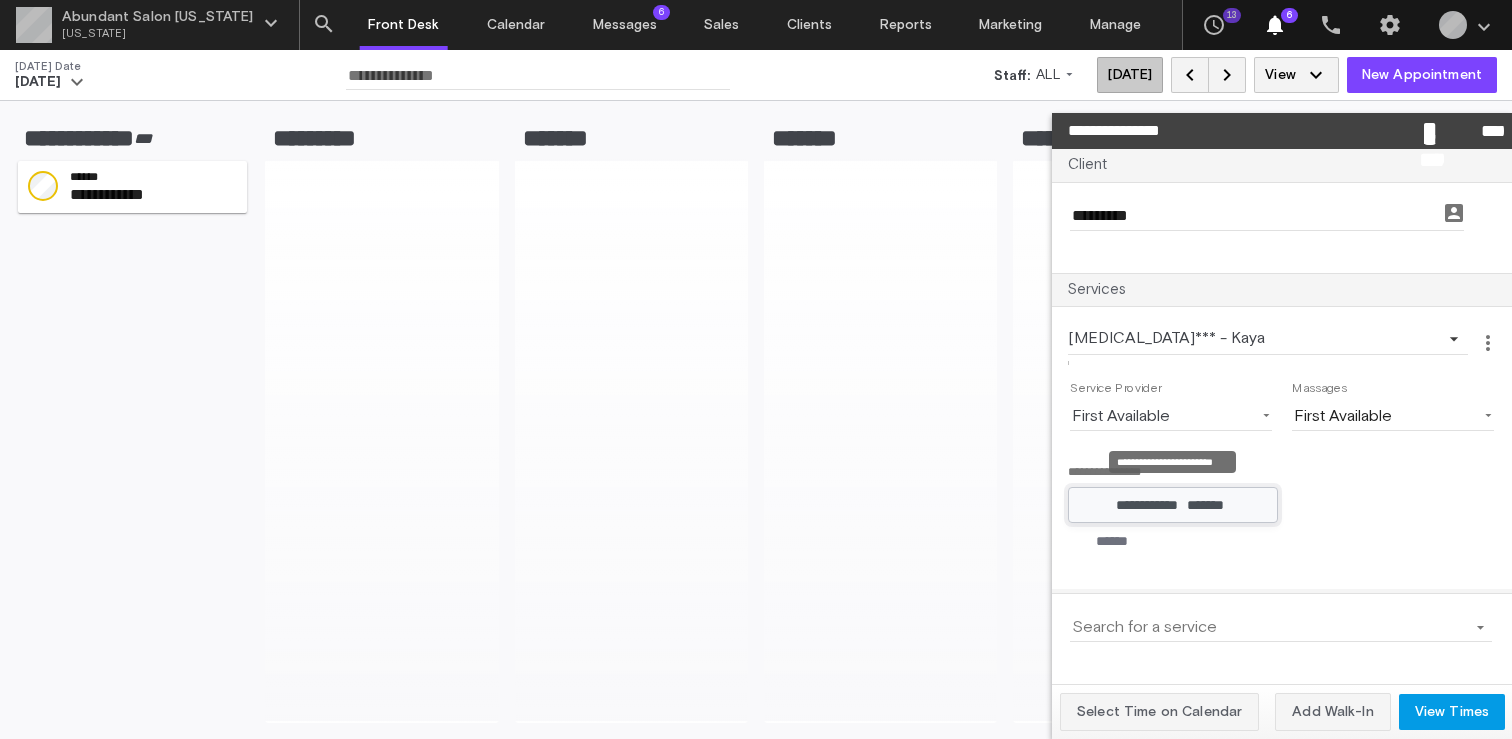 click on "******" 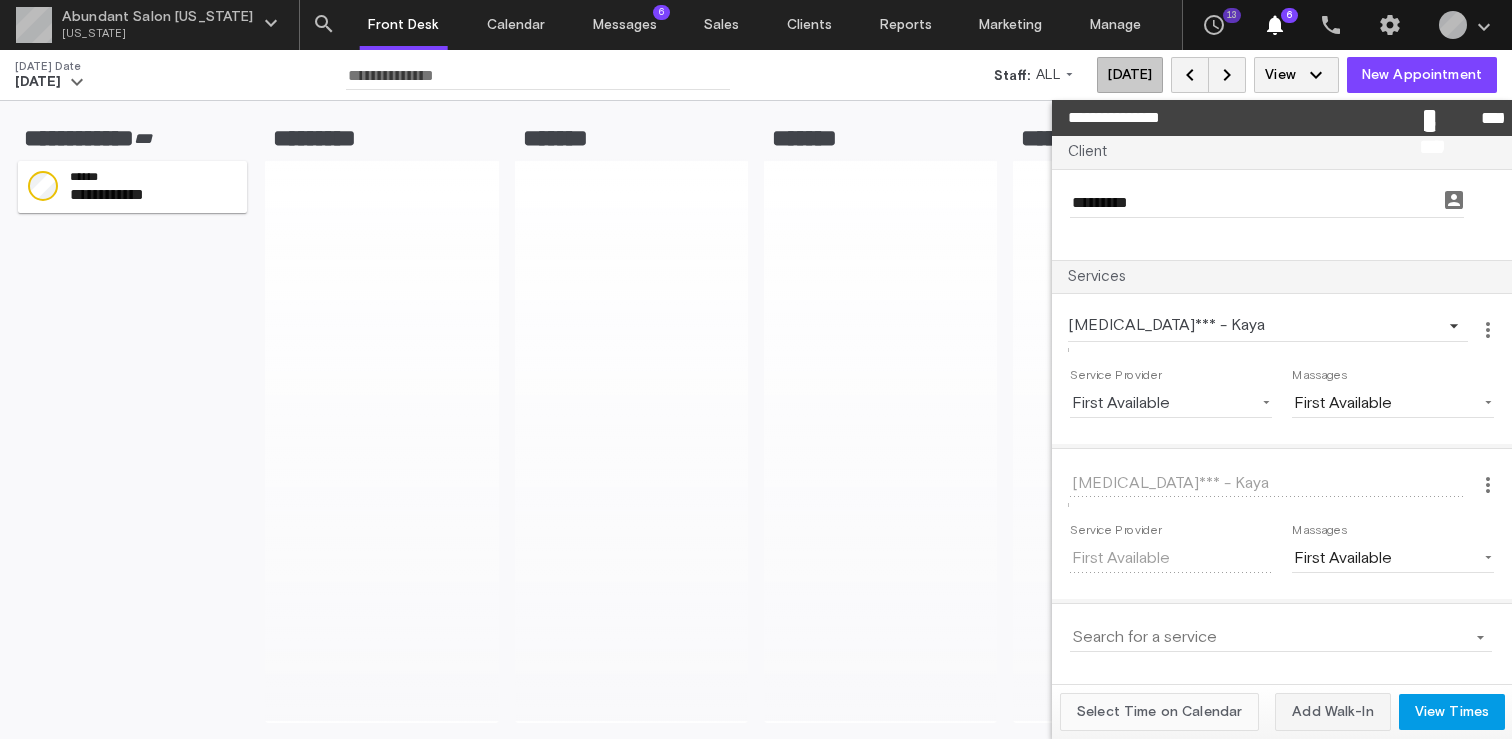 click on "Select Time on Calendar" 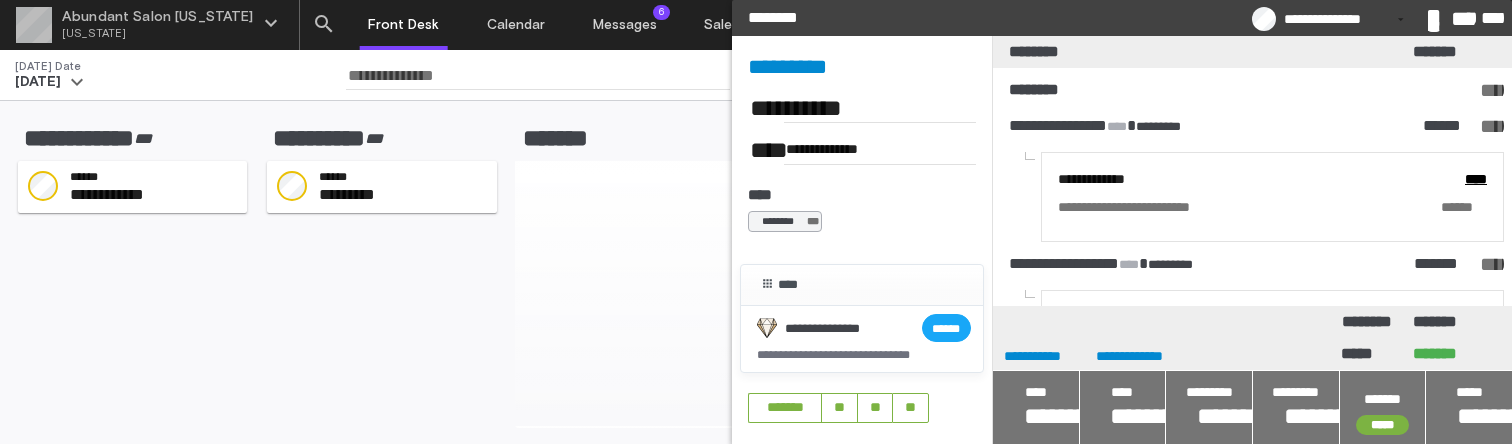 scroll, scrollTop: 0, scrollLeft: 0, axis: both 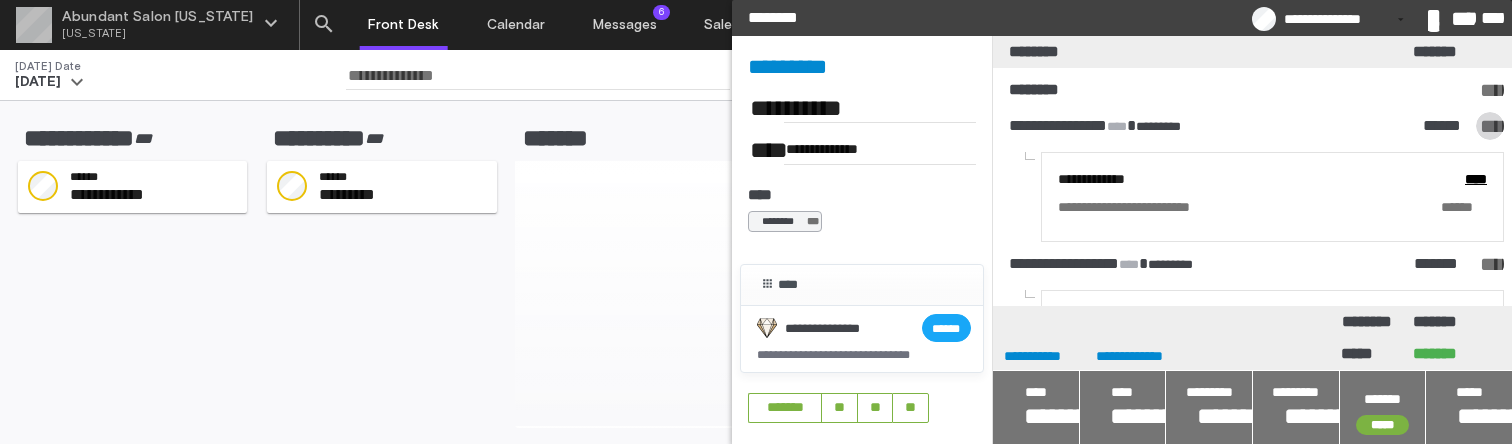 click on "*********" 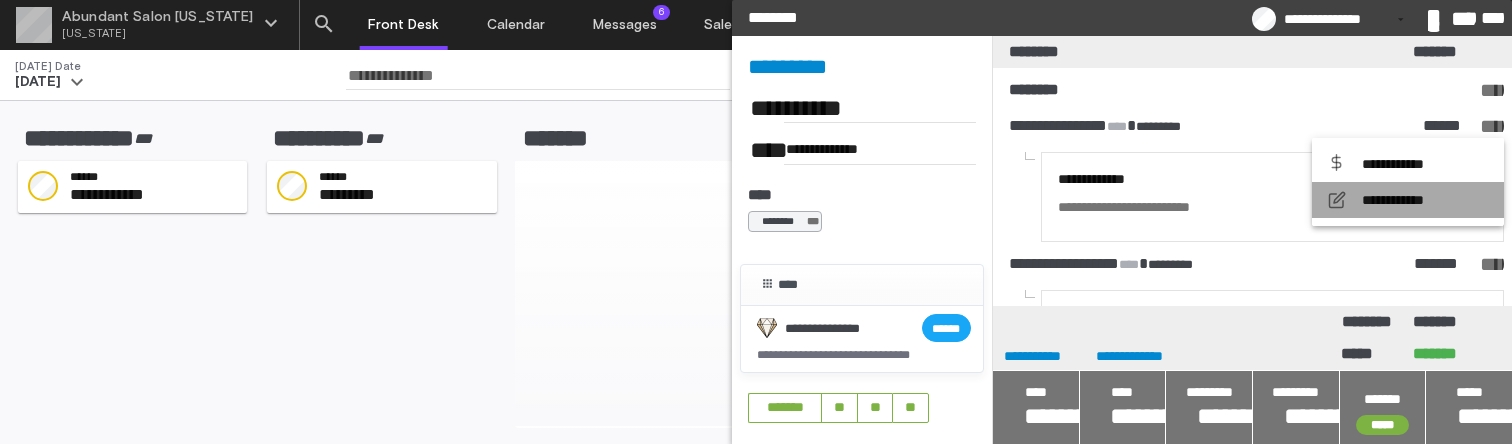 click on "**********" at bounding box center [1401, 200] 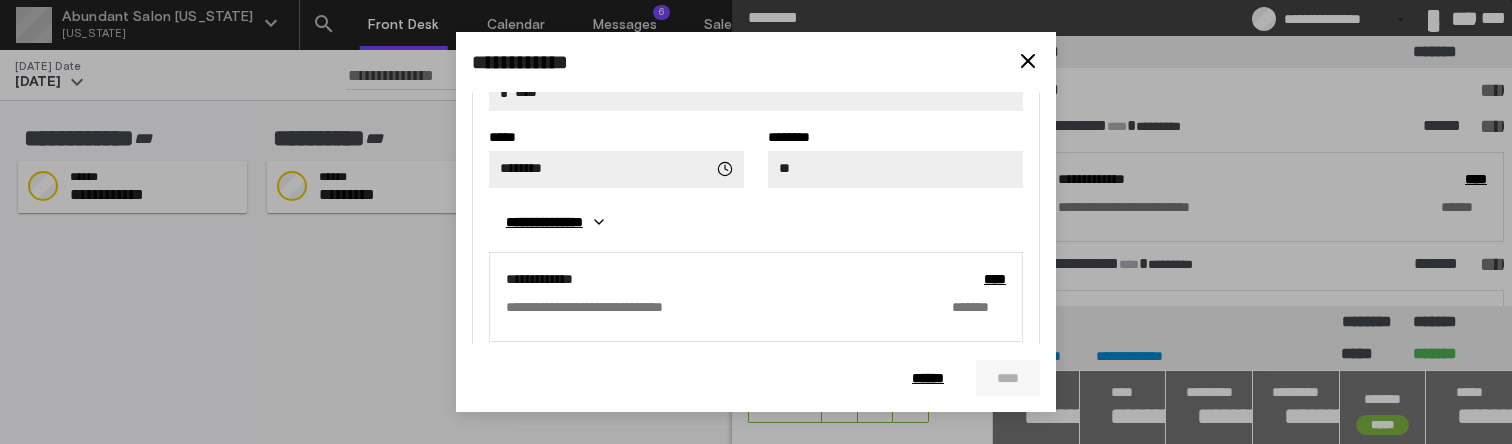 scroll, scrollTop: 522, scrollLeft: 0, axis: vertical 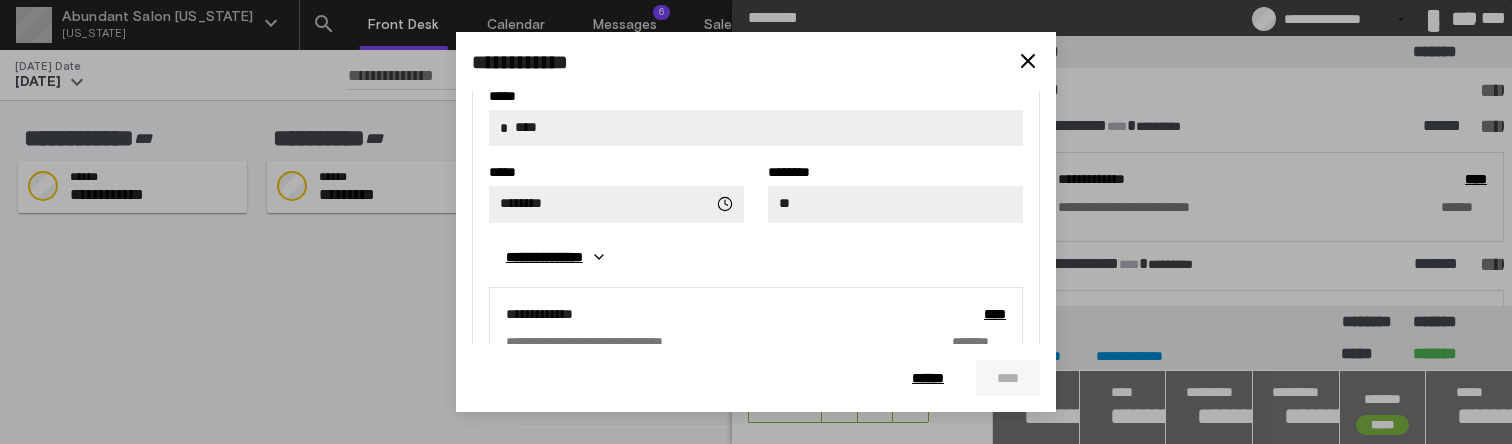 click on "**********" at bounding box center [756, 222] 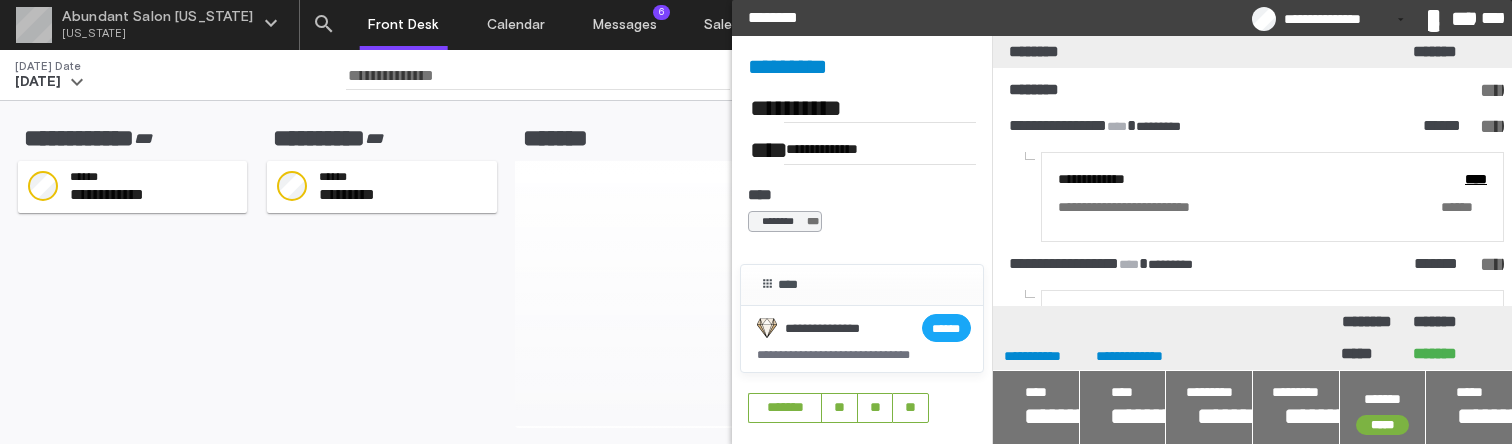 click on "*********" 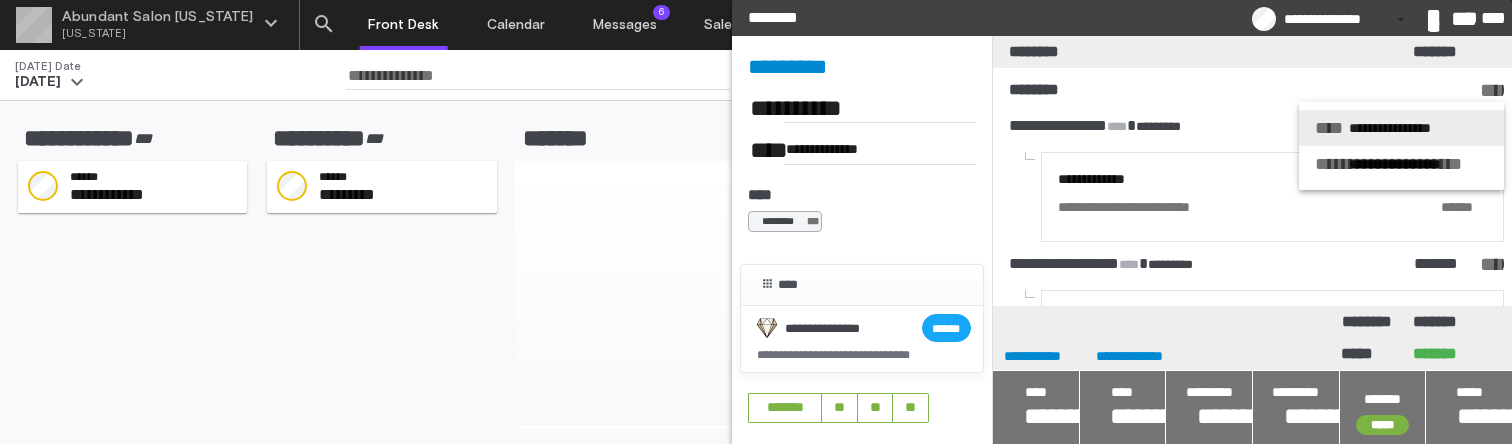 click on "**********" at bounding box center [1405, 128] 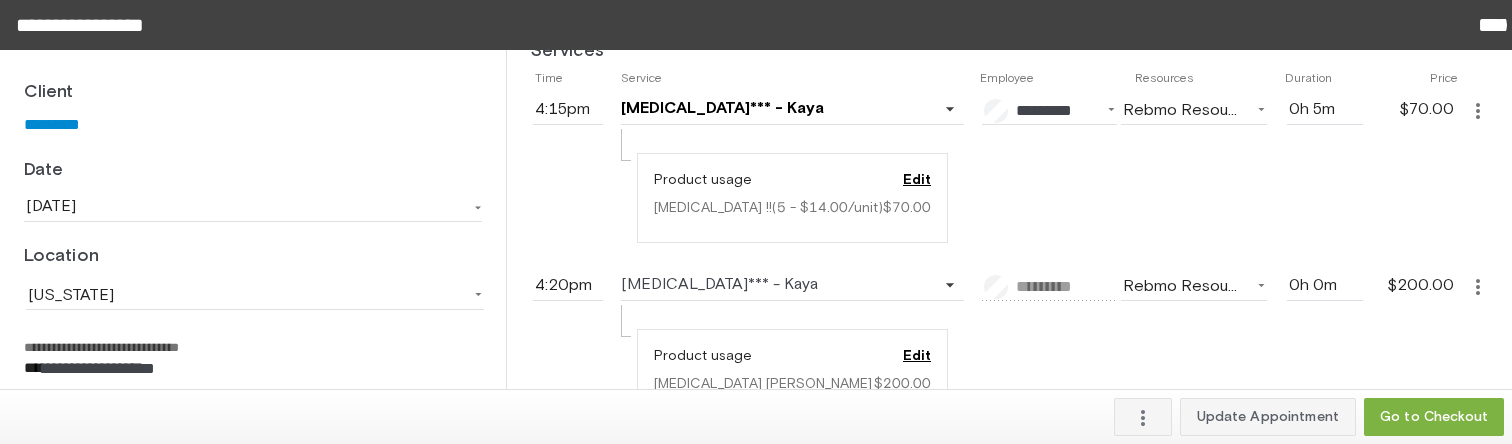 scroll, scrollTop: 29, scrollLeft: 0, axis: vertical 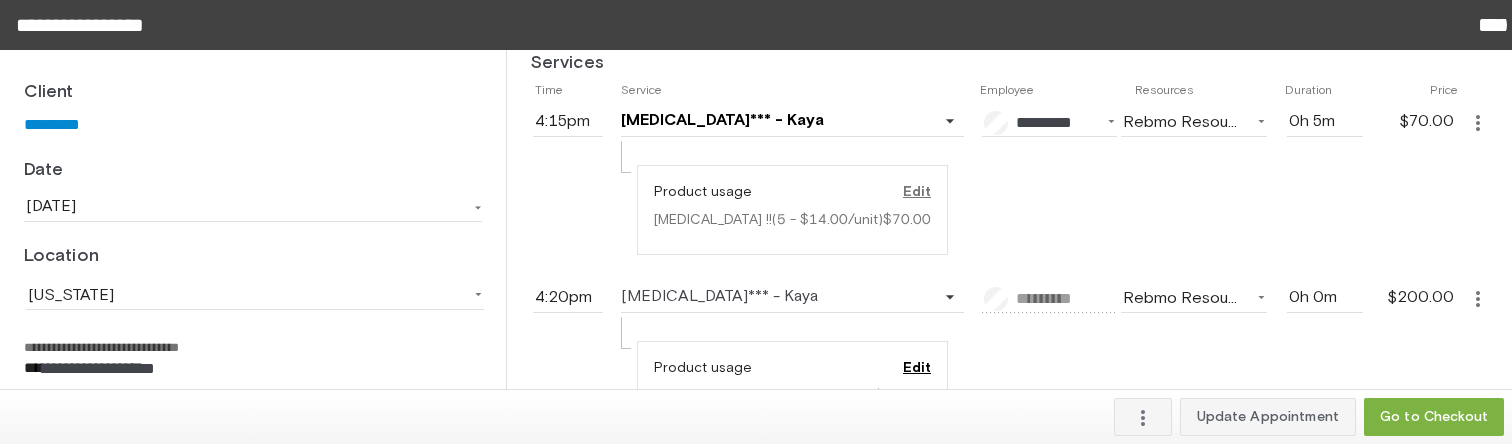 click on "Edit" at bounding box center [899, 192] 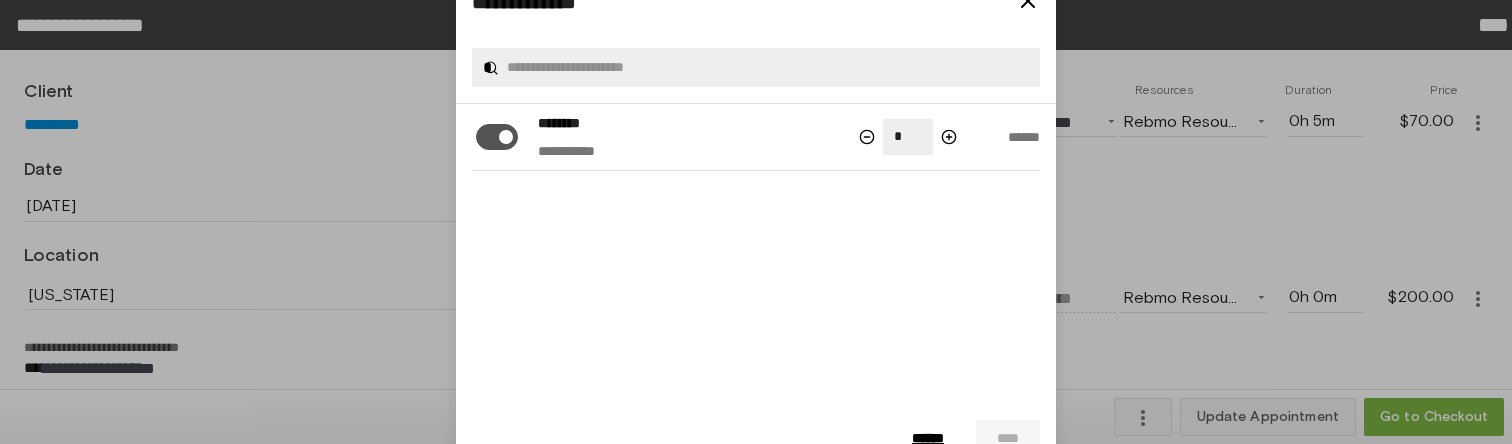 click at bounding box center [503, 132] 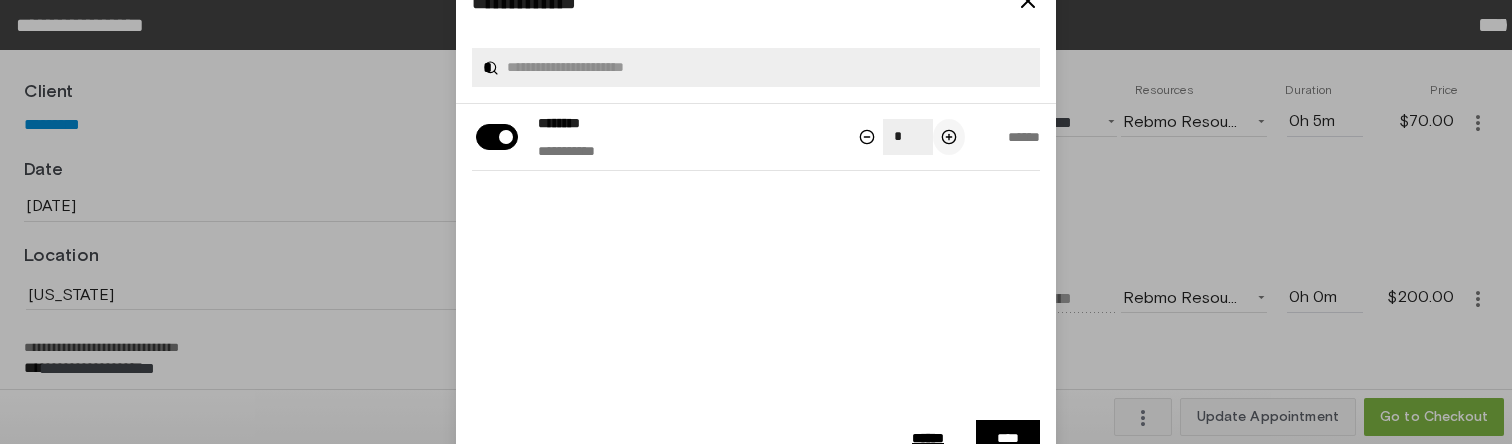 click at bounding box center [949, 137] 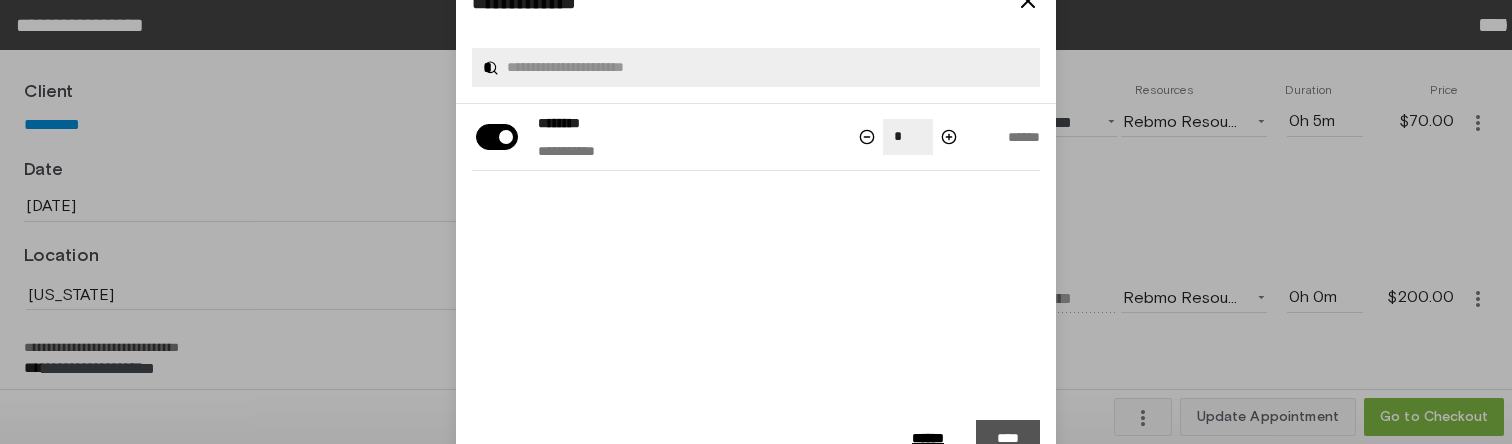click on "****" at bounding box center (1008, 438) 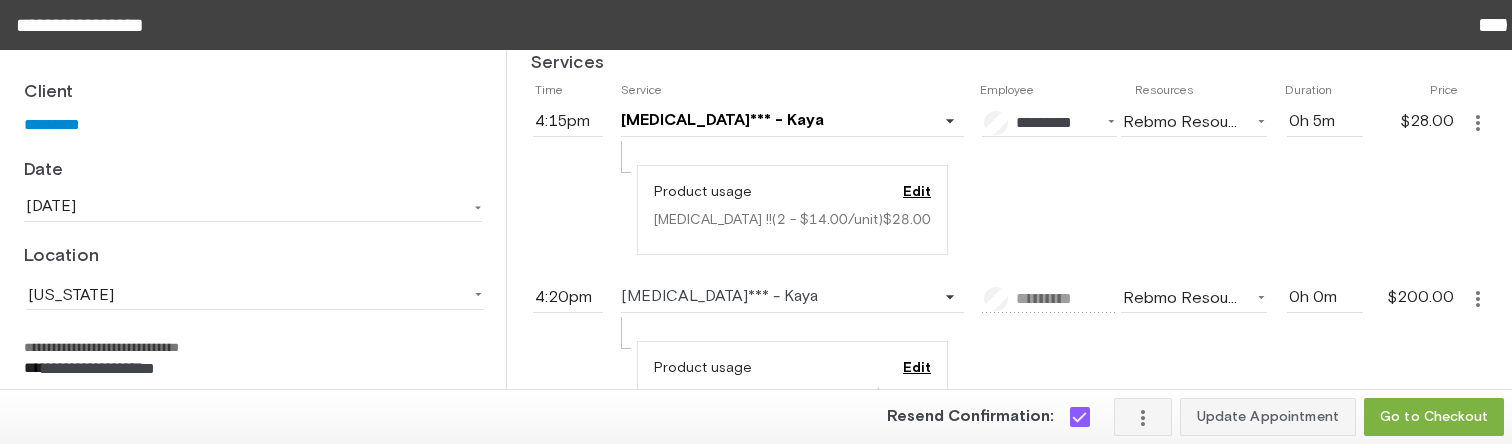 click on "Product usage Edit" 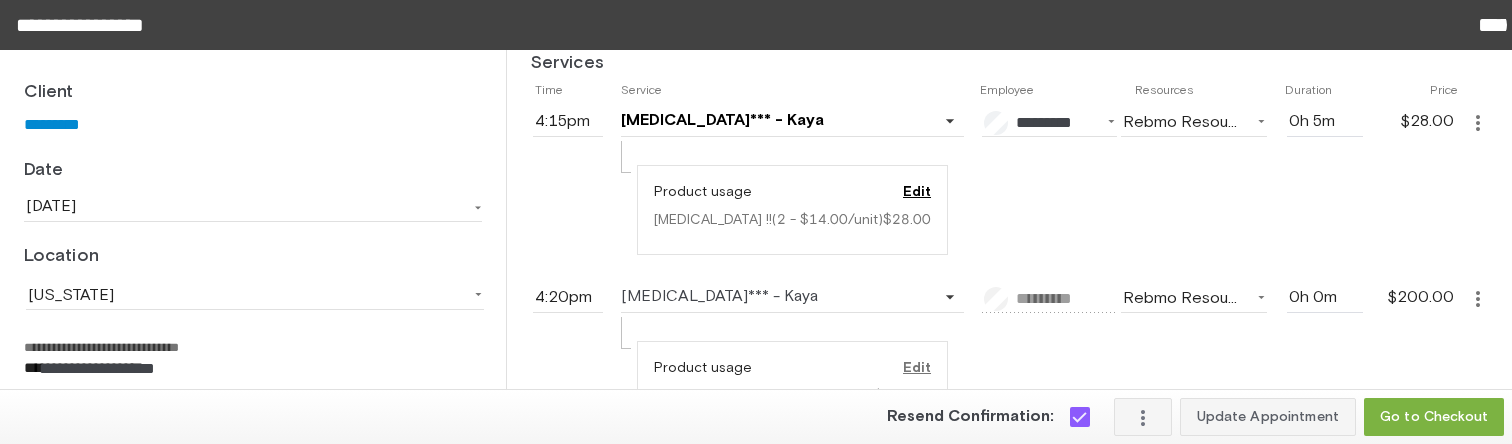click on "Edit" at bounding box center (899, 368) 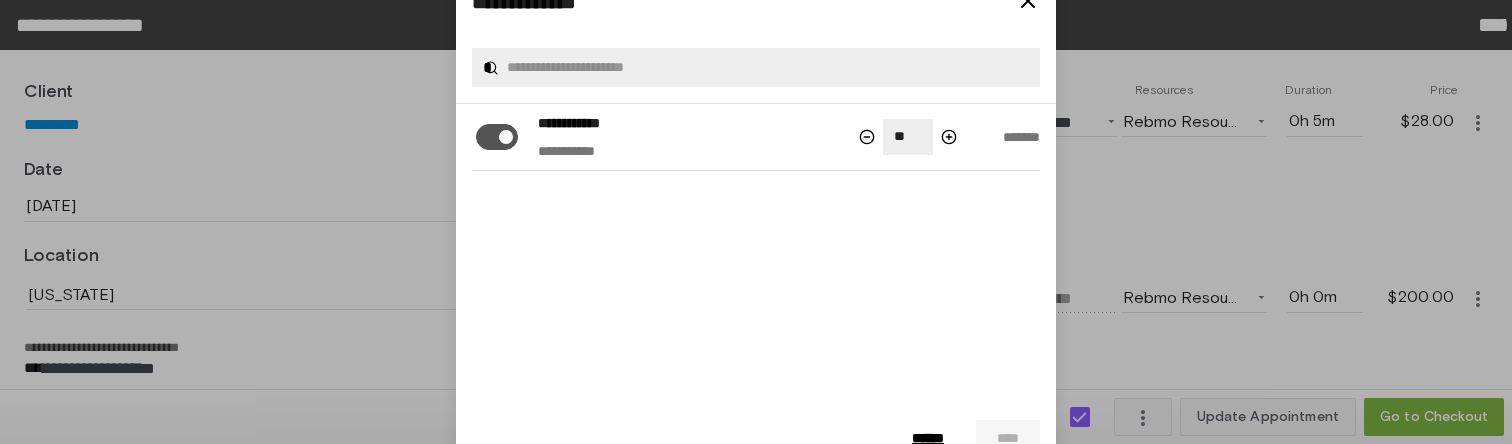 click at bounding box center (503, 132) 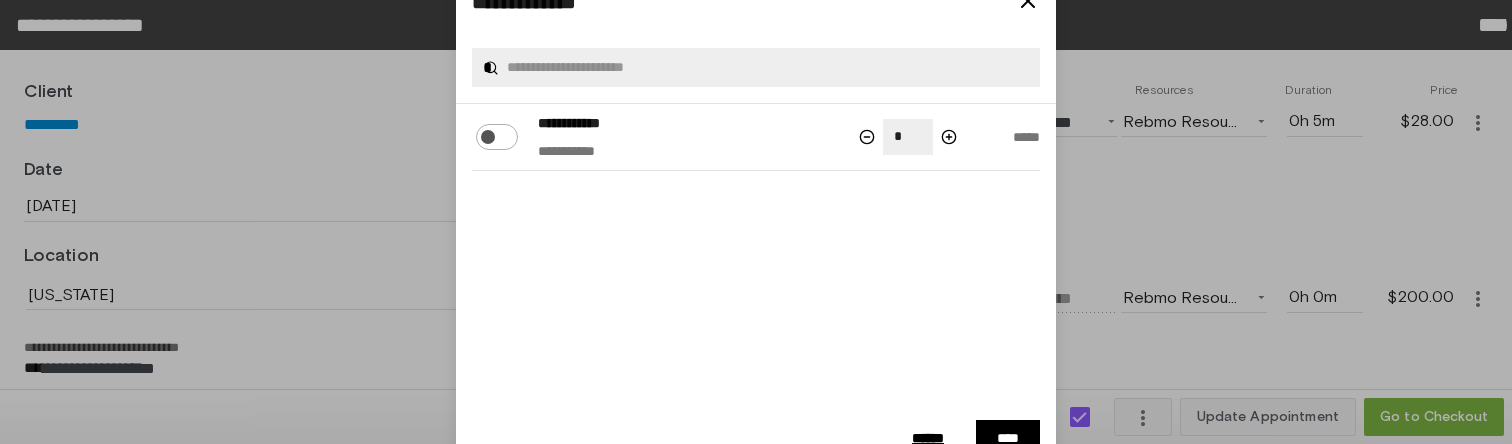 click at bounding box center [485, 132] 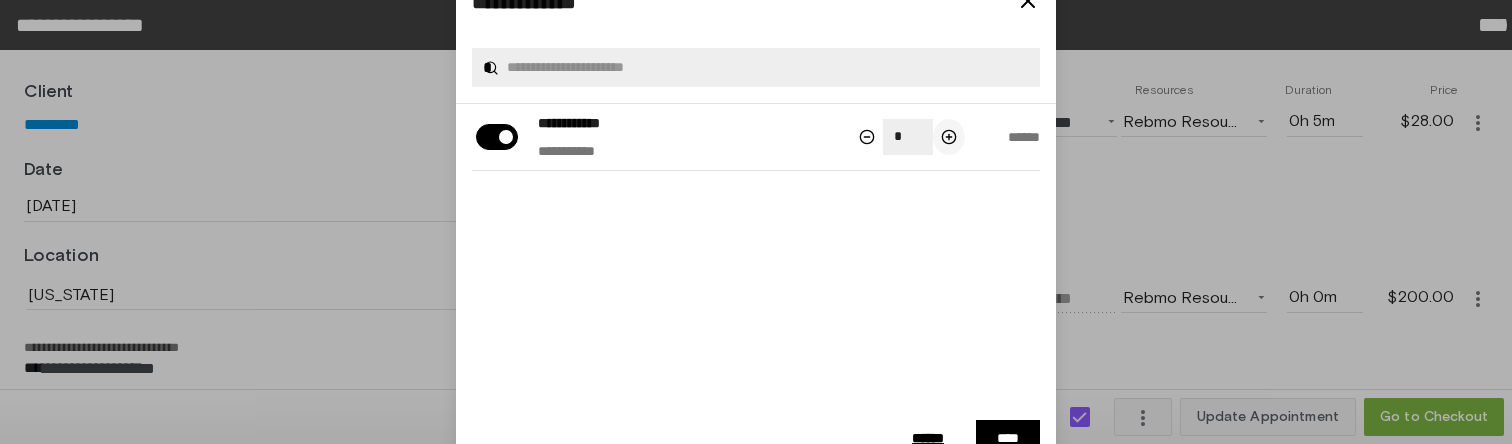 click 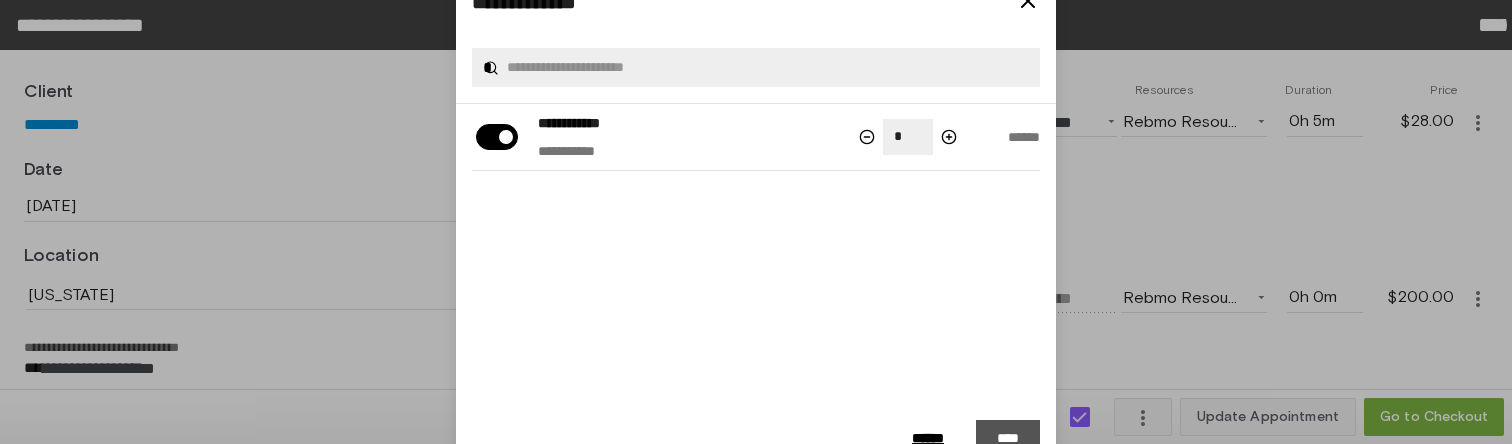 click on "****" at bounding box center [1008, 438] 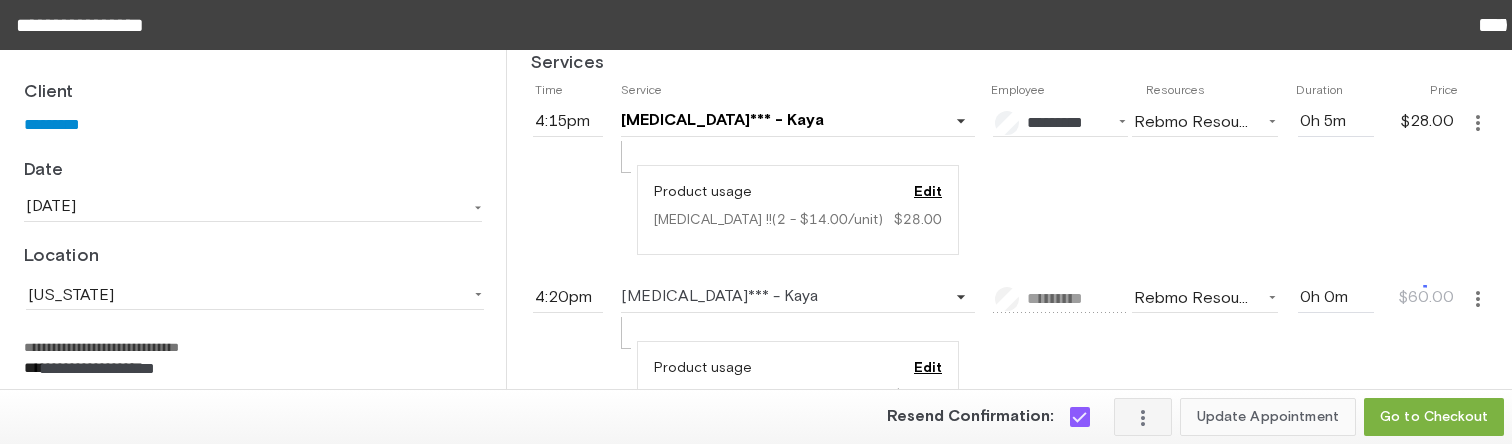 click on "Update Appointment" 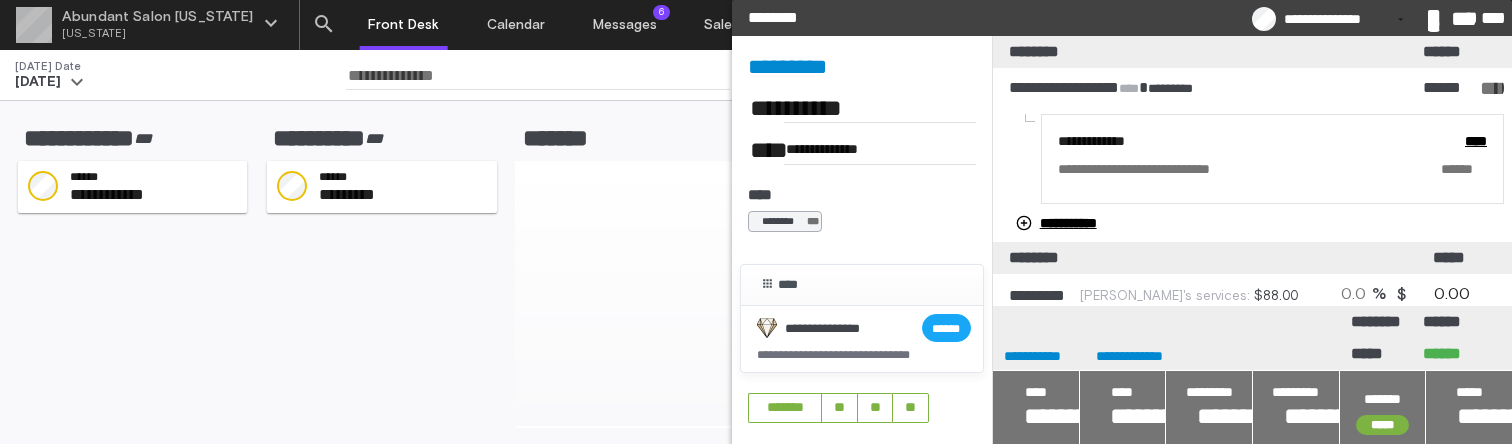 scroll, scrollTop: 190, scrollLeft: 0, axis: vertical 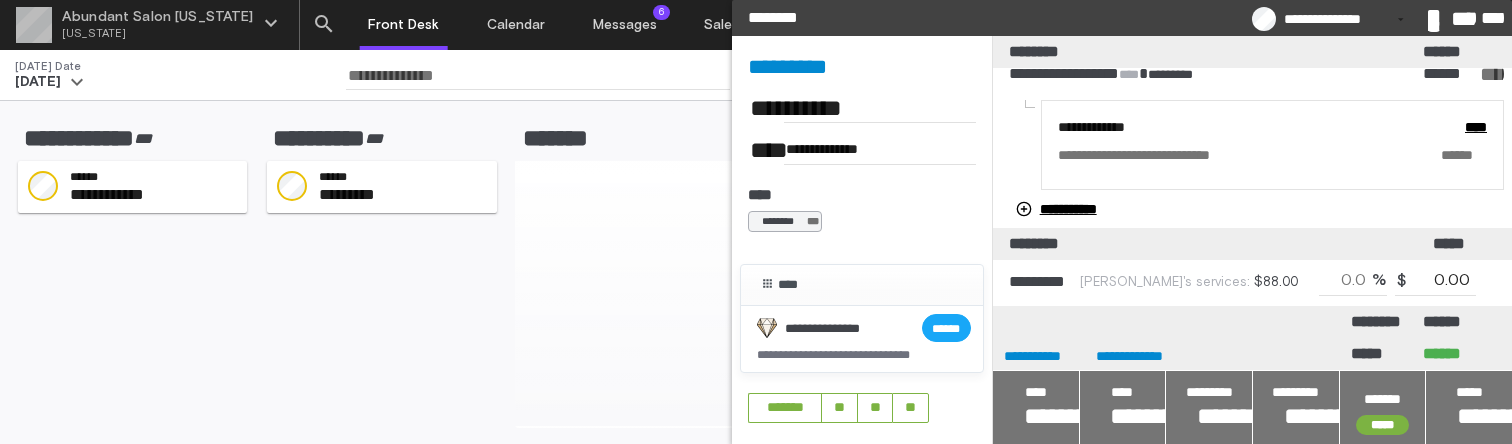 click at bounding box center (1123, 407) 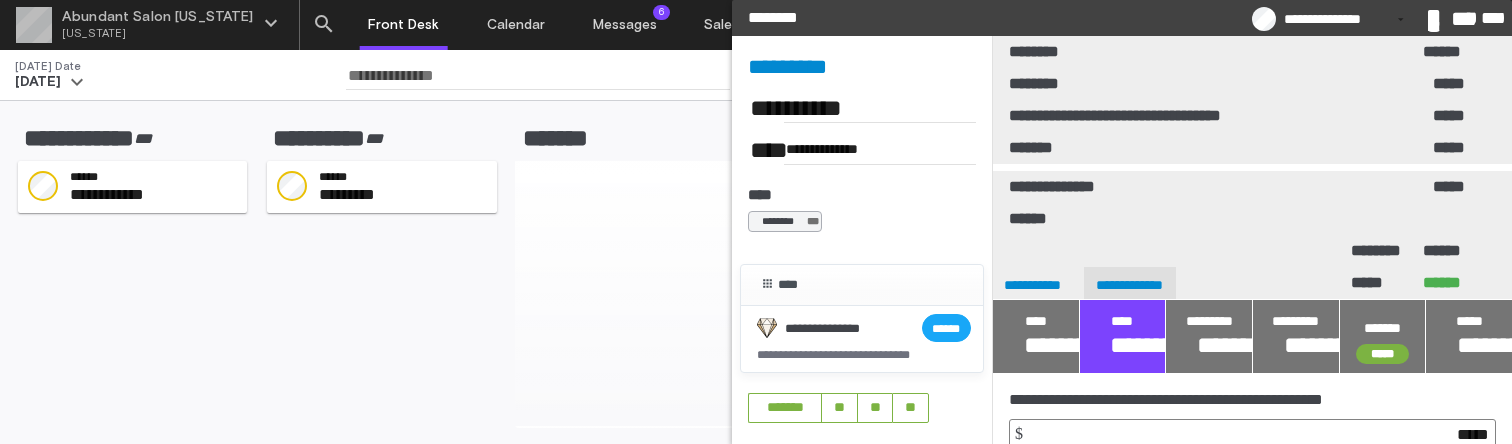 click on "**********" 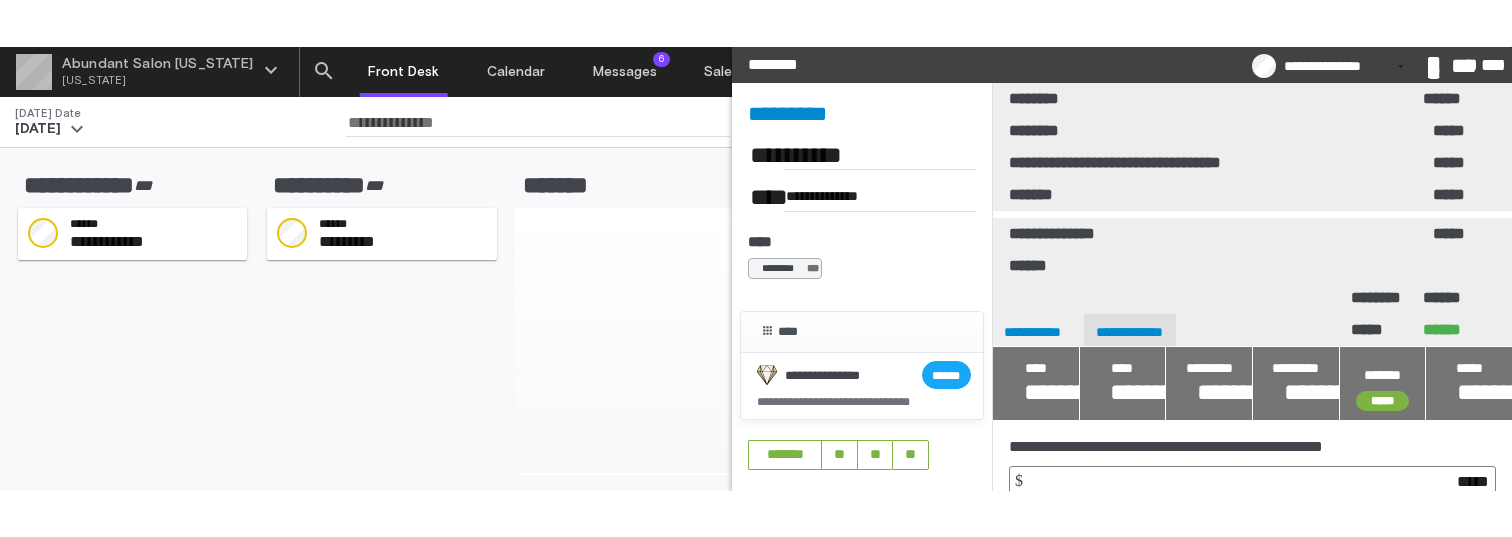 scroll, scrollTop: 0, scrollLeft: 0, axis: both 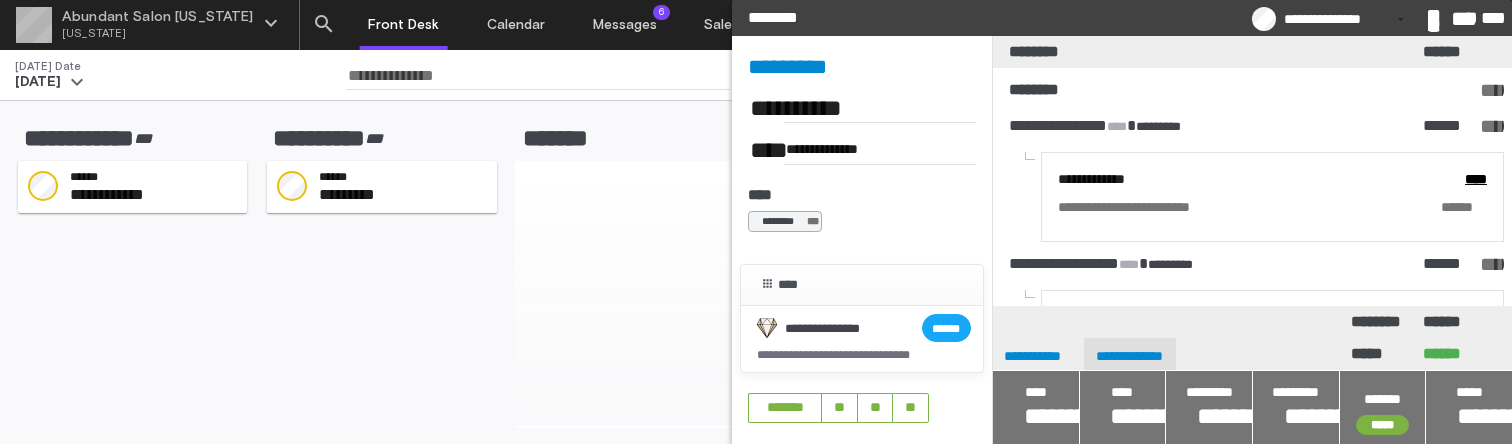 click at bounding box center [1123, 407] 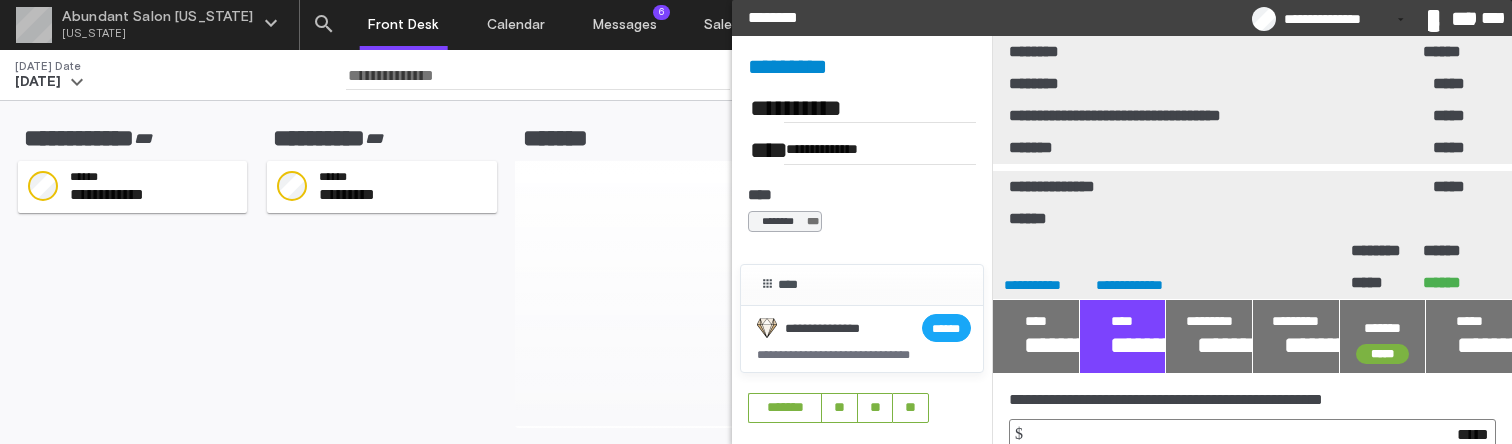 click on "******     ******" at bounding box center [1252, 497] 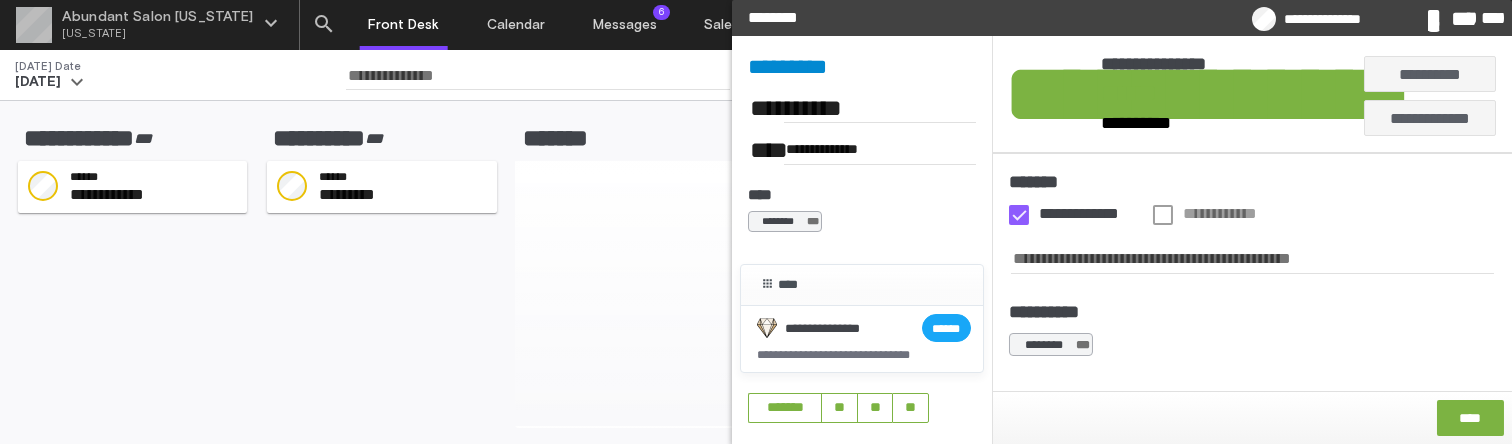 click on "**********" 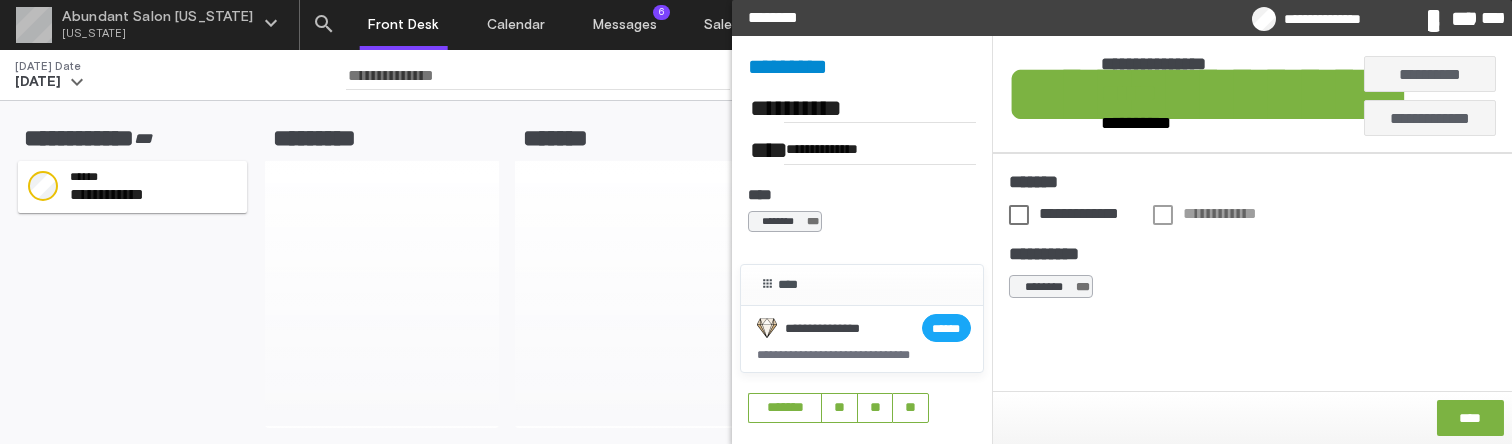 click on "**********" 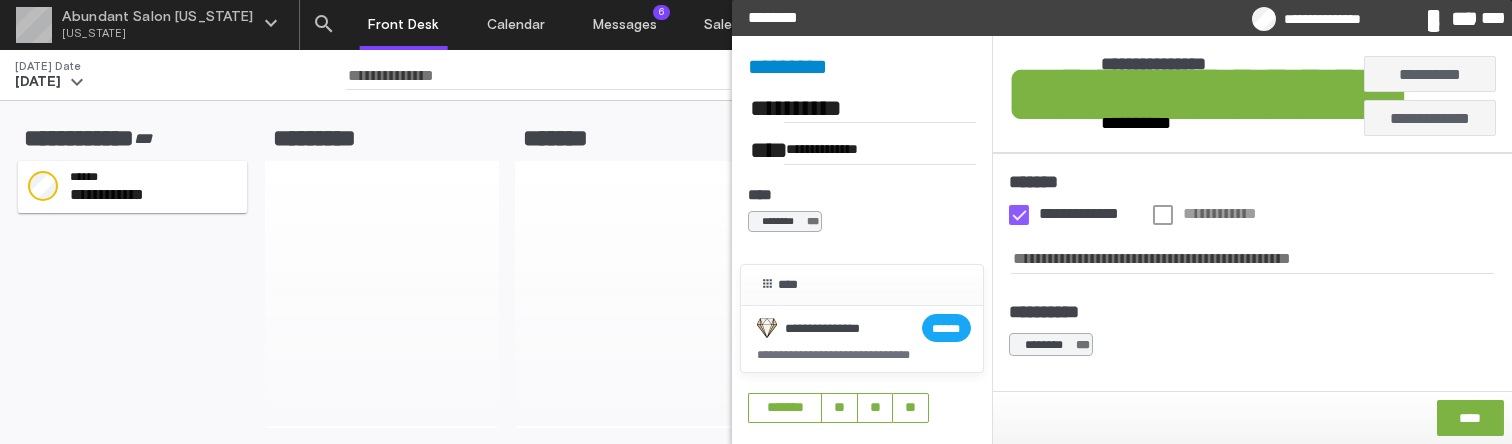 click on "**********" 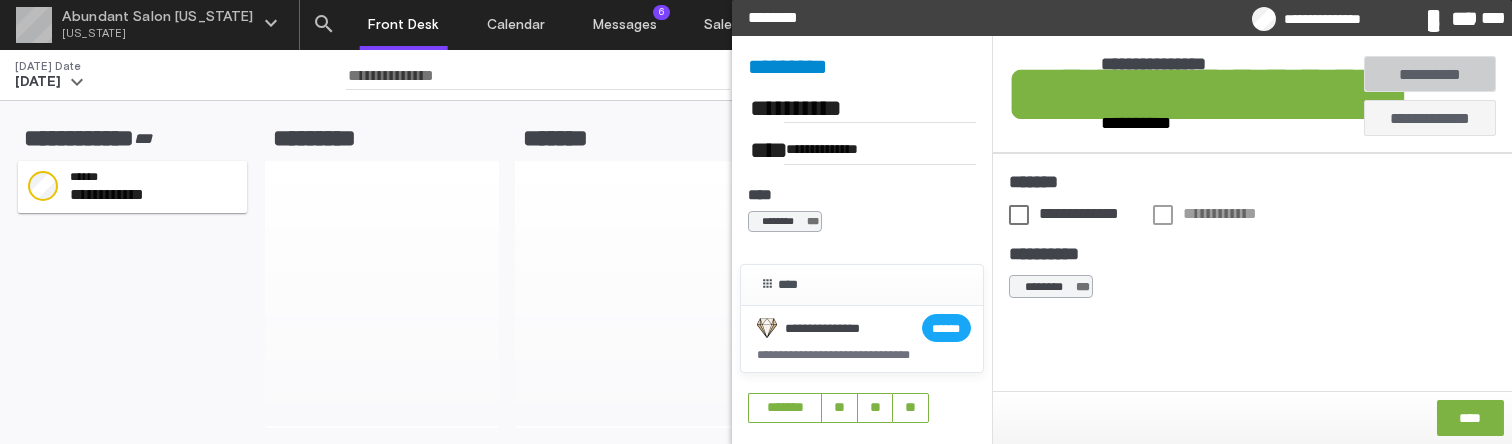 click on "**********" 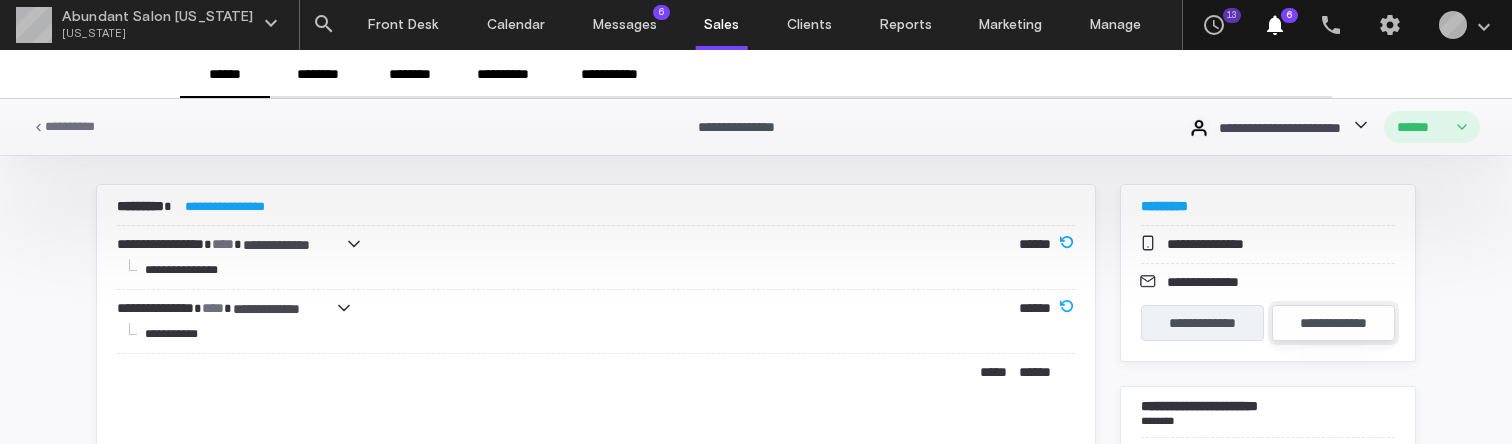 click on "**********" at bounding box center (1333, 323) 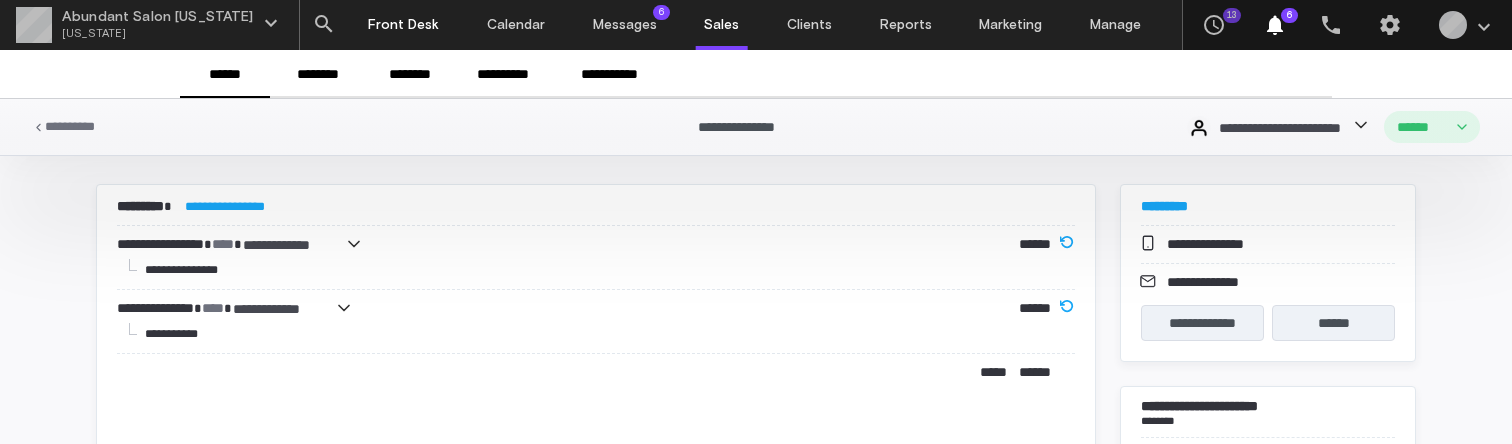 click on "Front Desk" at bounding box center (404, 25) 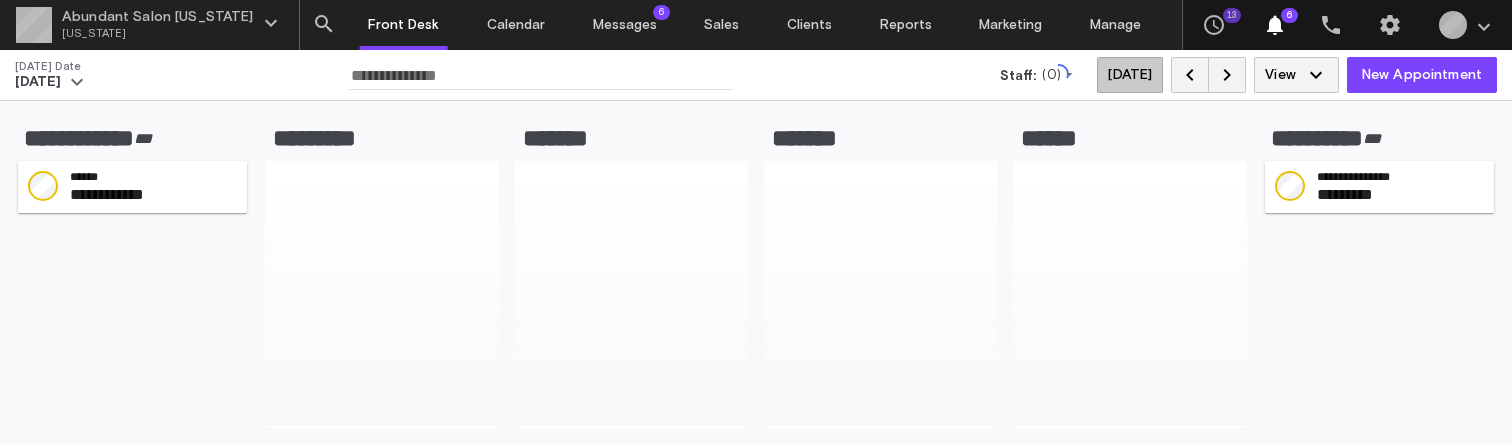 click on "**********" at bounding box center (756, 272) 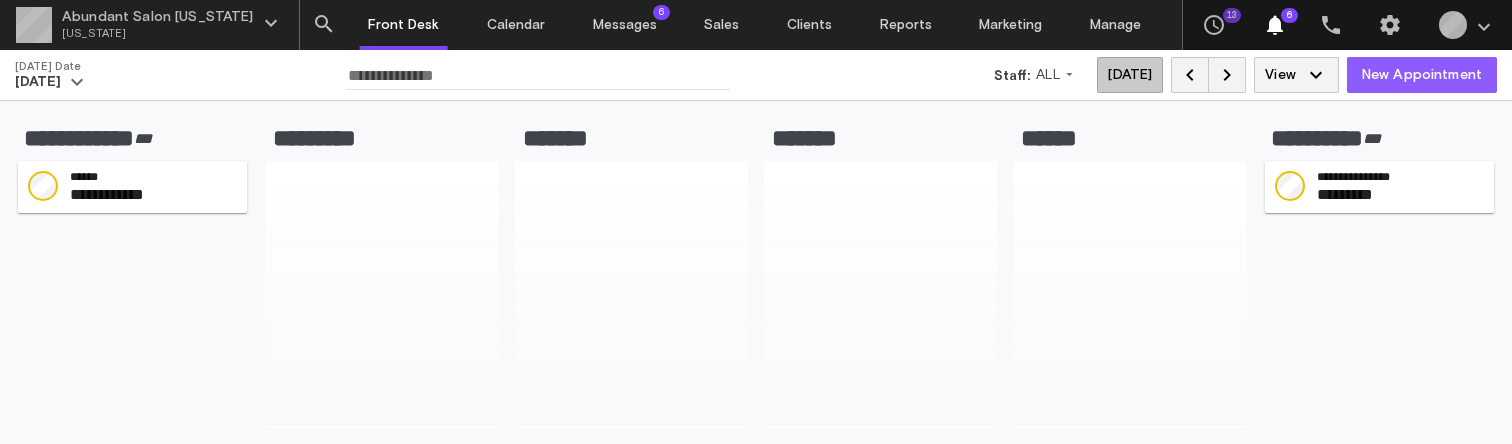 click on "New Appointment" at bounding box center [1422, 75] 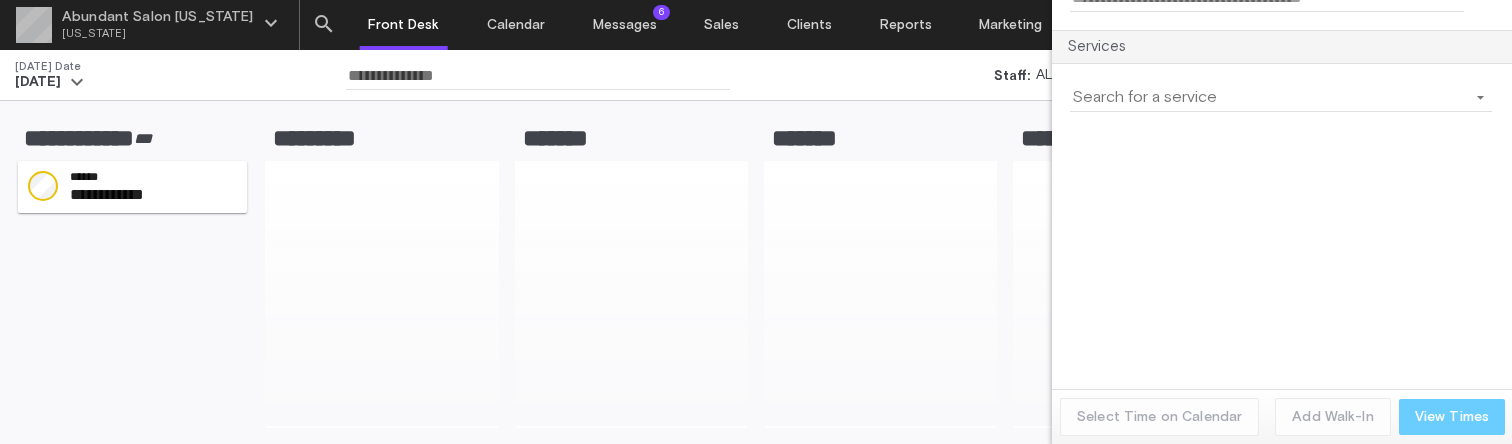 type 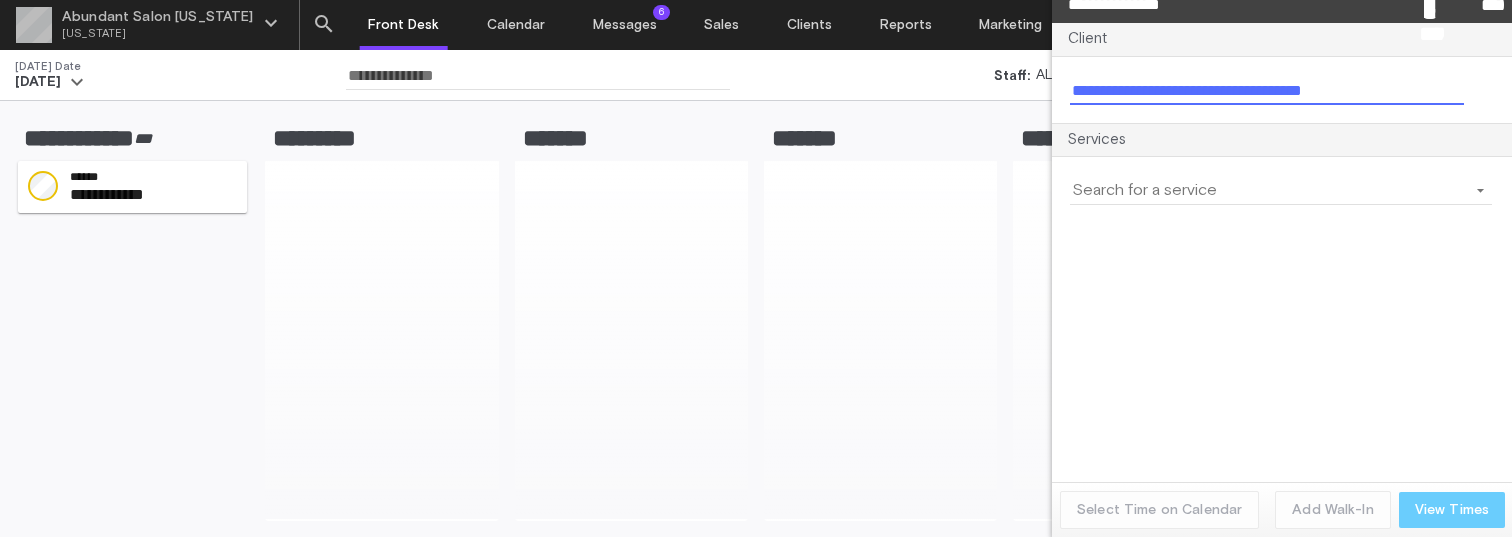 click at bounding box center (1267, 90) 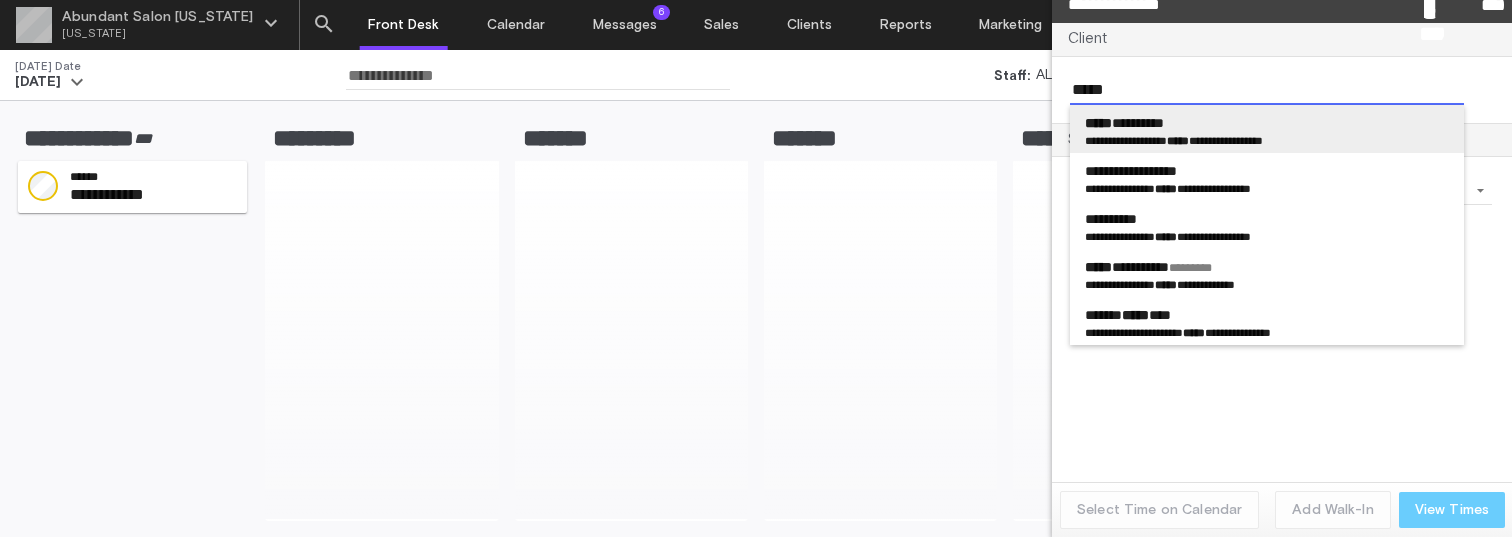 click on "**********" at bounding box center [1119, 140] 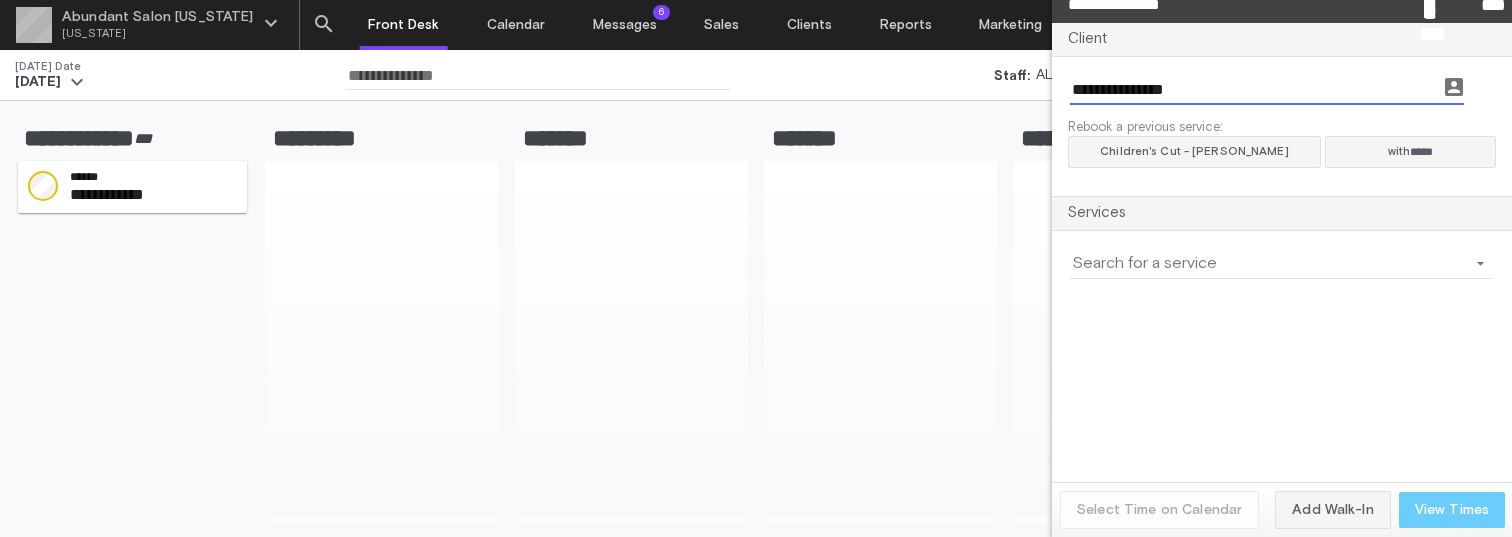 click at bounding box center [1269, 264] 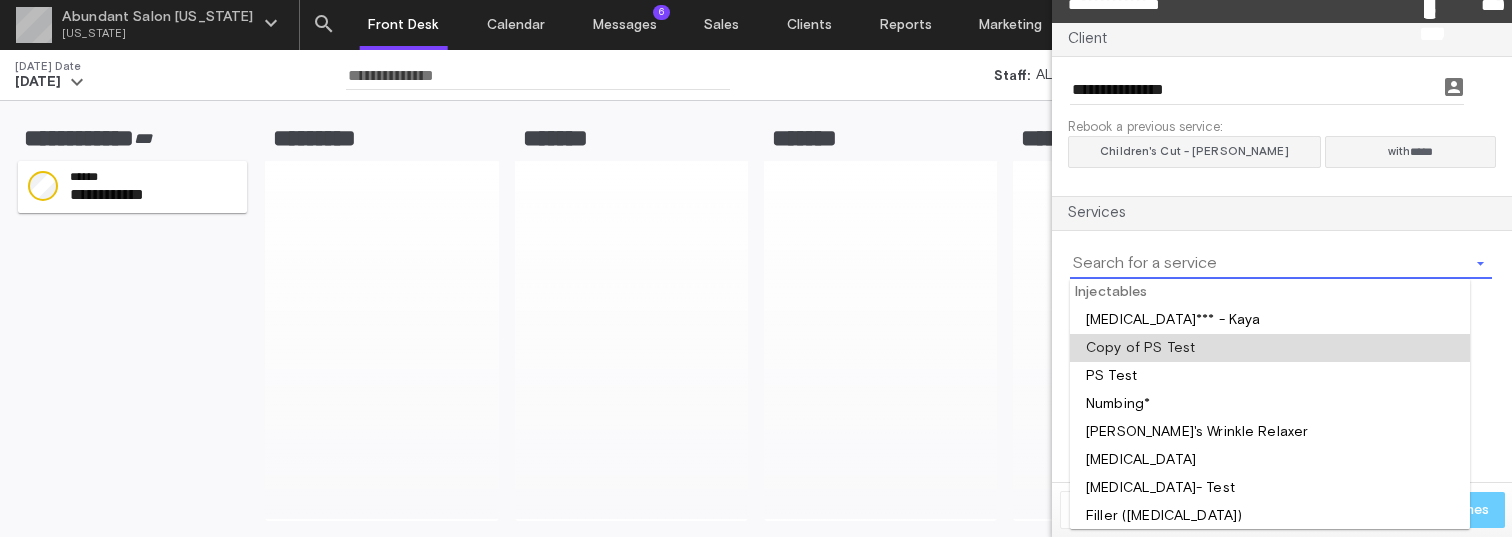 drag, startPoint x: 1147, startPoint y: 323, endPoint x: 1333, endPoint y: 349, distance: 187.80841 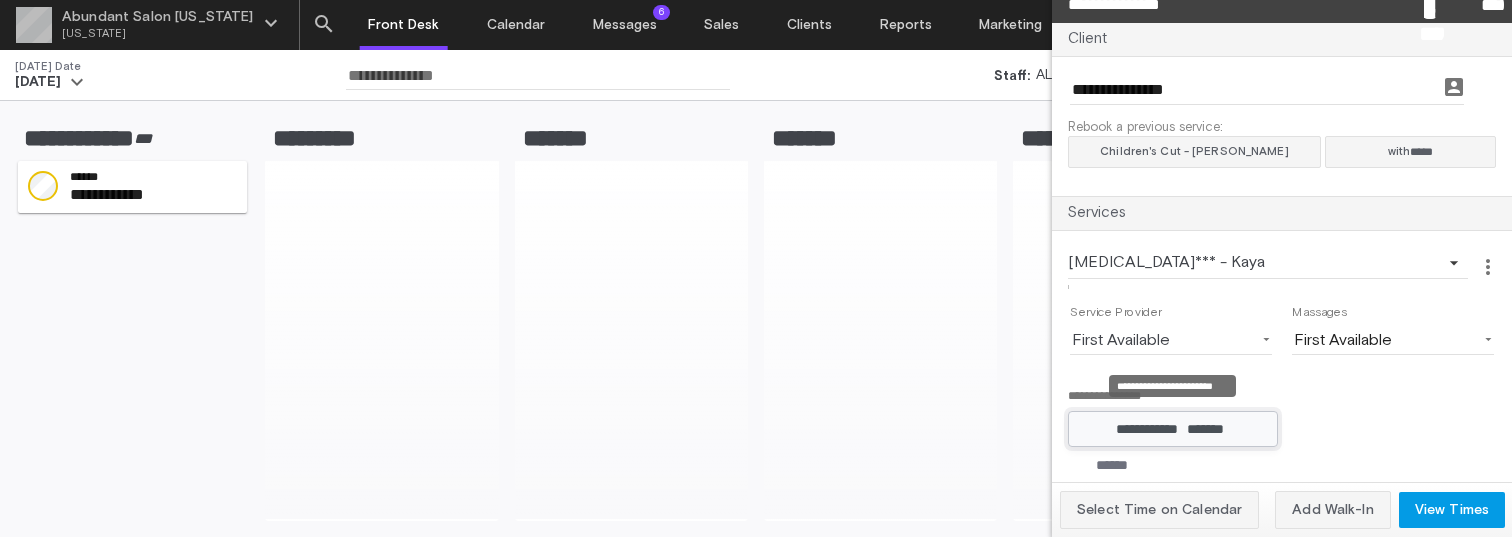 click on "******" 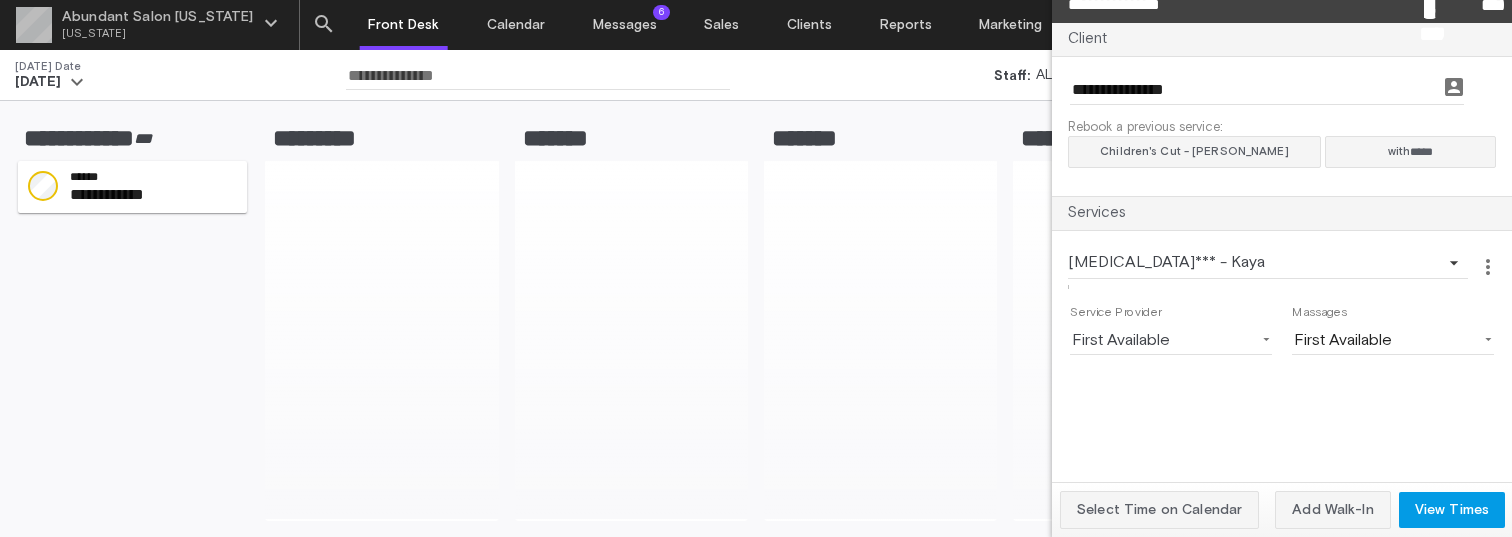 scroll, scrollTop: 76, scrollLeft: 0, axis: vertical 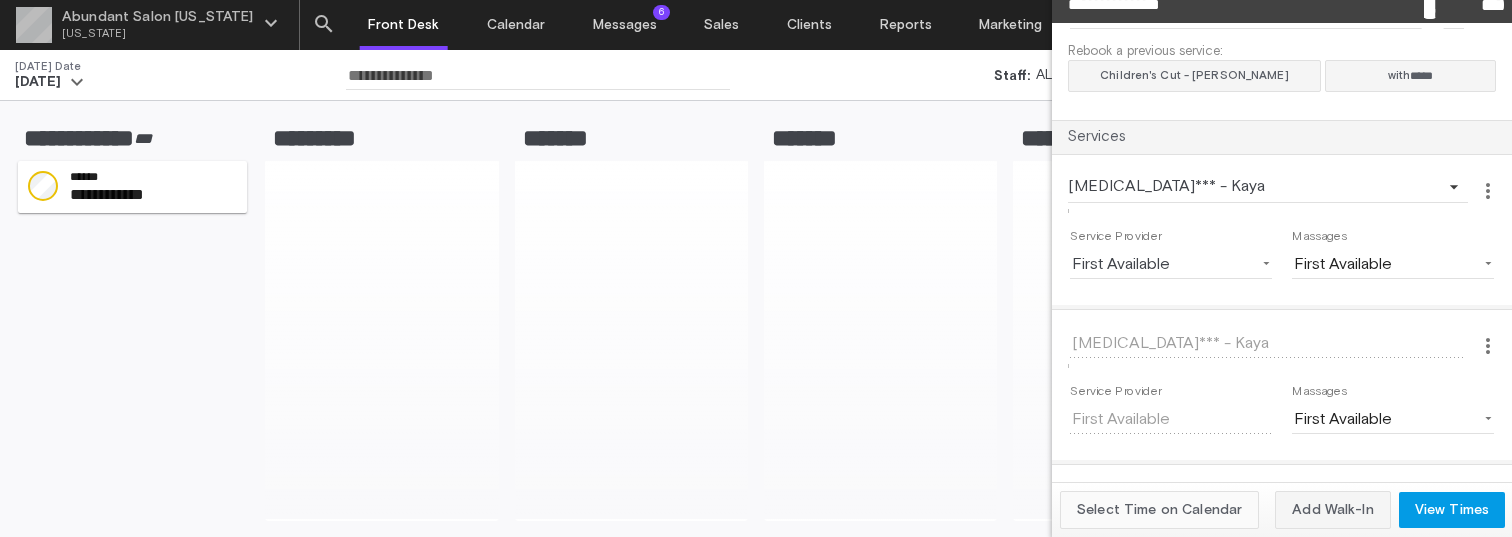 click on "Select Time on Calendar" 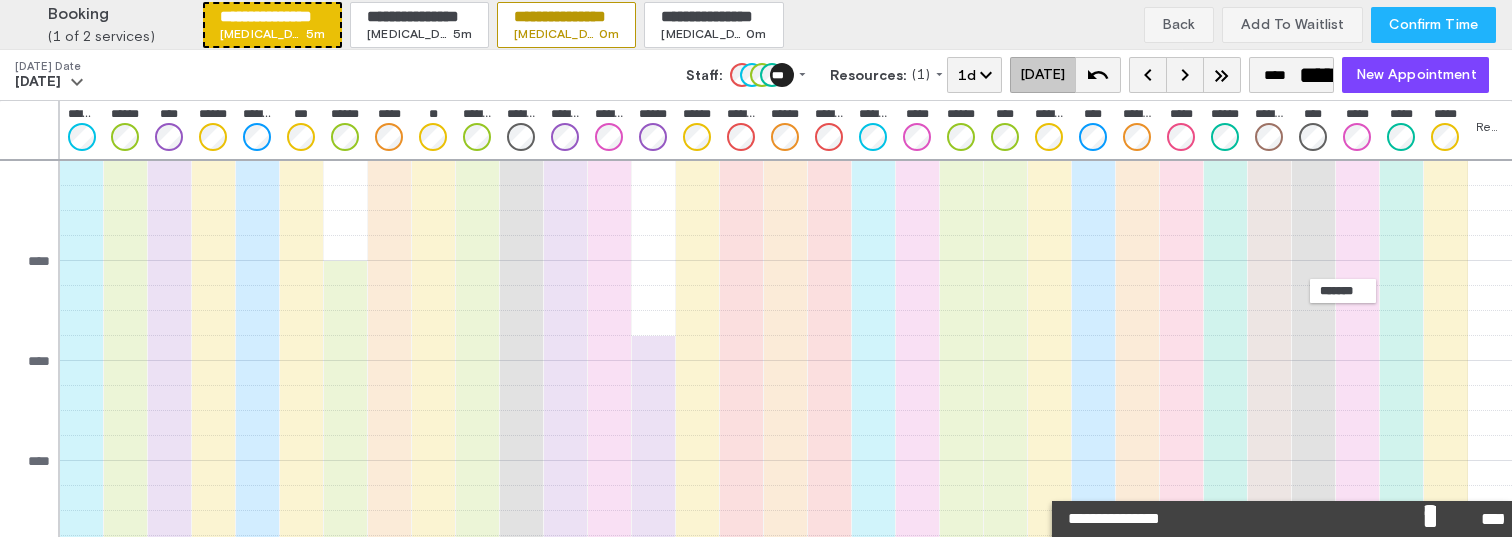 scroll, scrollTop: 423, scrollLeft: 0, axis: vertical 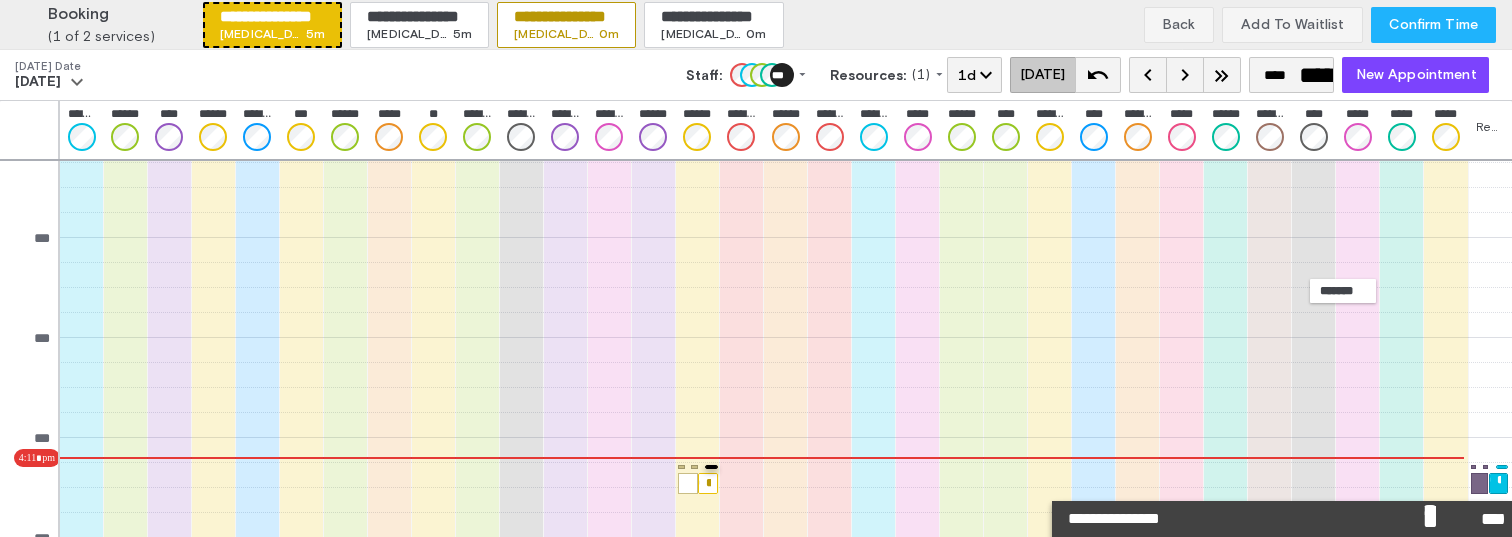 click on "Confirm Time" at bounding box center (1433, 25) 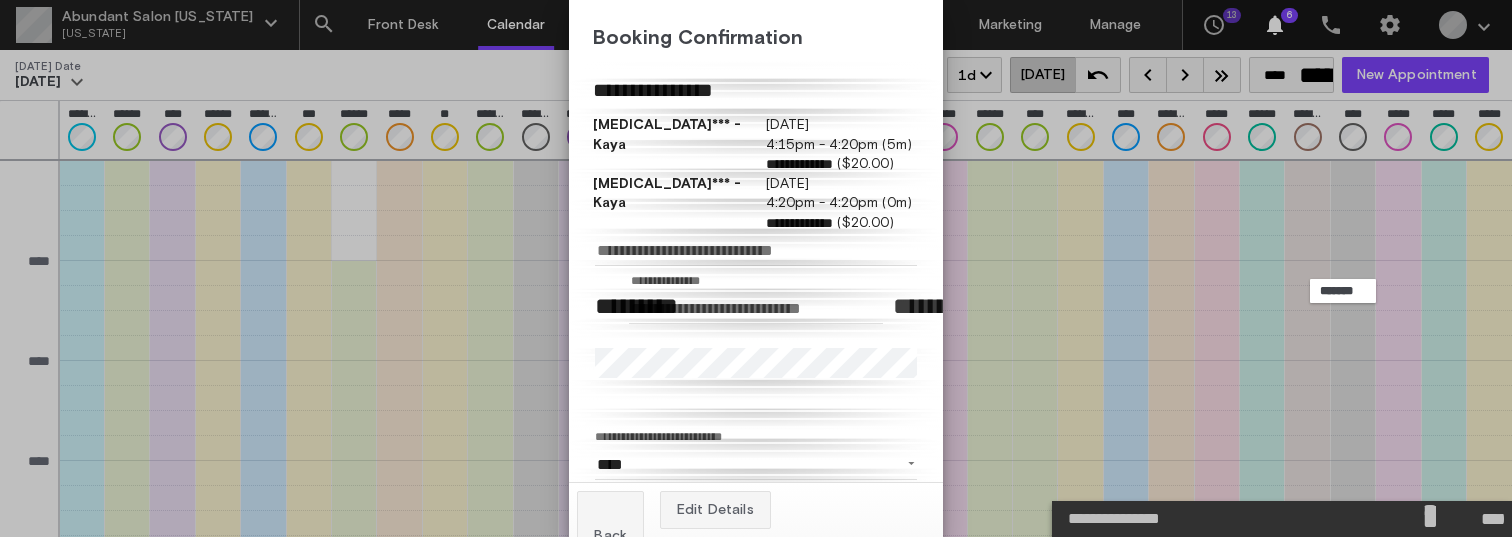 scroll, scrollTop: 423, scrollLeft: 0, axis: vertical 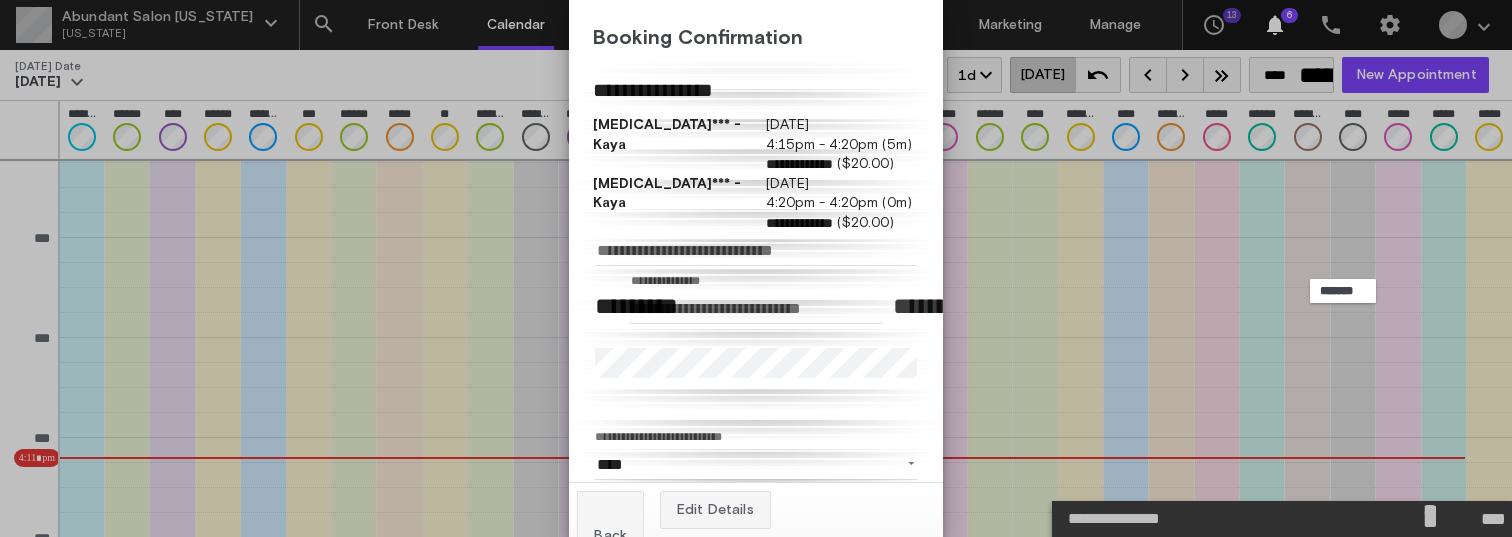click on "Complete Booking" 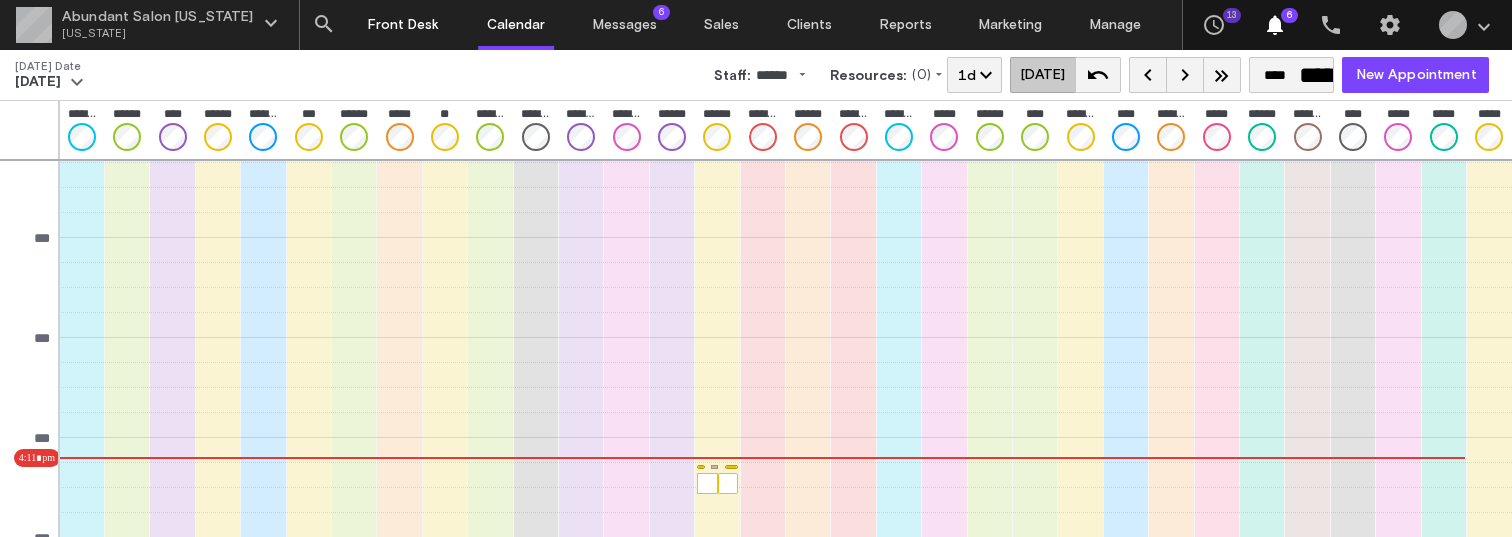 click on "Front Desk" at bounding box center (404, 25) 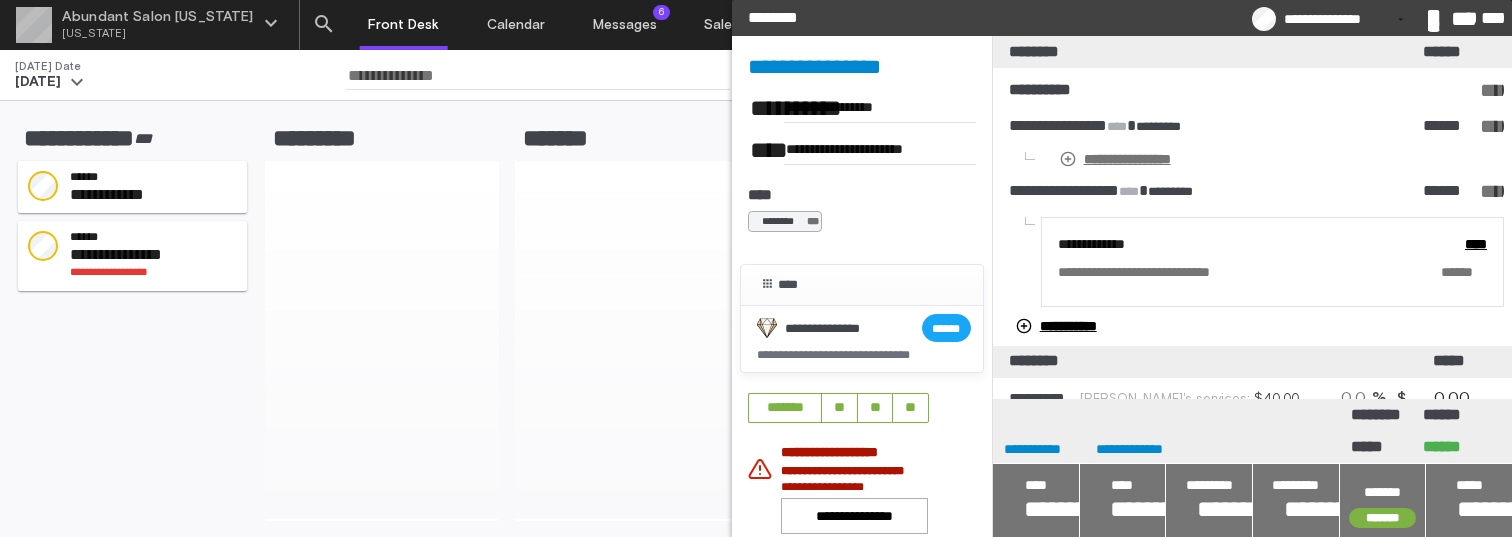 click on "**********" at bounding box center [1117, 159] 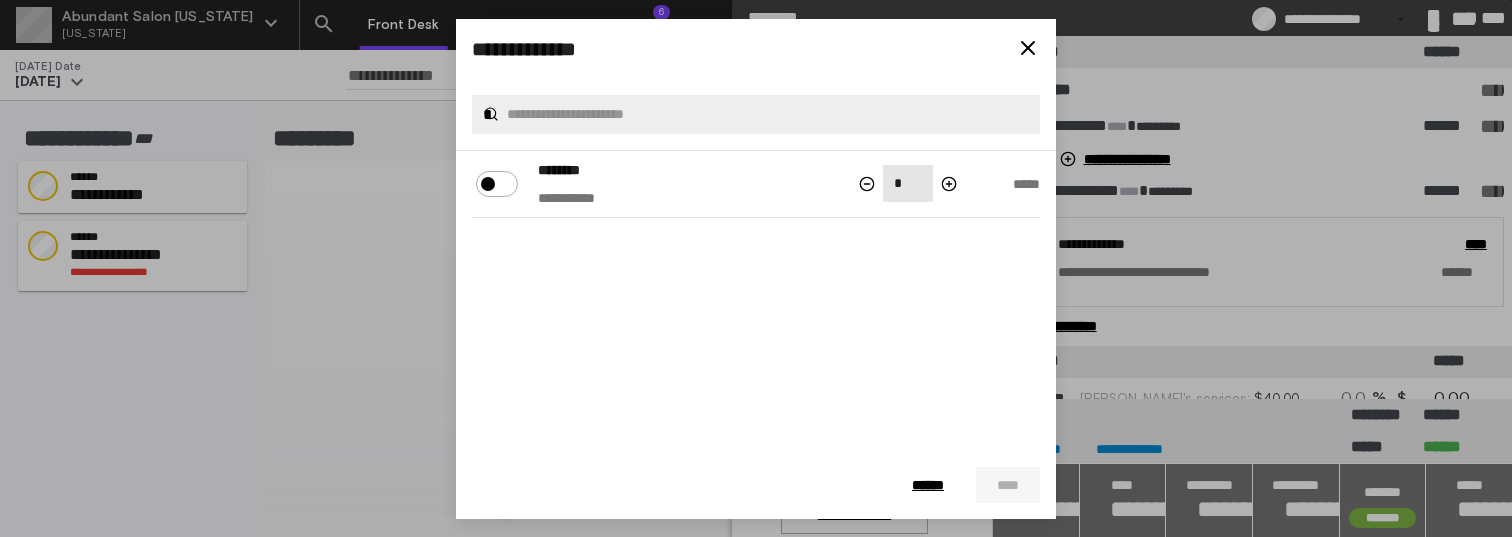 click on "*" at bounding box center (908, 183) 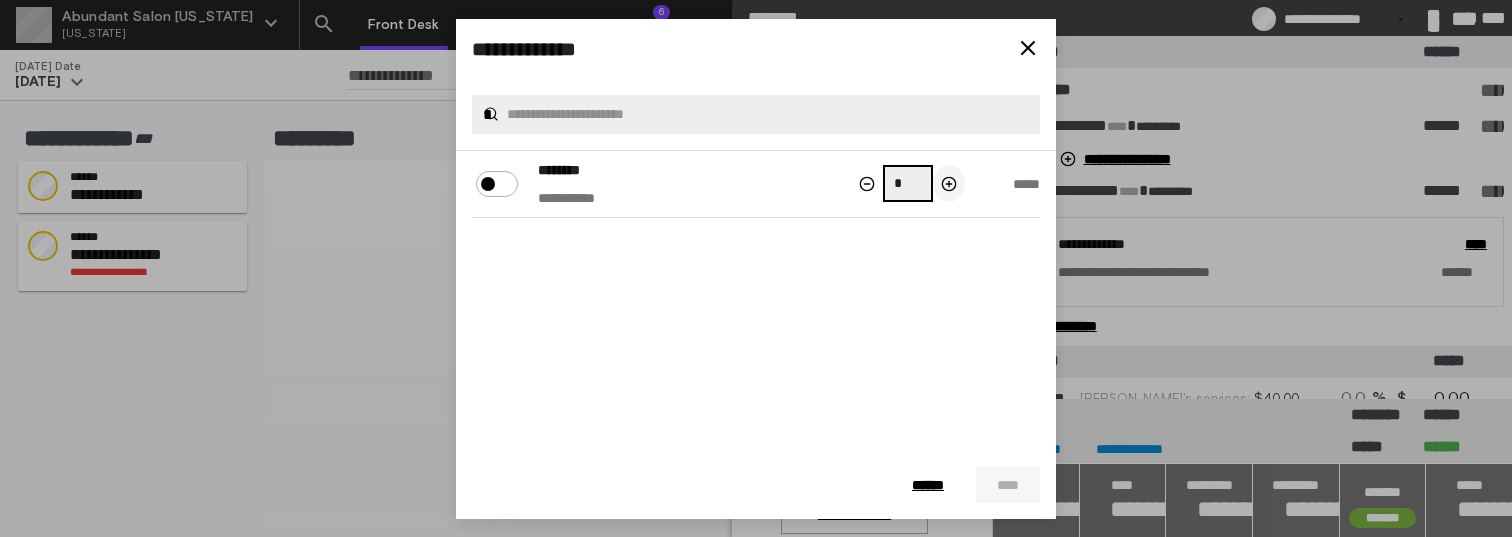 click 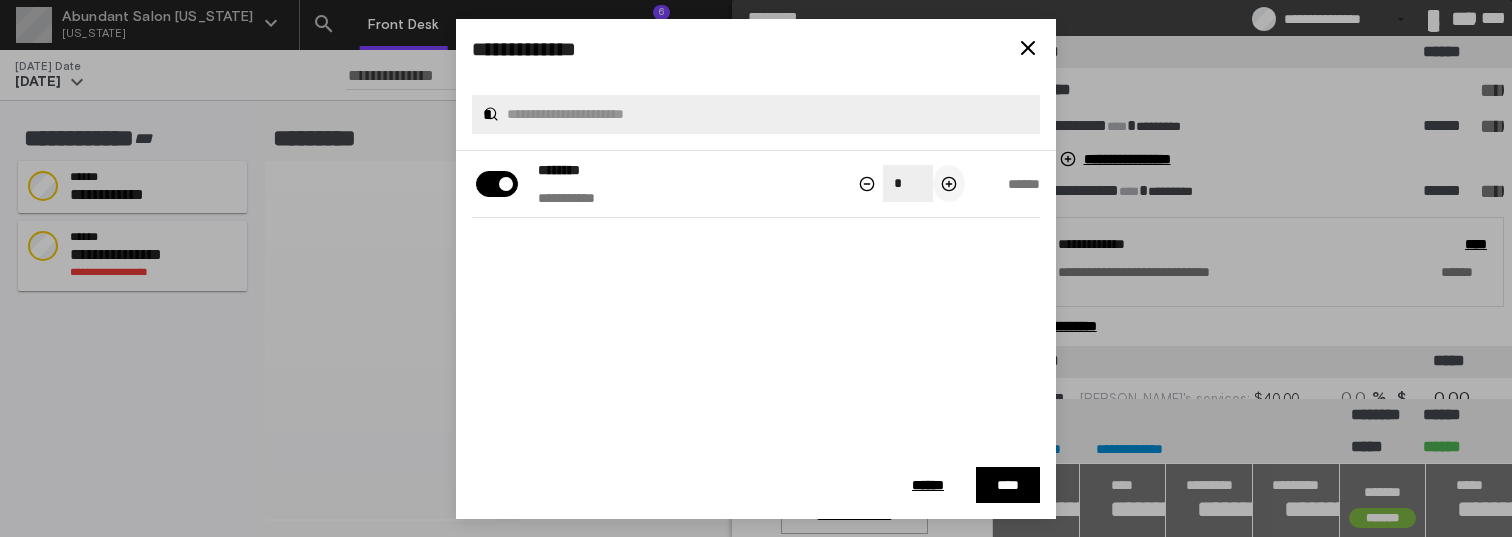 click 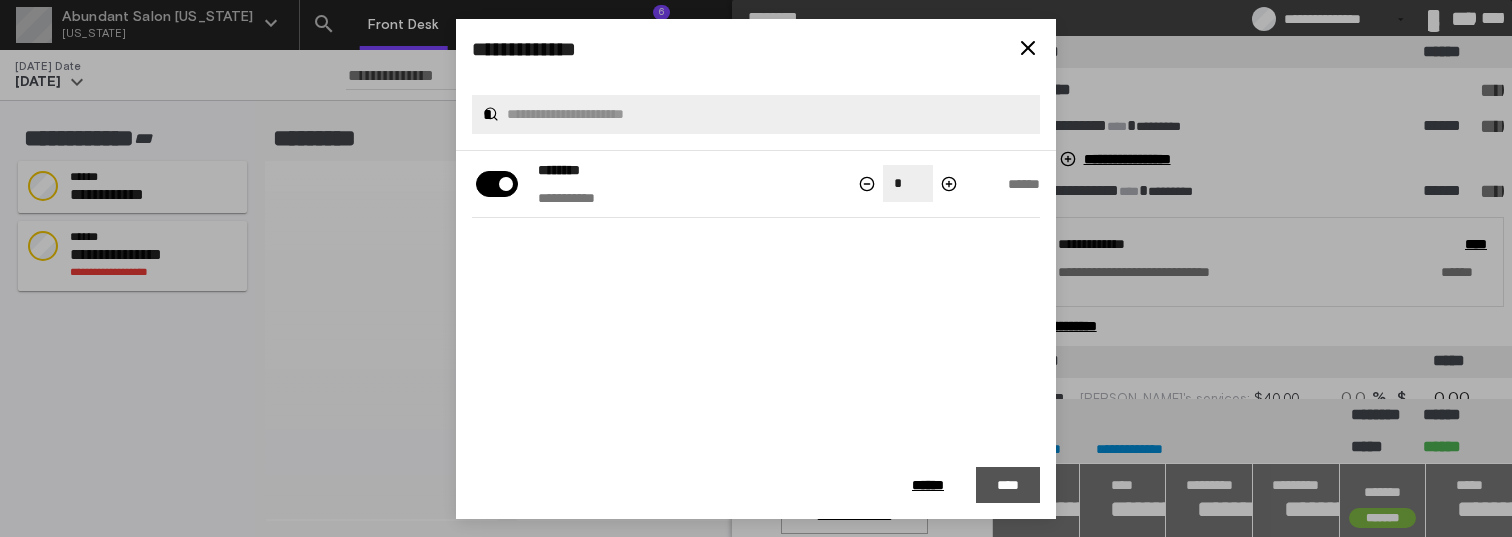 click on "****" at bounding box center (1008, 485) 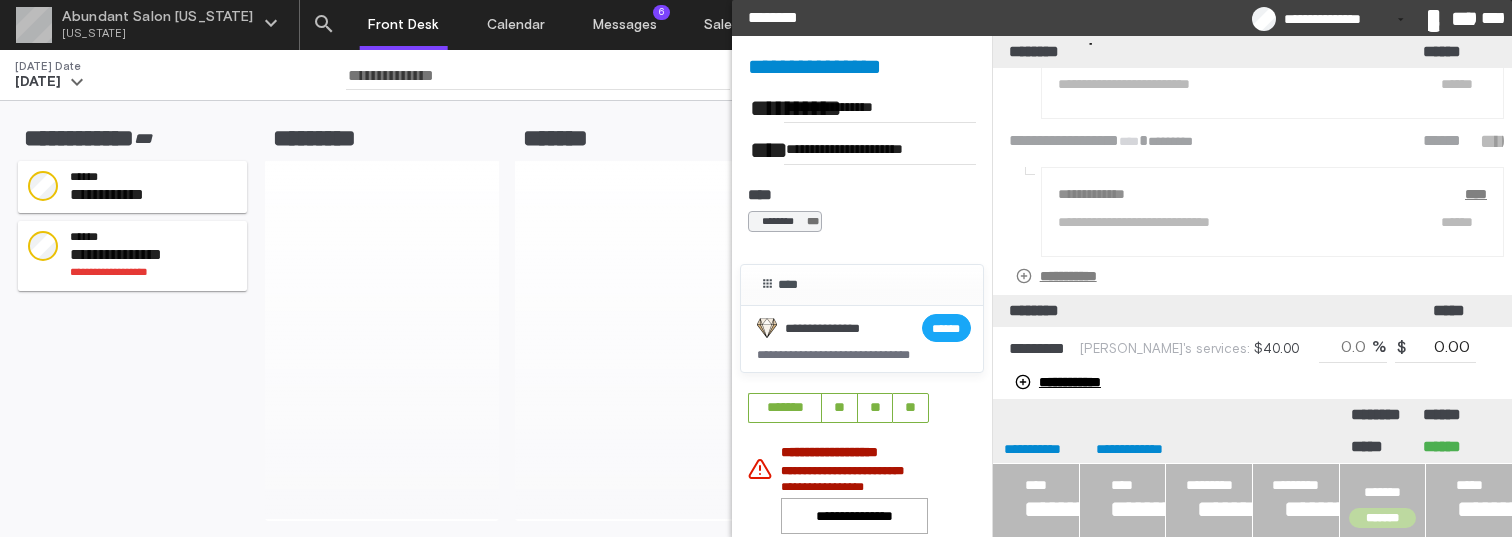 type on "*****" 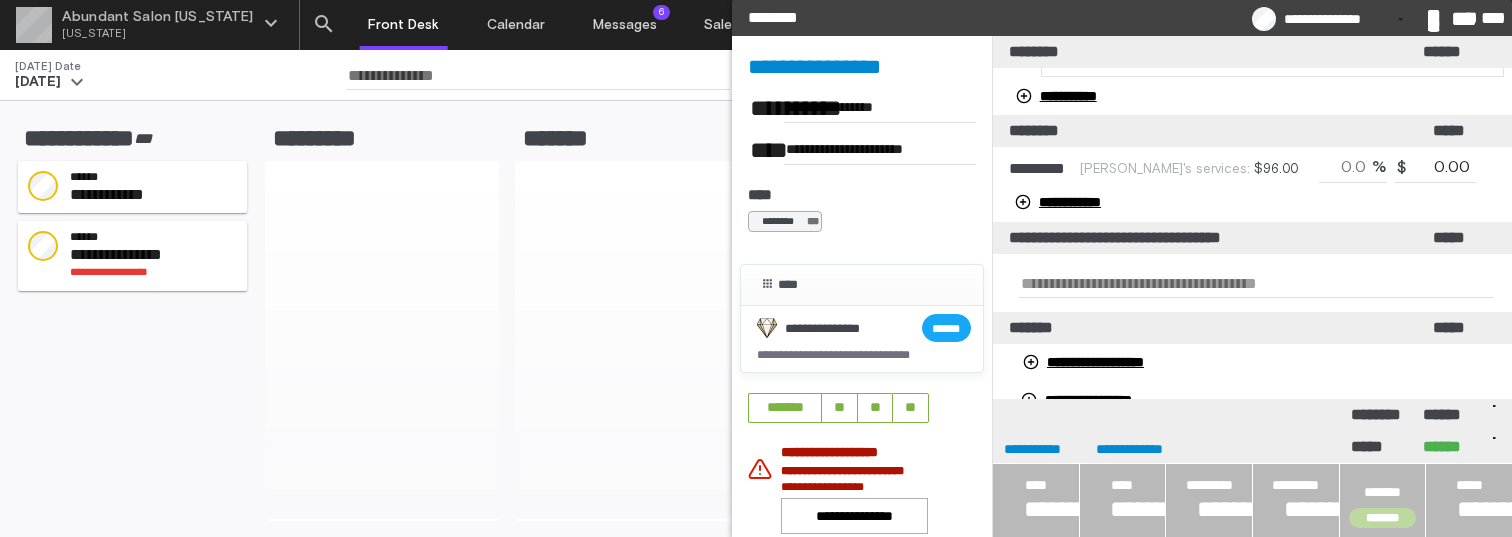 type on "*****" 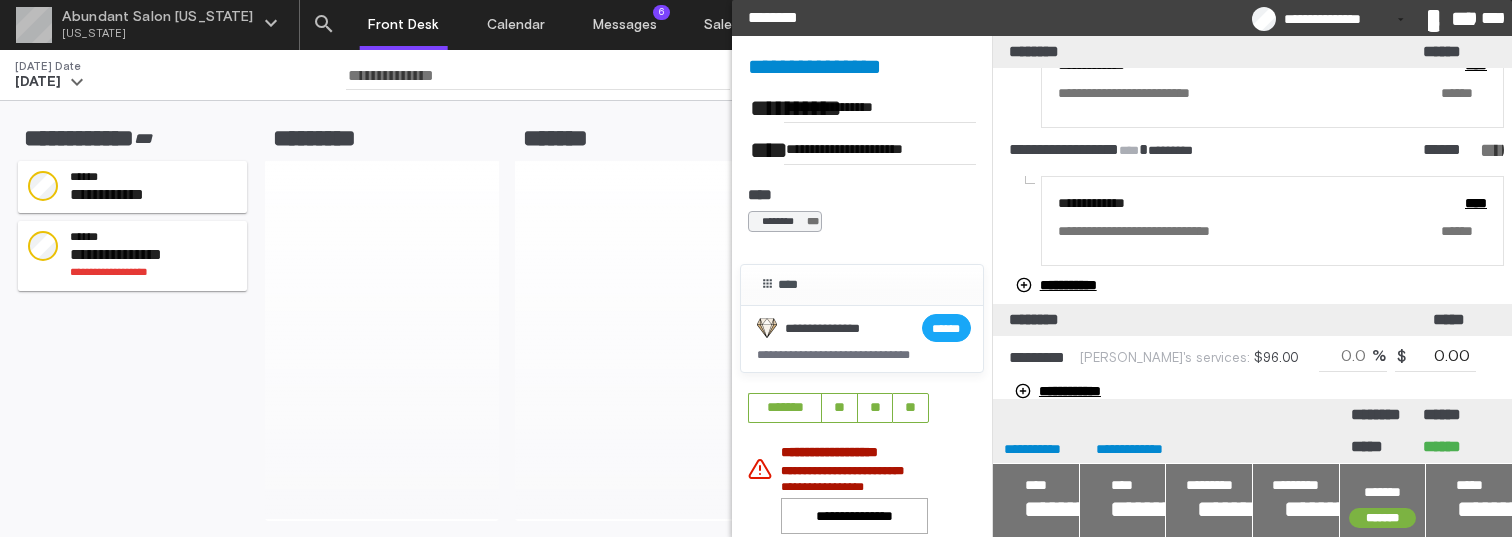 scroll, scrollTop: 117, scrollLeft: 0, axis: vertical 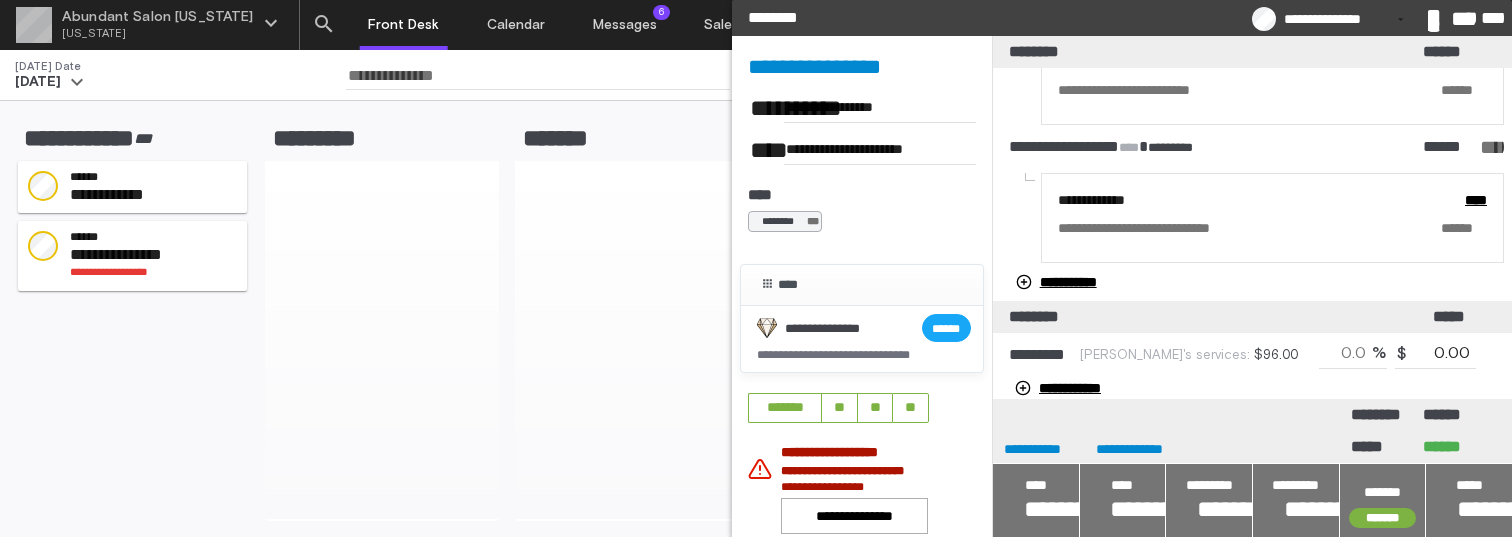 click on "**********" 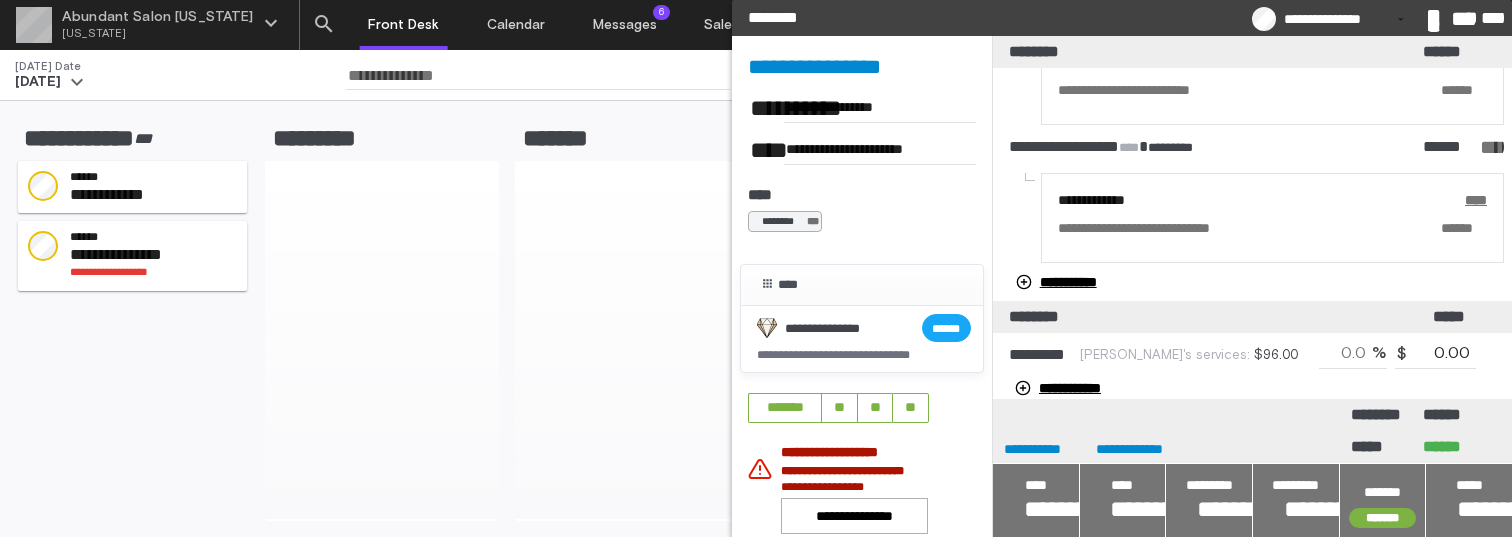 click on "****" at bounding box center (1455, 200) 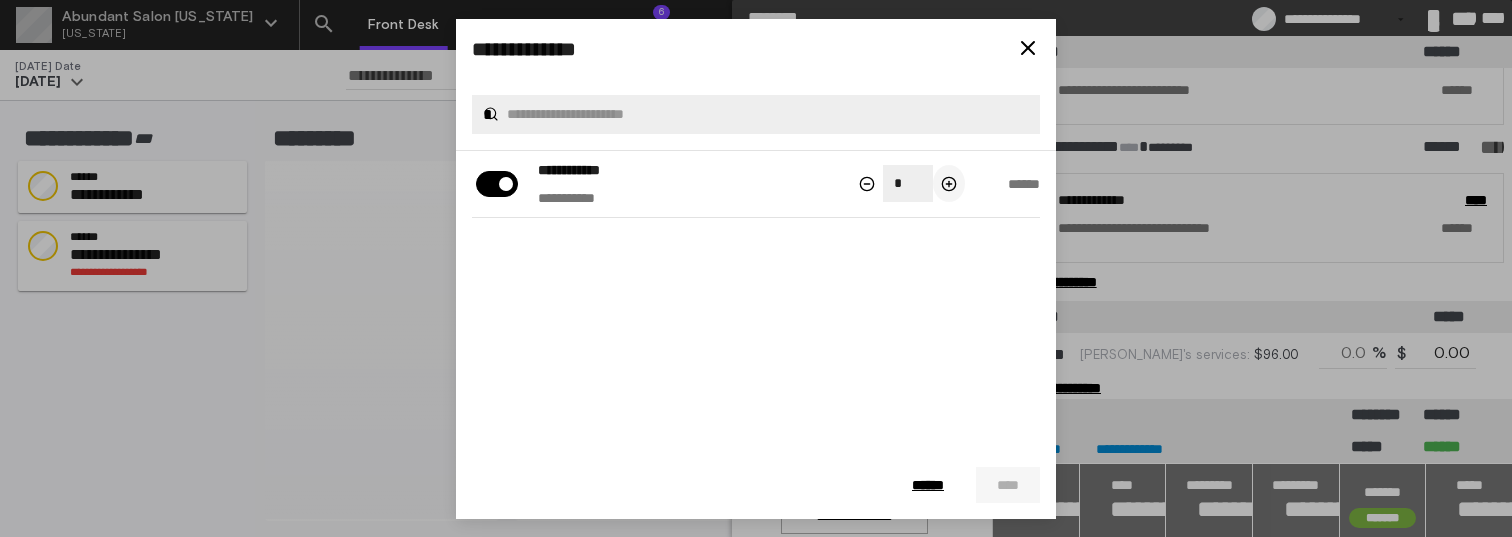 click at bounding box center (949, 183) 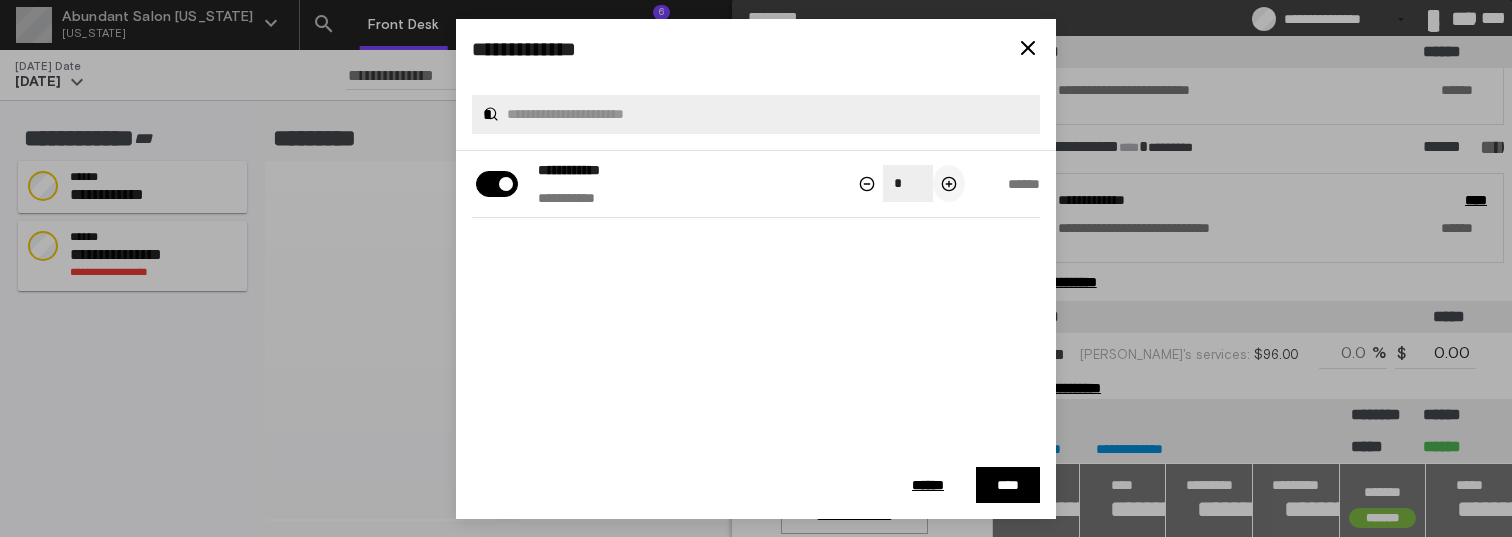 click at bounding box center (949, 183) 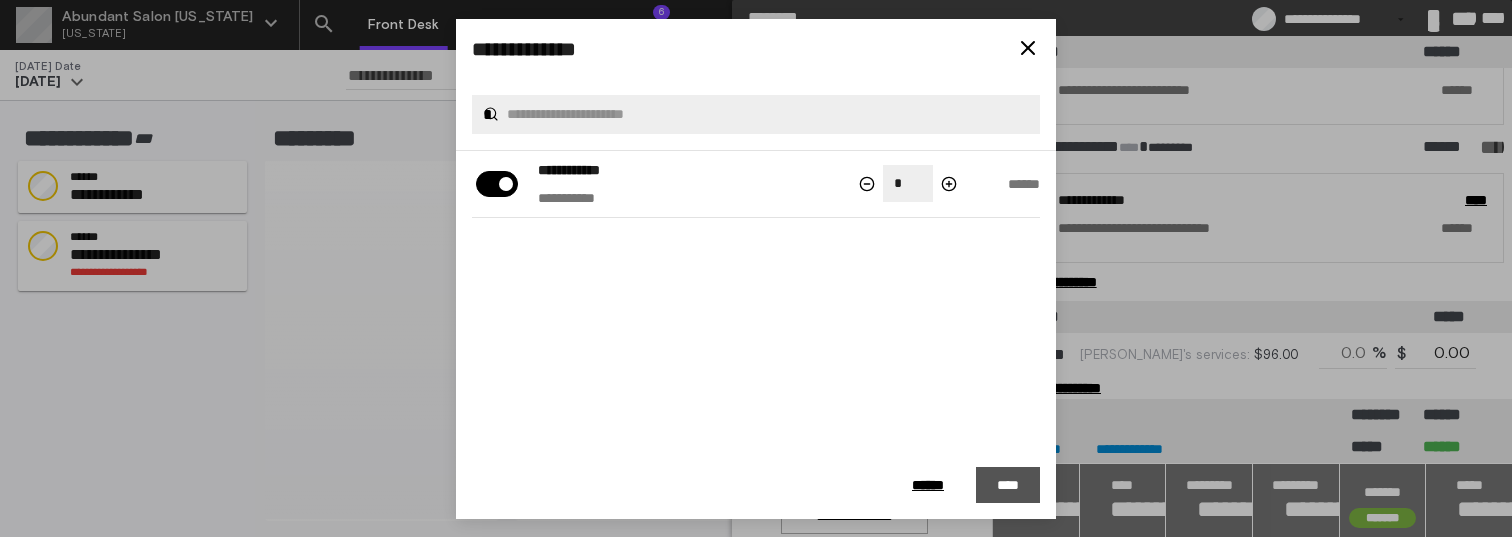 click on "****" at bounding box center [1008, 485] 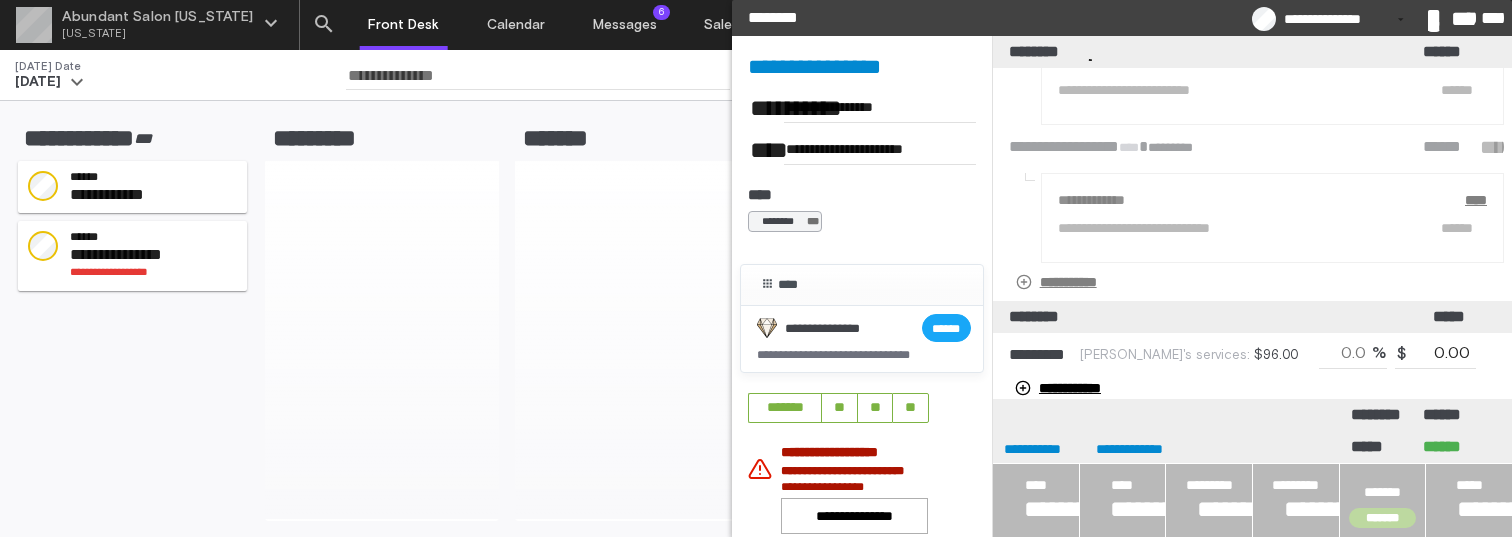 click on "**********" 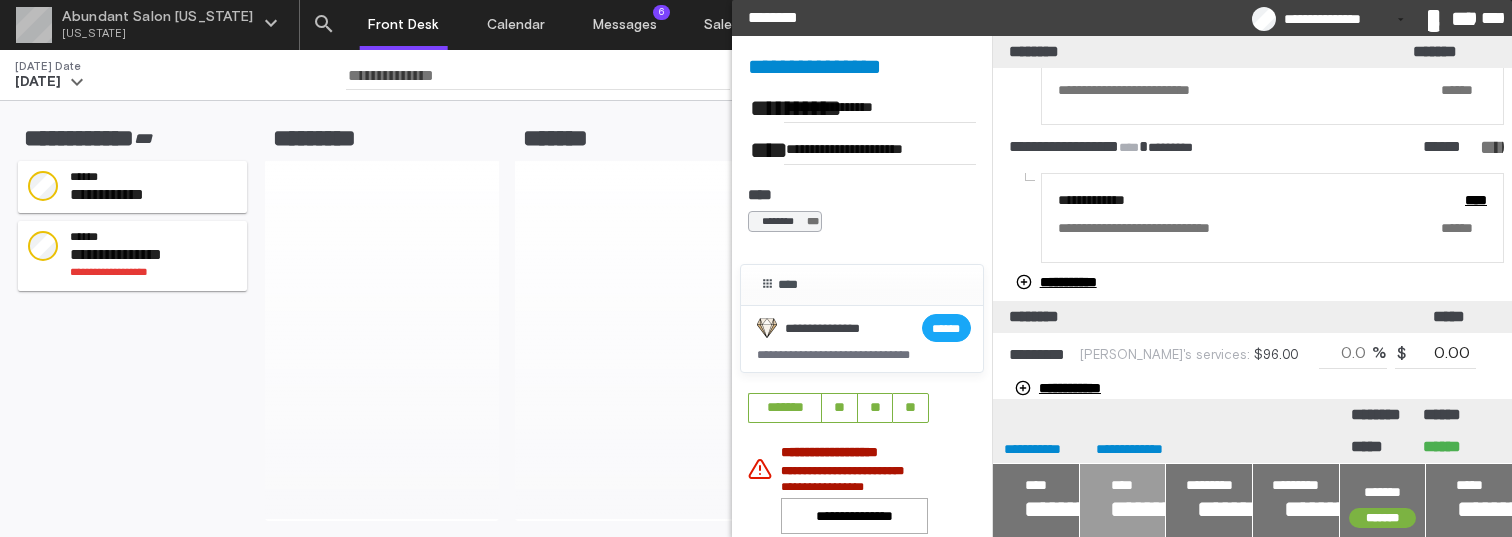 click at bounding box center (1123, 500) 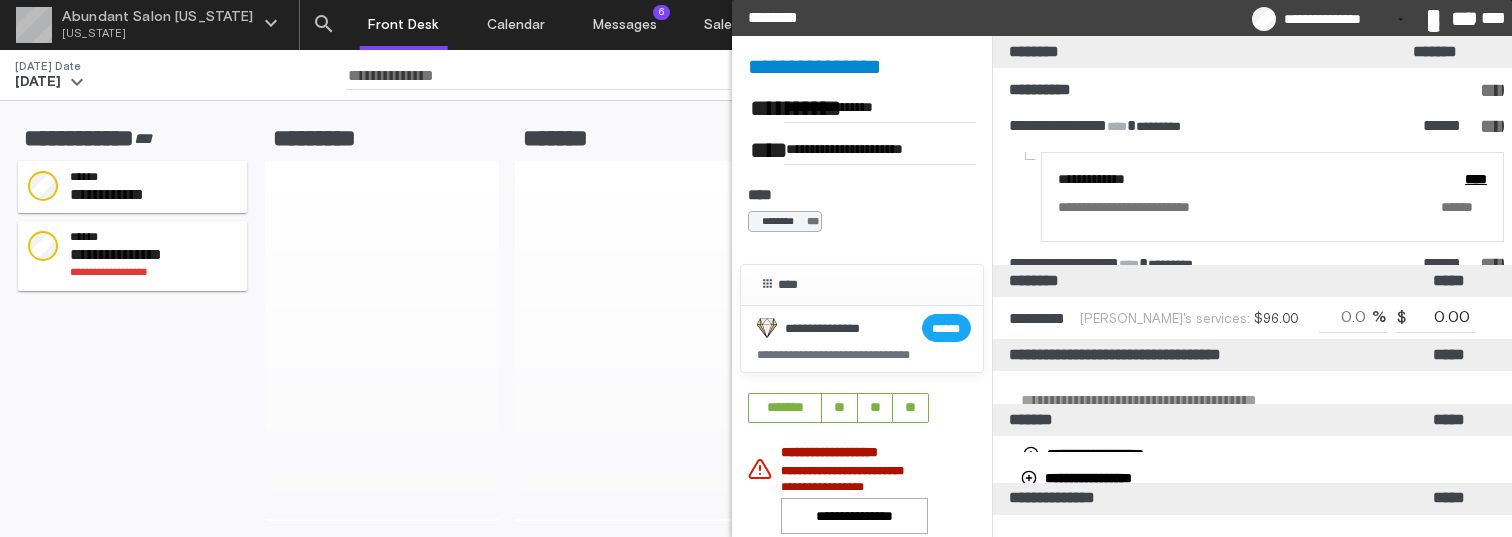 type on "******" 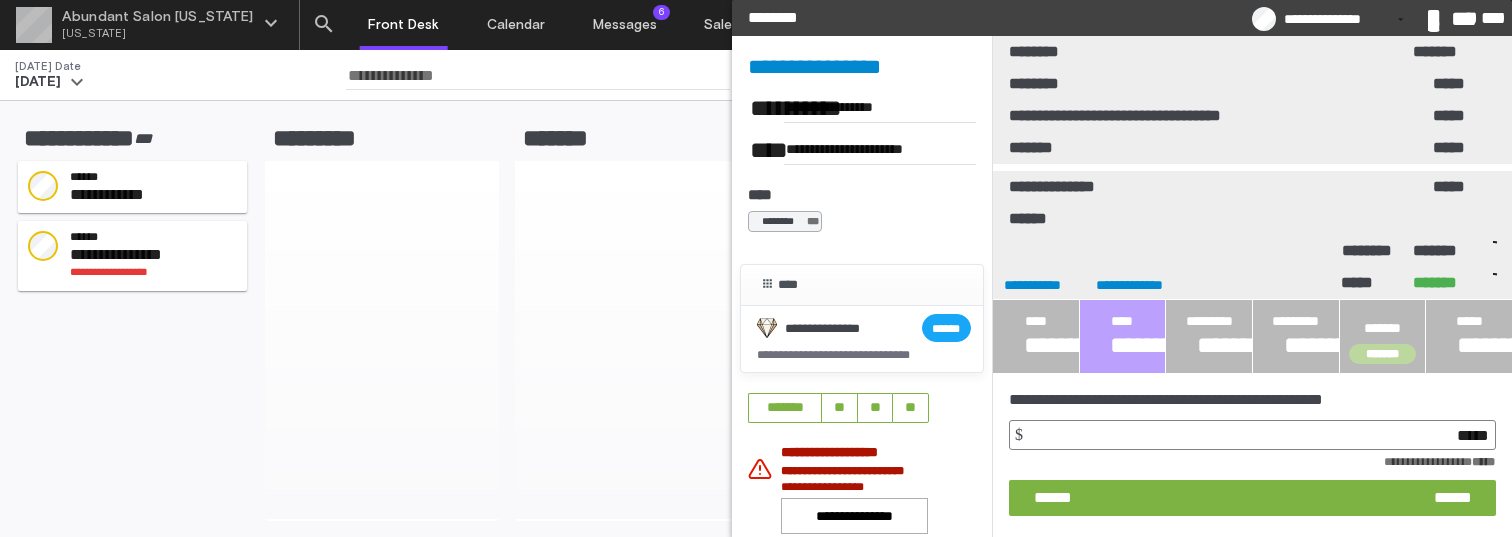 type on "******" 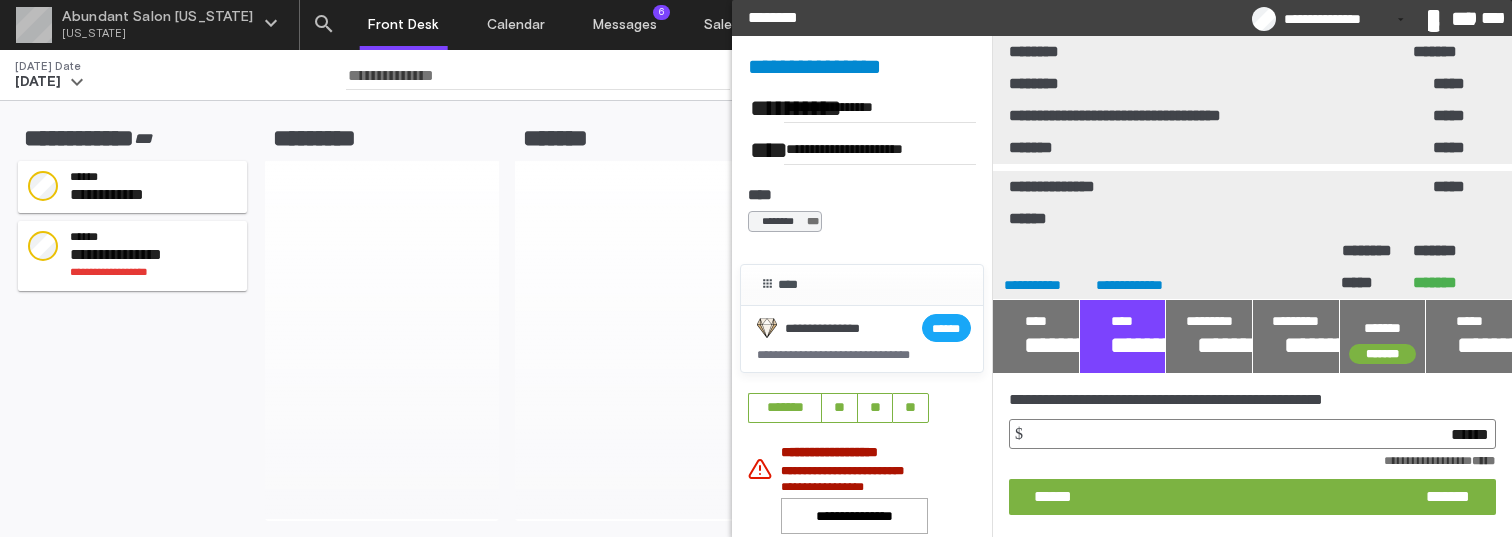click on "**********" at bounding box center (1252, 455) 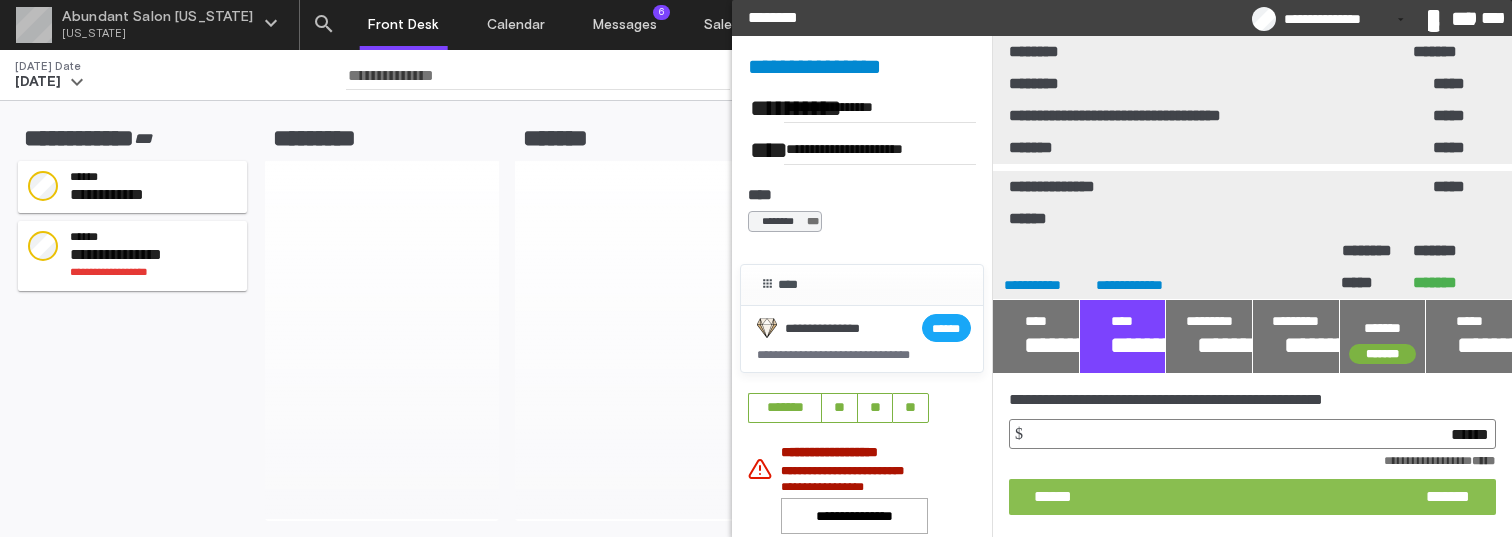 click on "******     *******" at bounding box center [1252, 497] 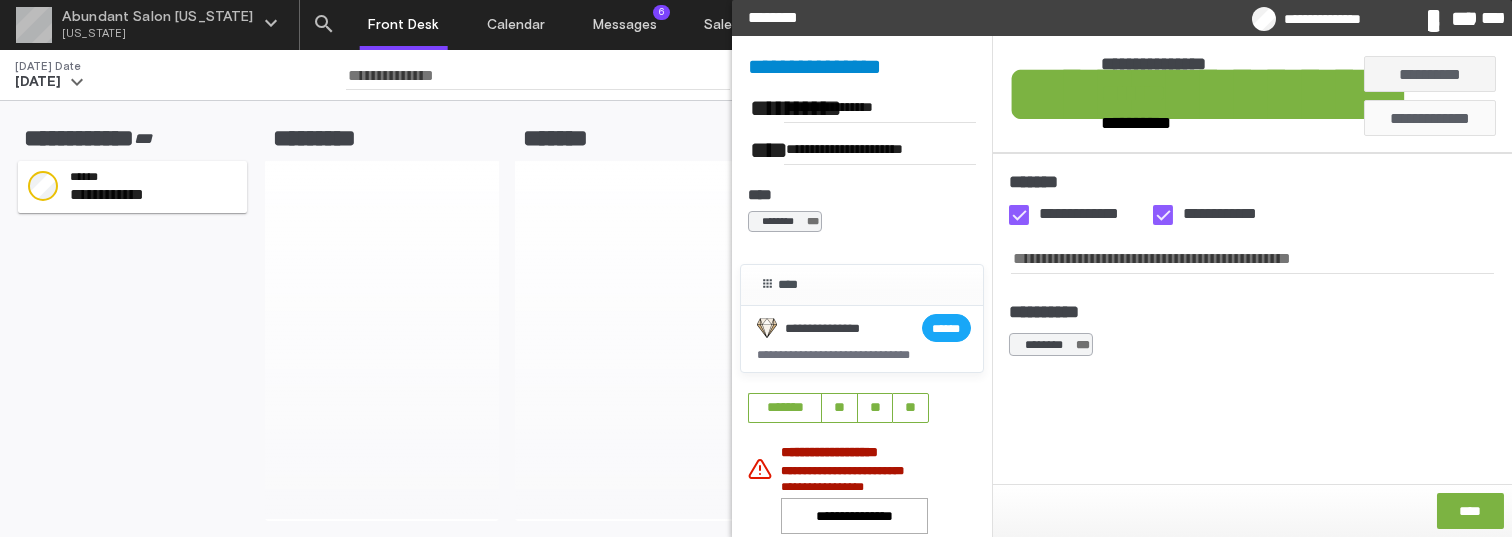 click on "**********" 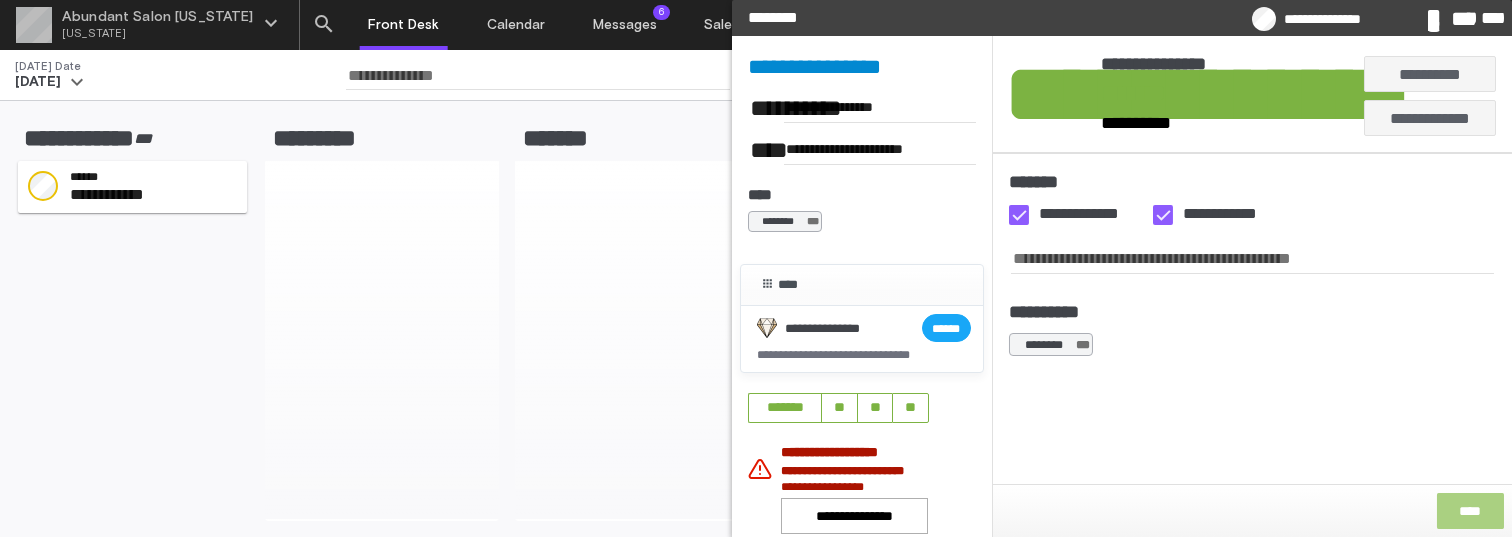 click on "****" 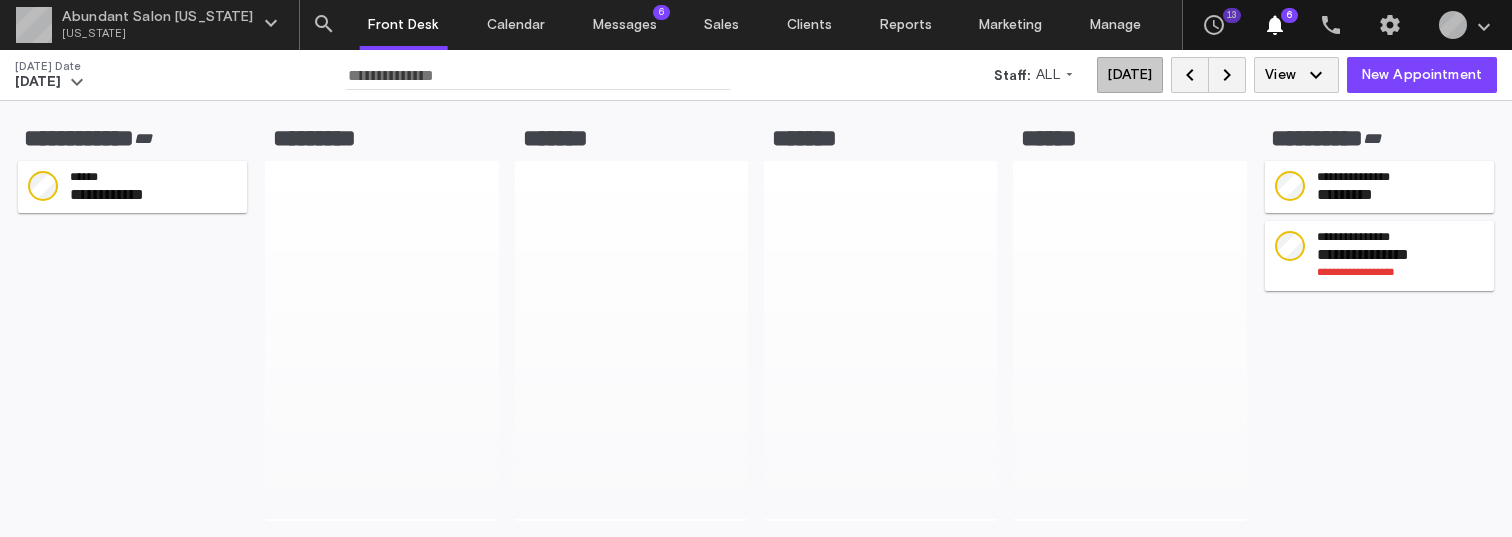 click on "**********" at bounding box center [1401, 272] 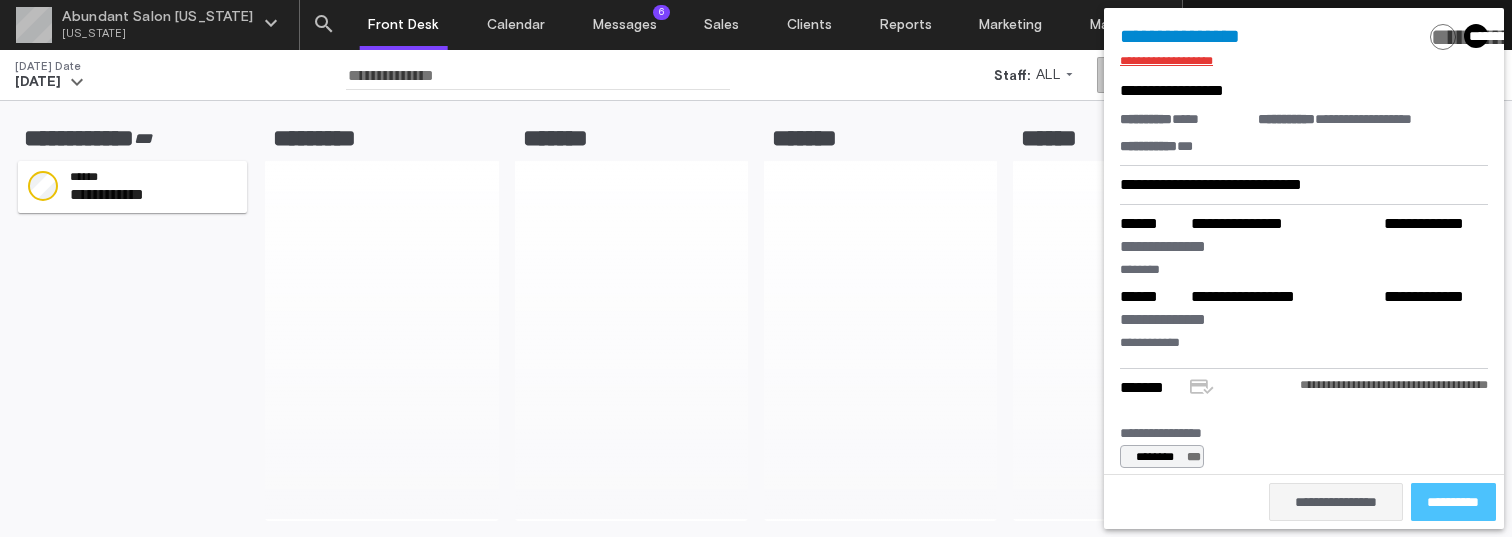 click on "**********" 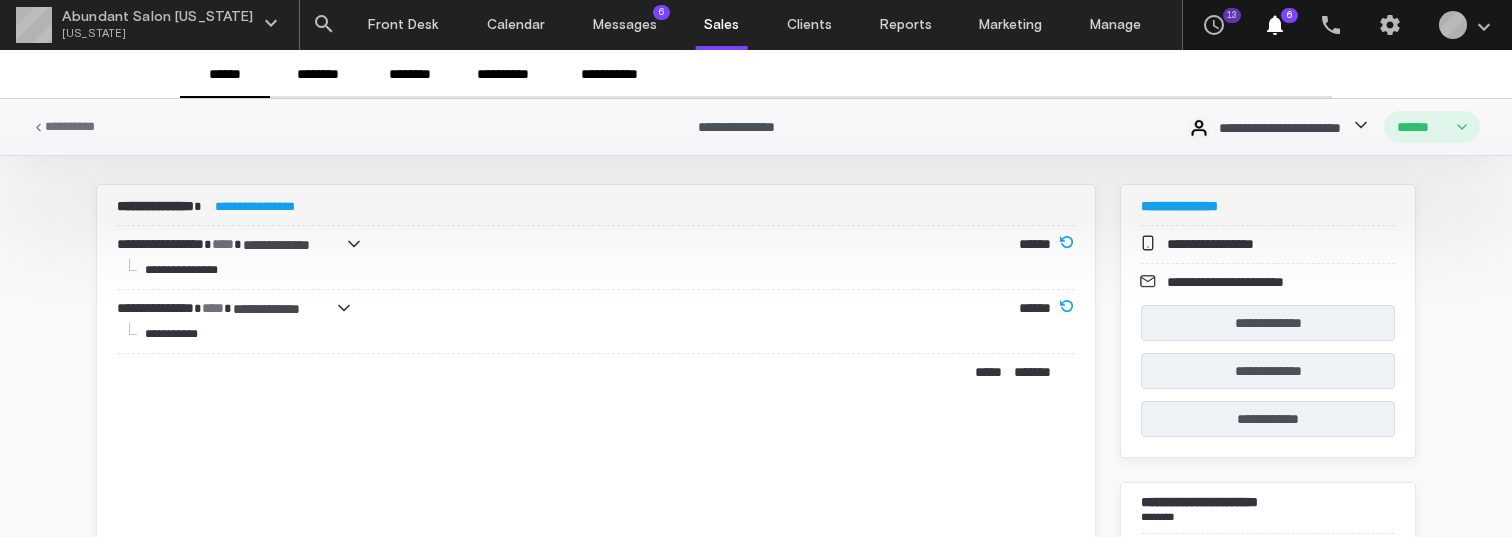 click on "Sales" at bounding box center (721, 25) 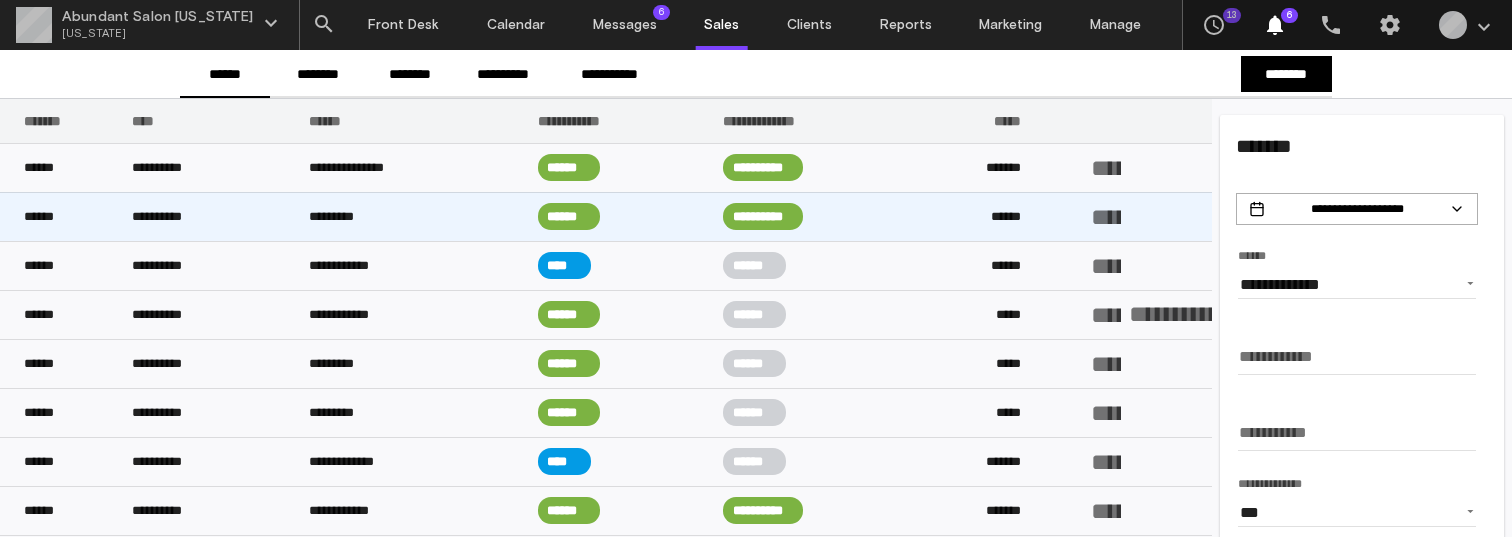click on "******" at bounding box center (569, 216) 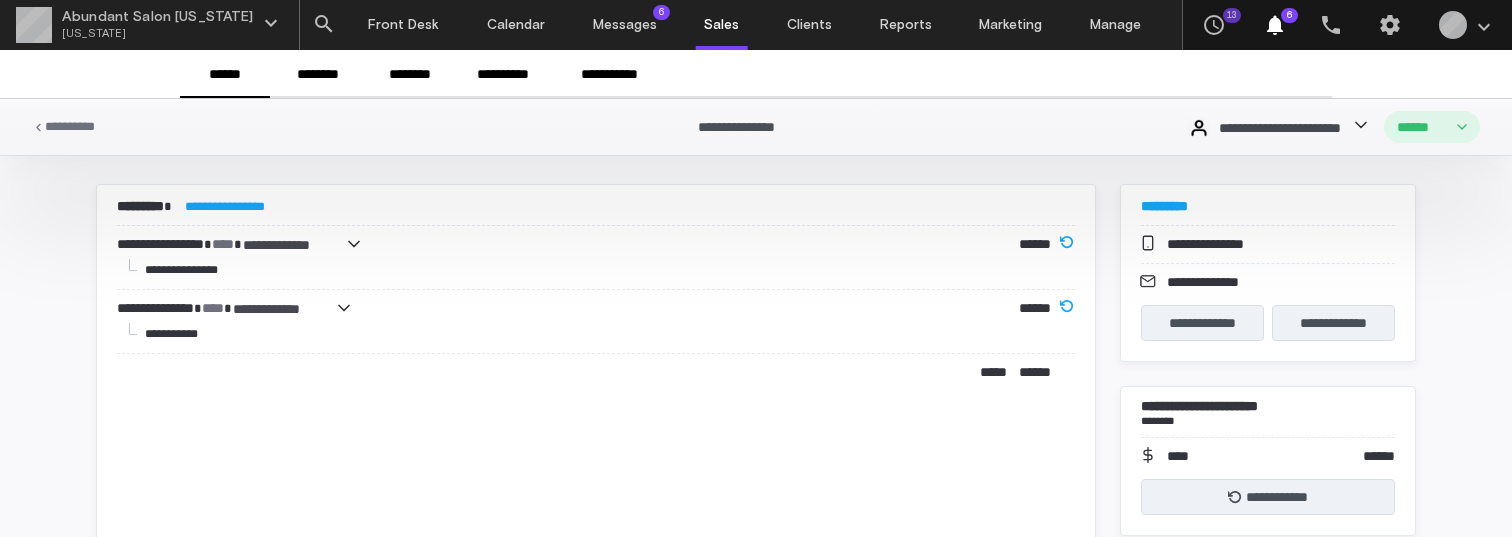 click on "Sales" at bounding box center [721, 25] 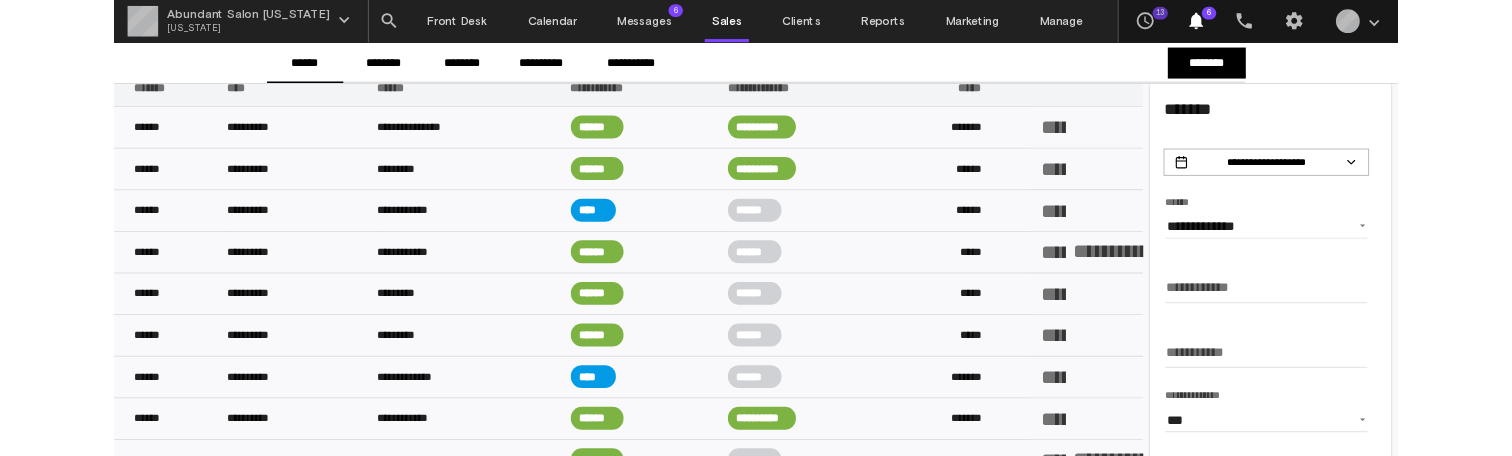 scroll, scrollTop: 19, scrollLeft: 0, axis: vertical 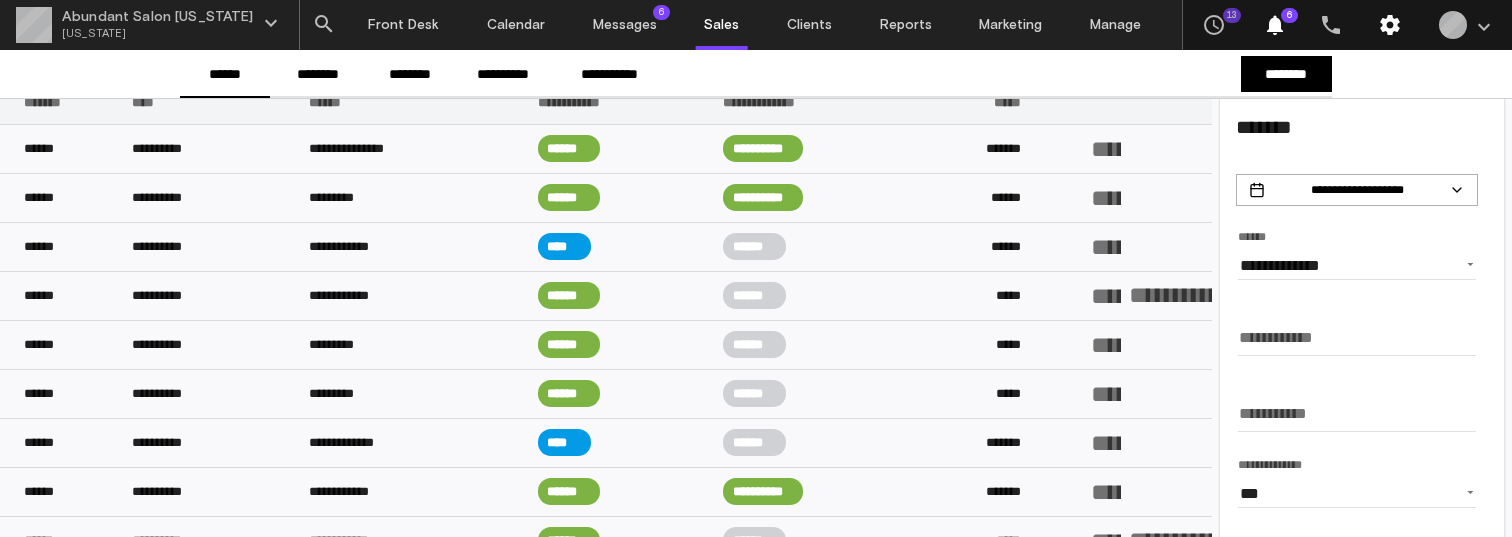 click on "settings" at bounding box center (1390, 25) 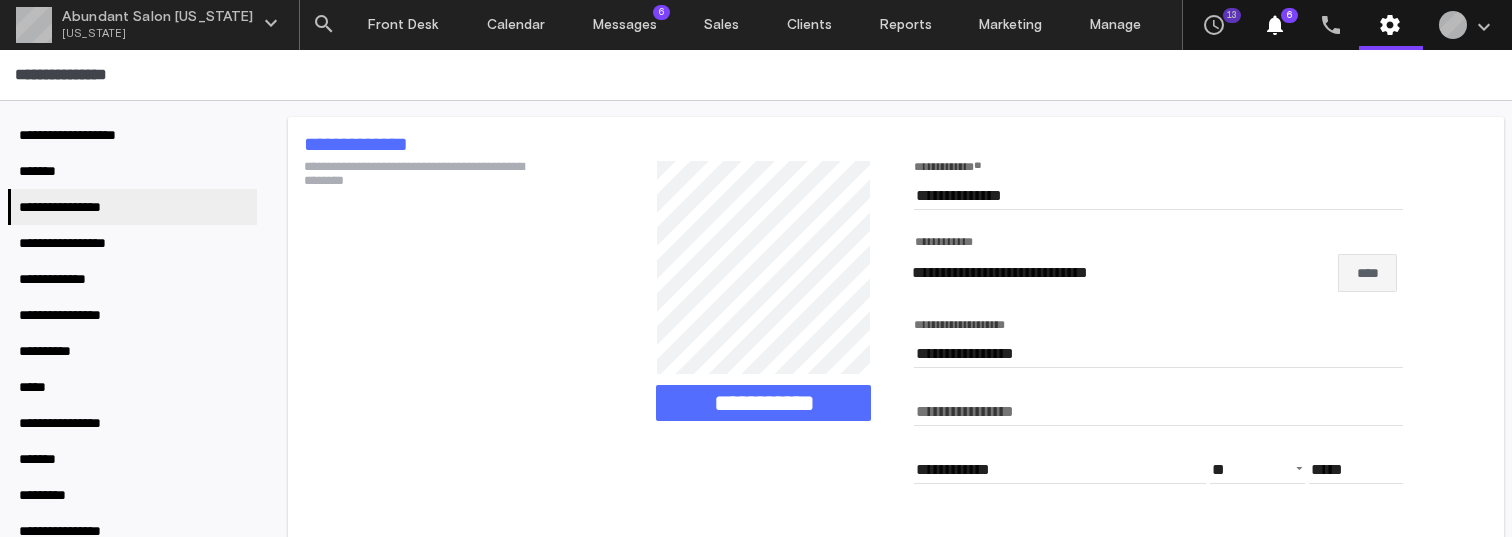 click on "**********" at bounding box center (756, 75) 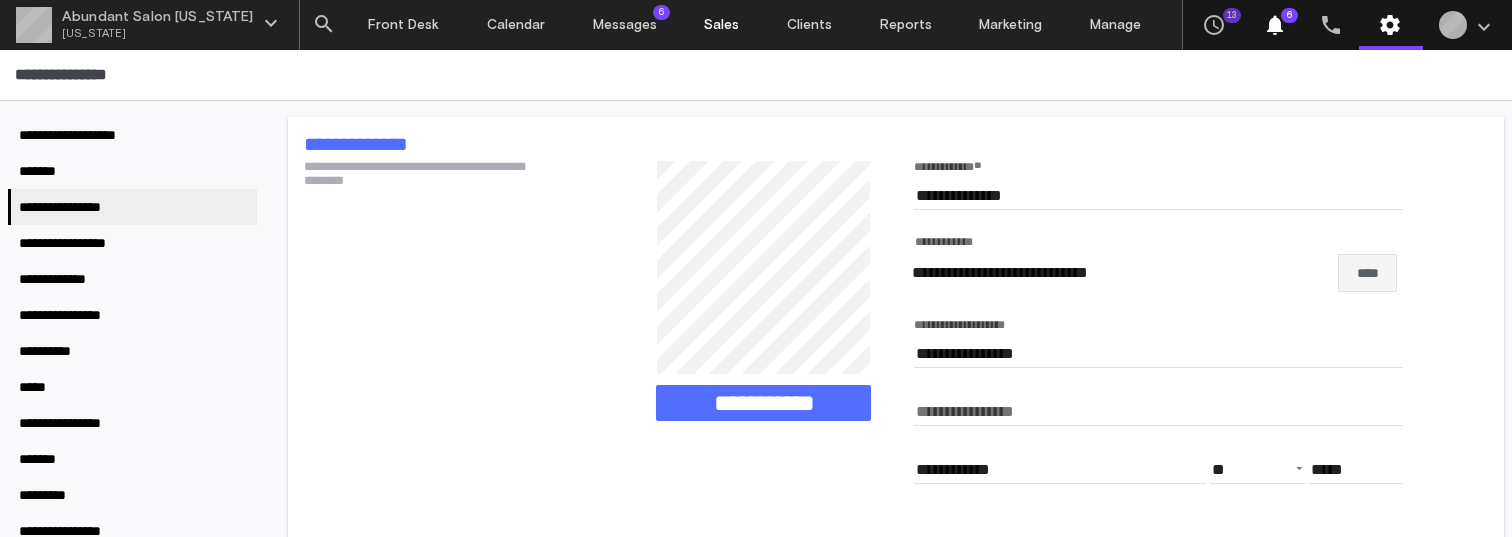 click on "Sales" at bounding box center (721, 25) 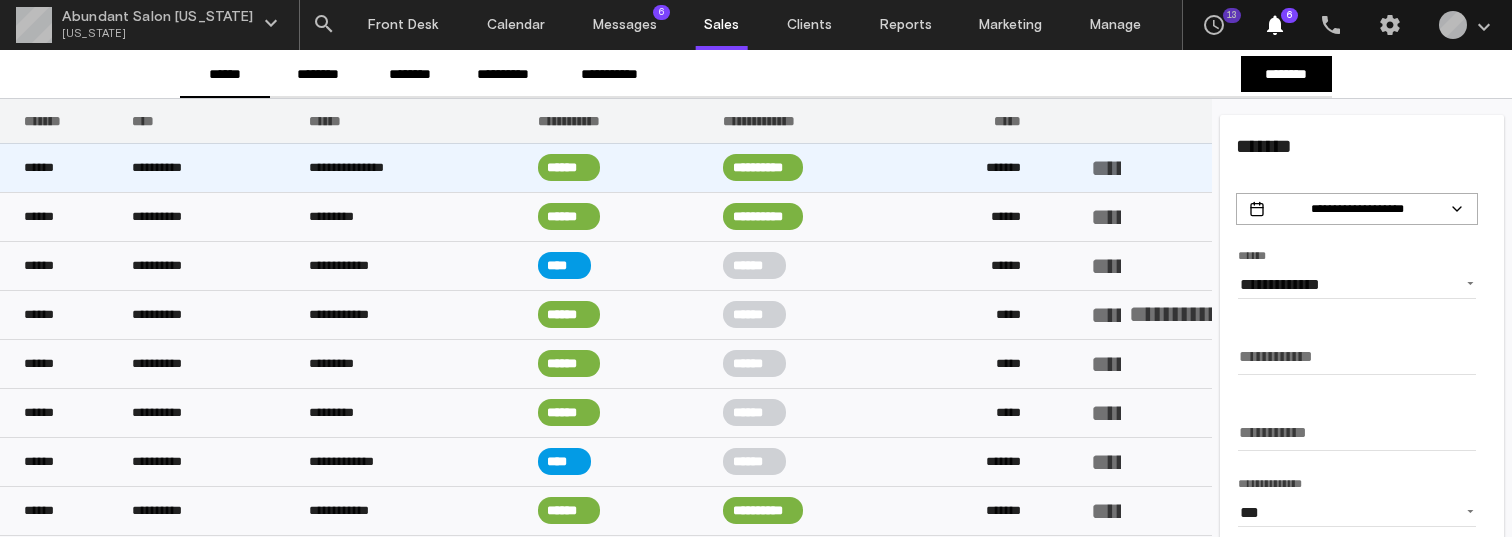 click on "**********" at bounding box center [423, 167] 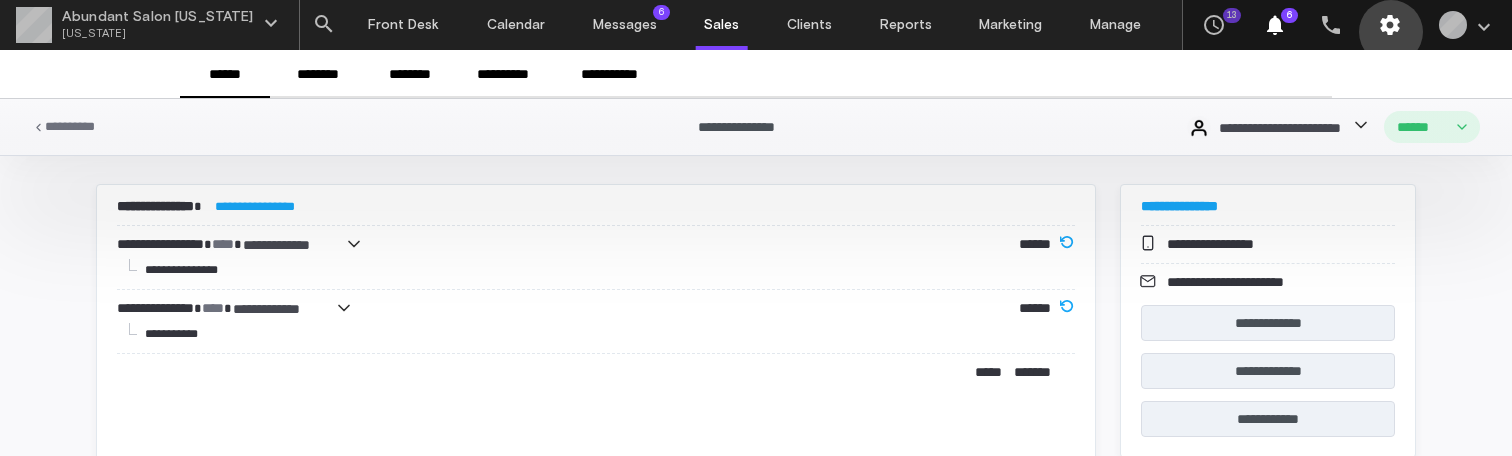 click on "settings" at bounding box center (1391, 25) 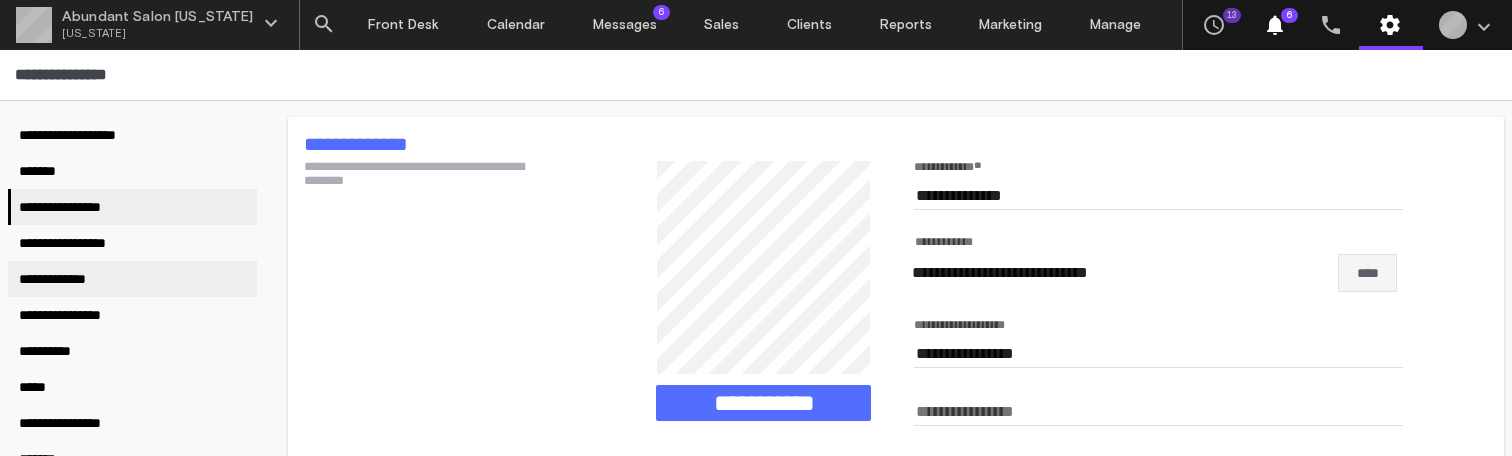 scroll, scrollTop: 561, scrollLeft: 0, axis: vertical 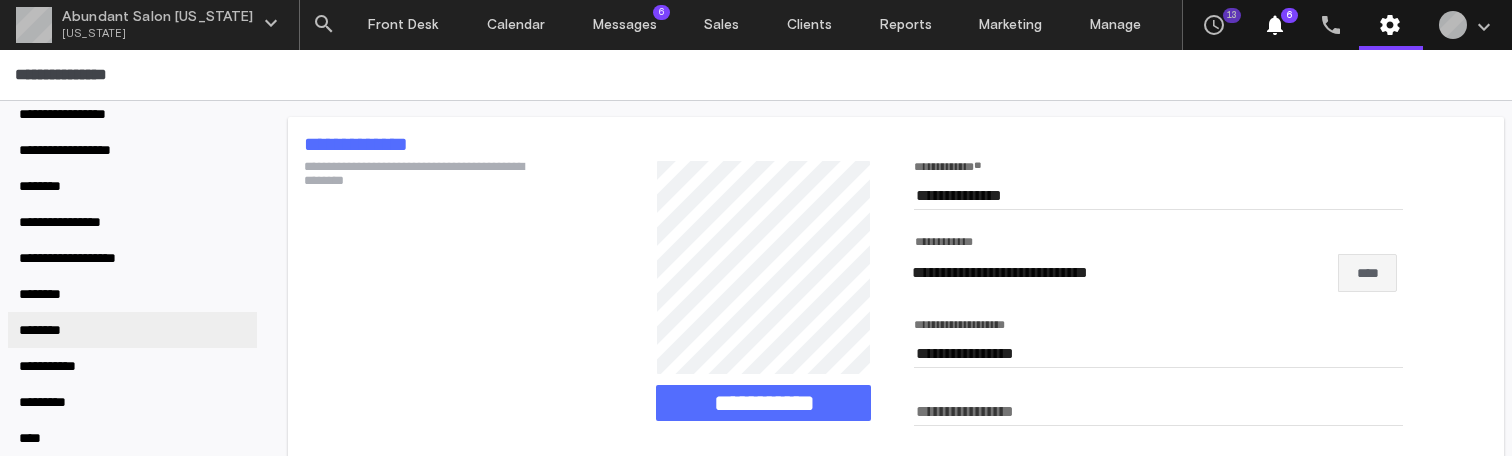 click on "********" at bounding box center [132, 330] 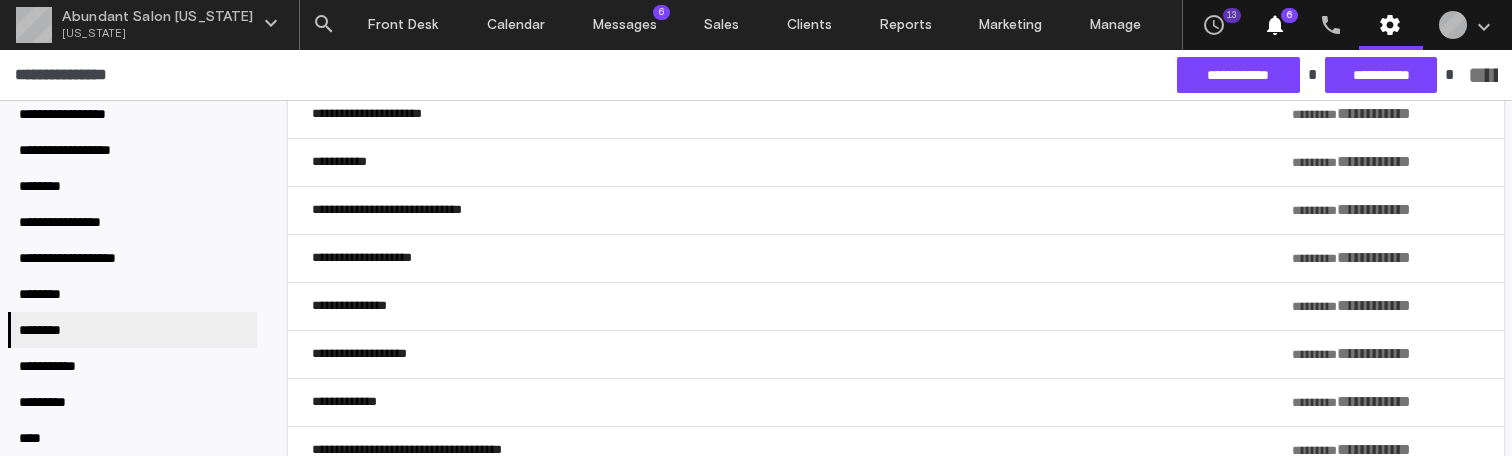 scroll, scrollTop: 0, scrollLeft: 0, axis: both 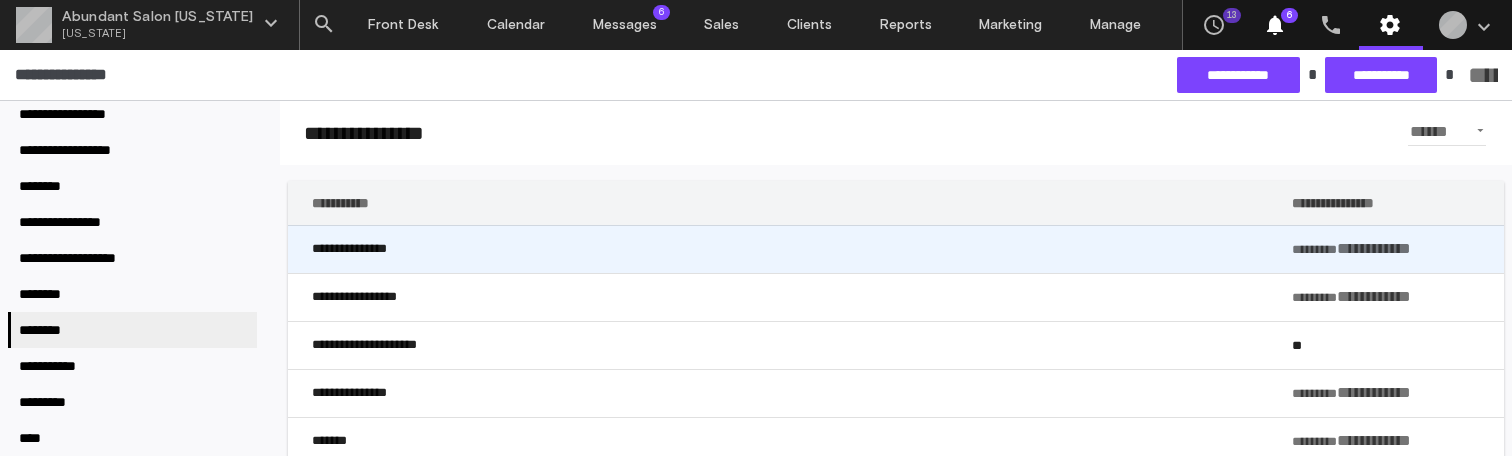 click on "**********" at bounding box center [790, 249] 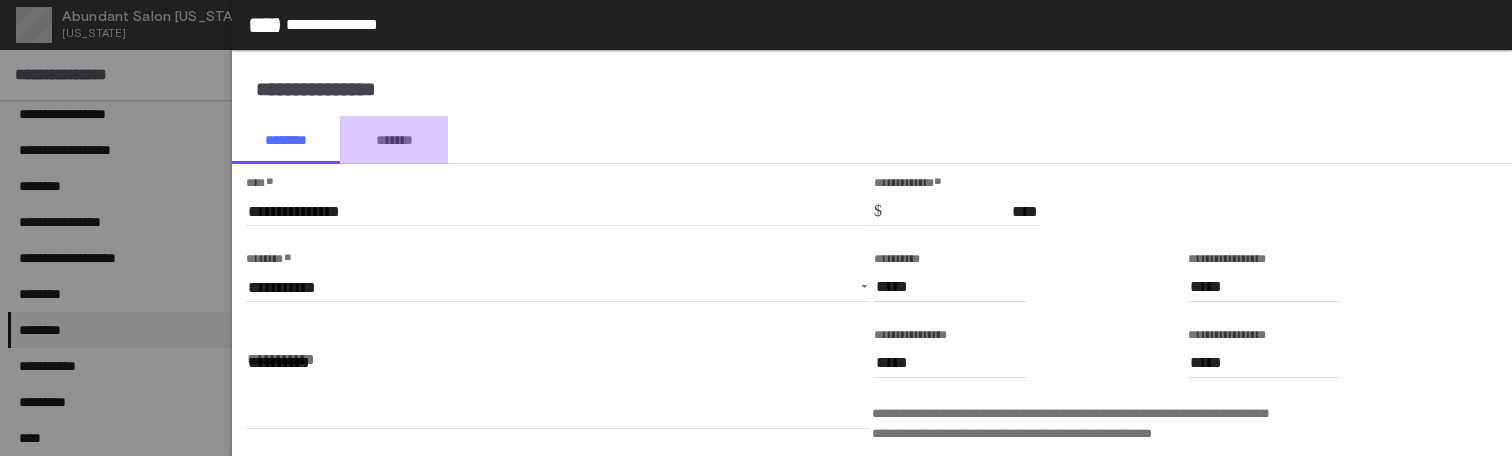 click on "*******" at bounding box center (394, 140) 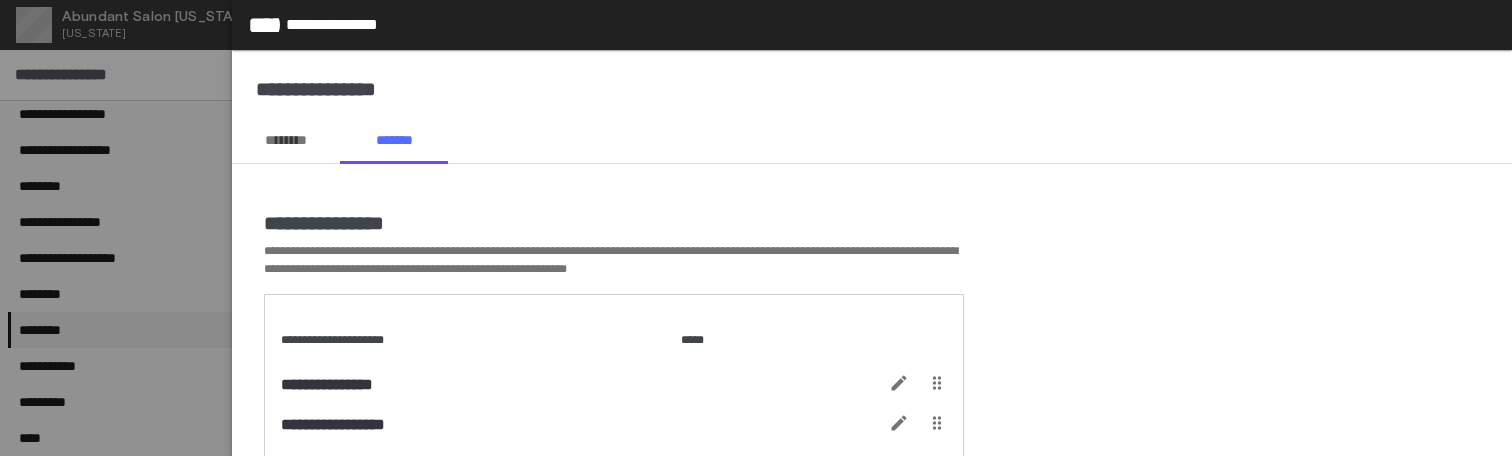 scroll, scrollTop: 842, scrollLeft: 0, axis: vertical 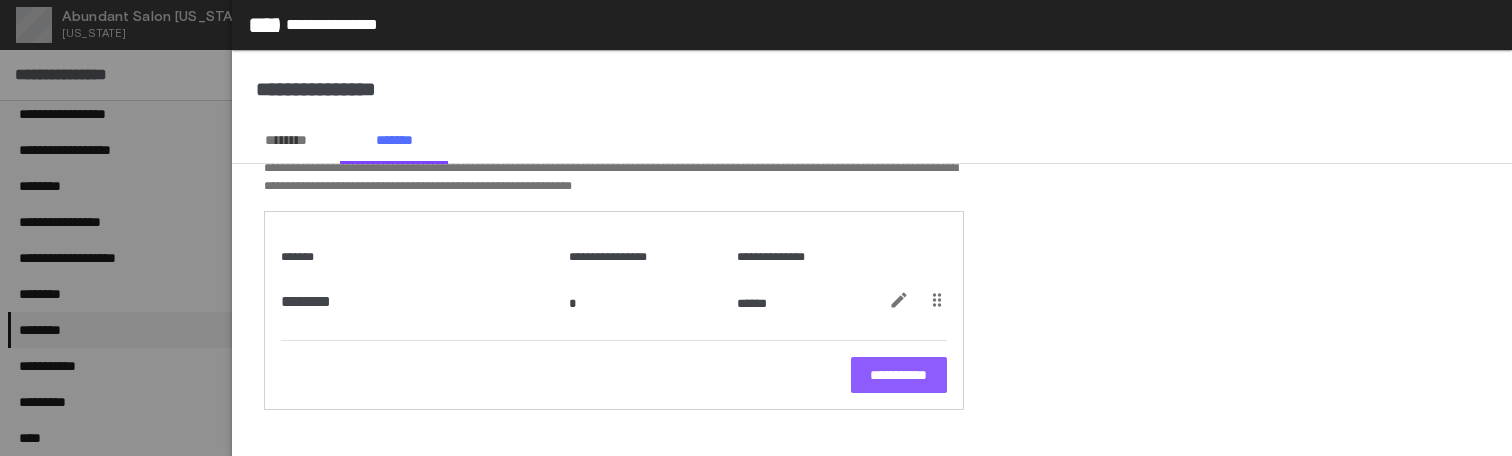 click on "**********" 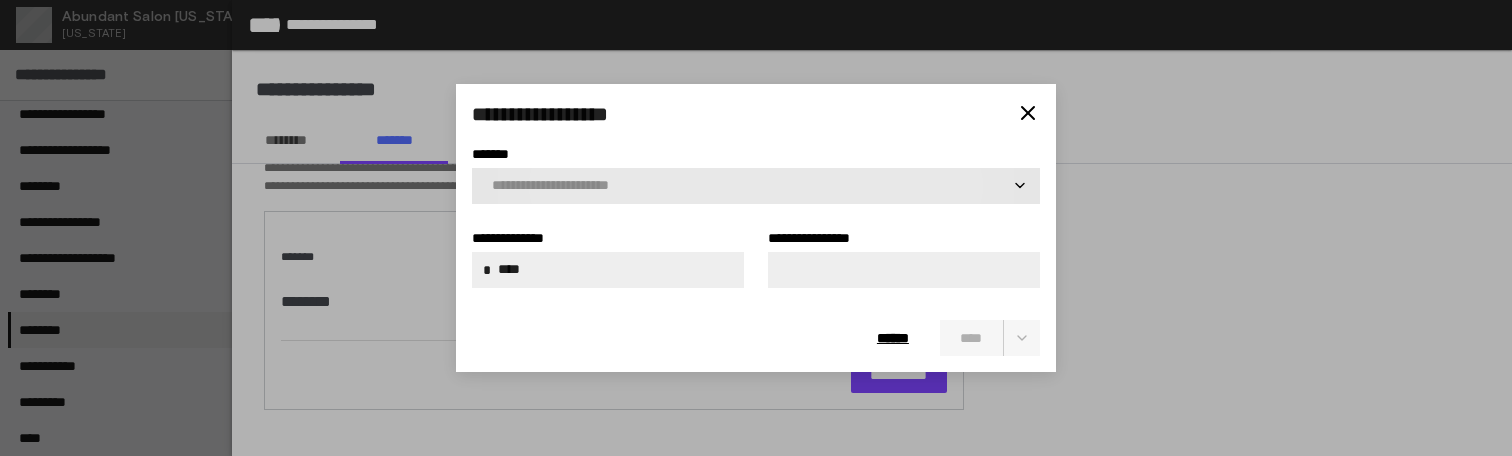 click on "*******" at bounding box center [751, 186] 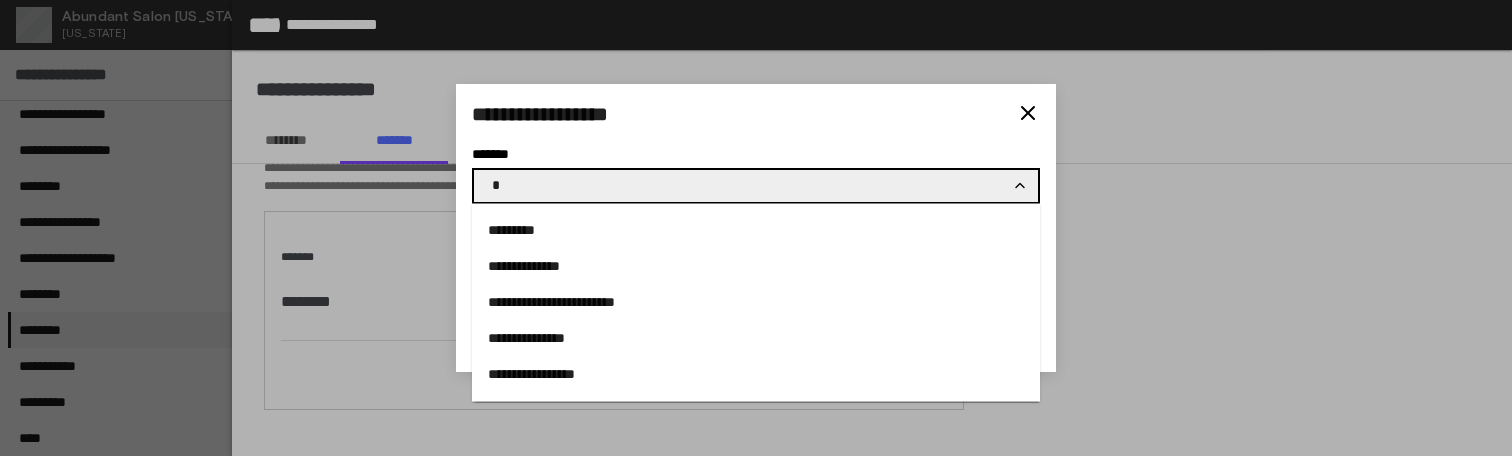 click on "**********" at bounding box center (756, 266) 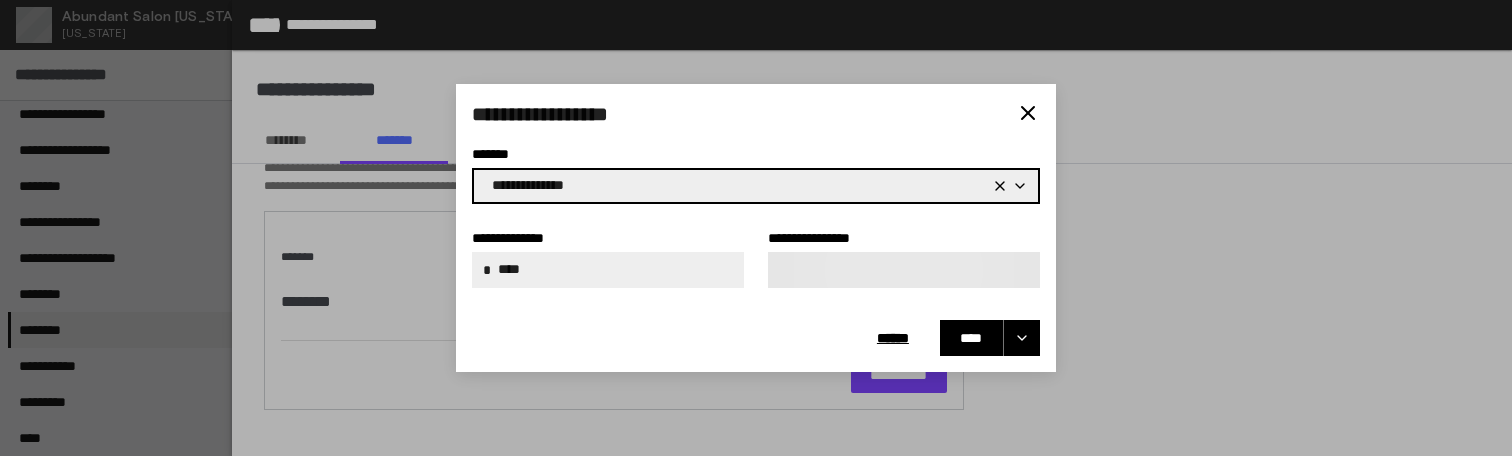 type on "**********" 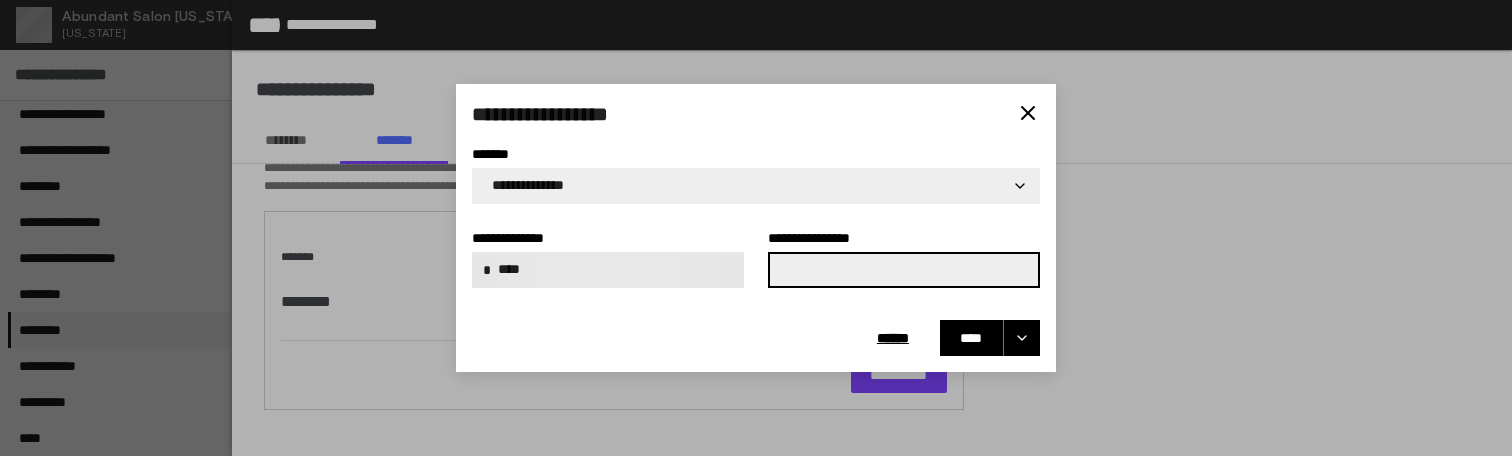 type on "*" 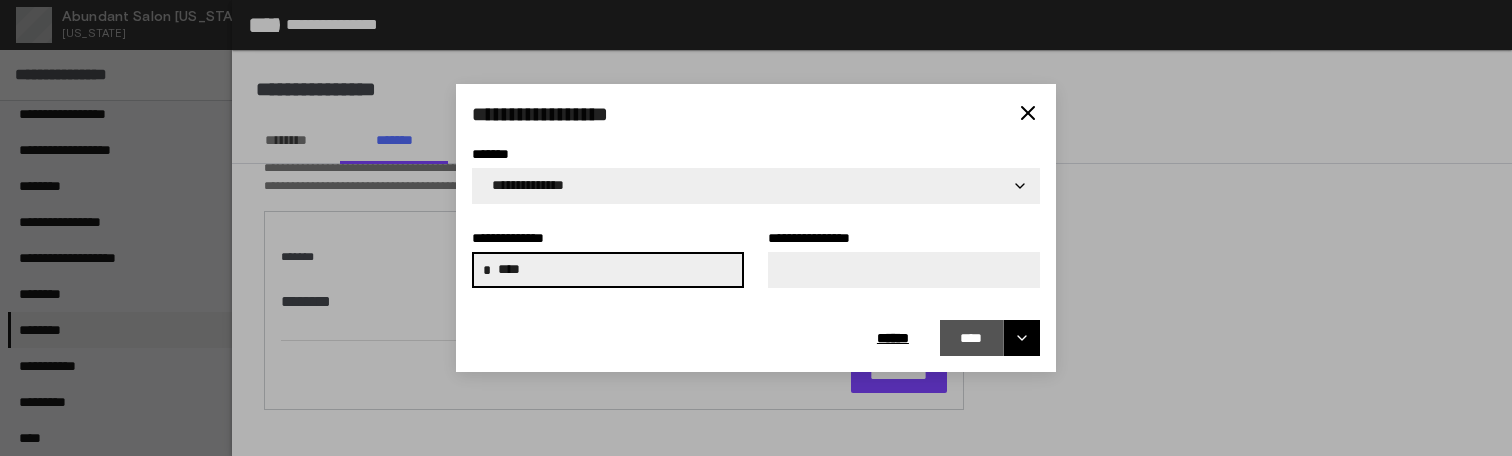 type on "****" 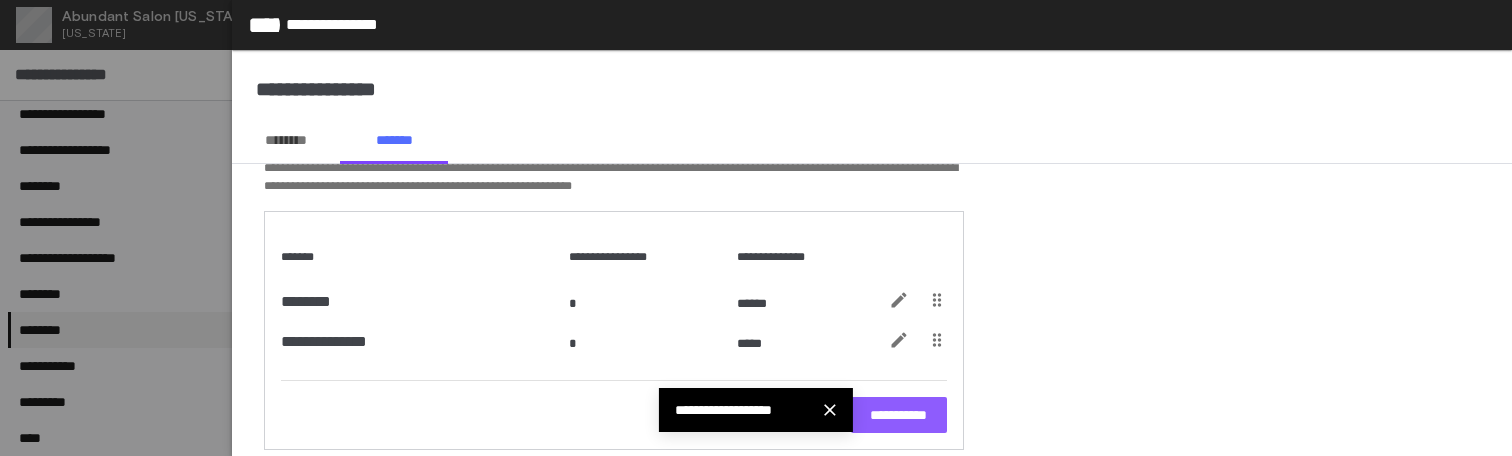 click on "**********" 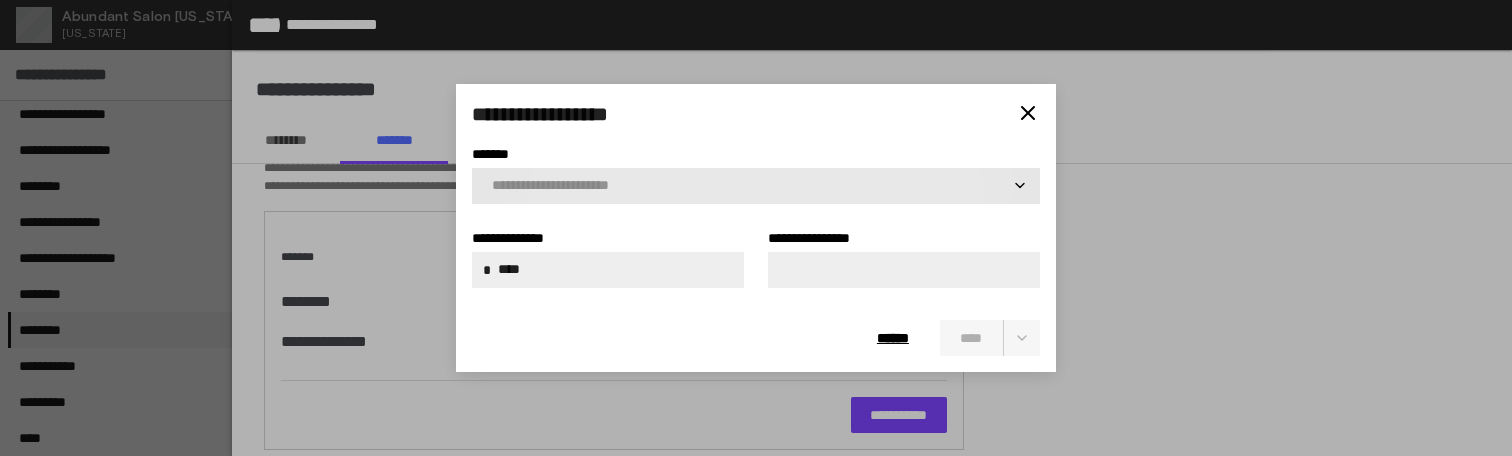 click at bounding box center (756, 186) 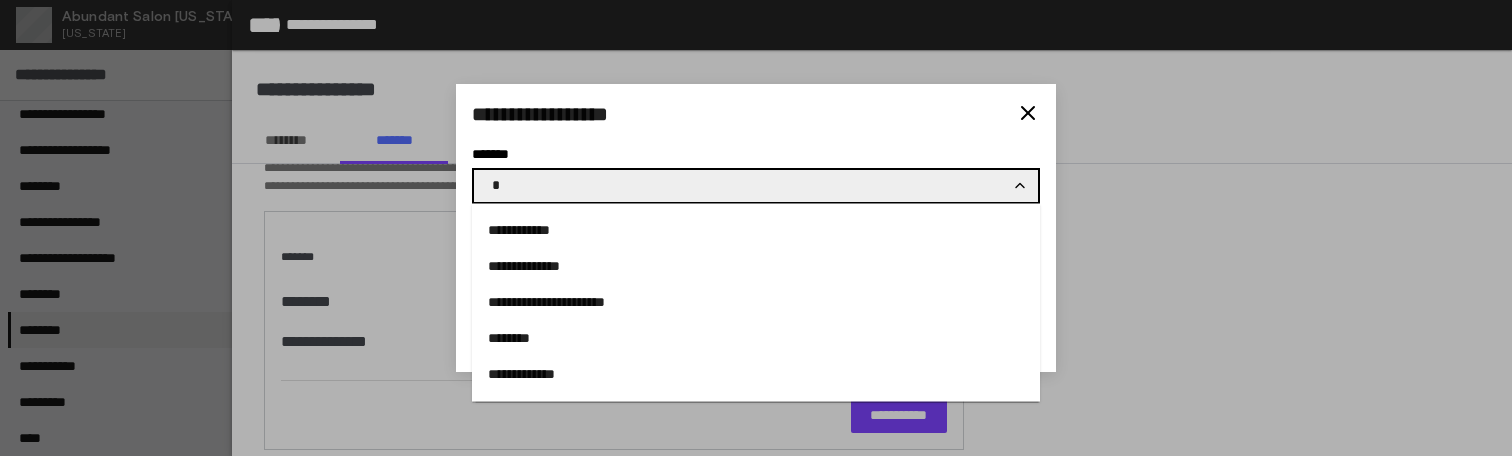 click on "**********" at bounding box center [756, 266] 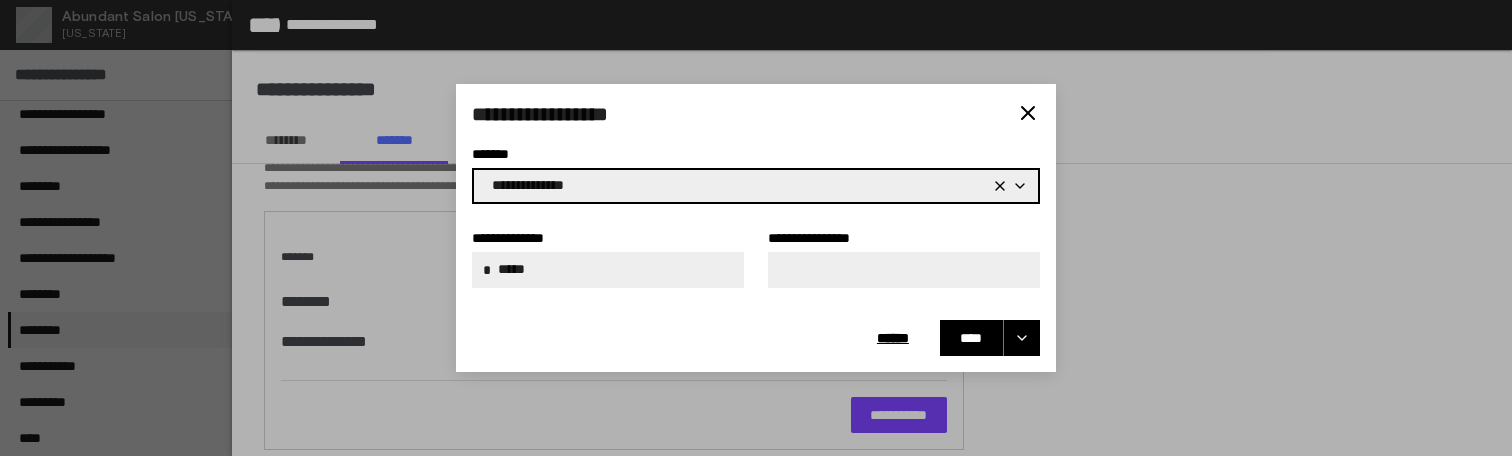 type on "**********" 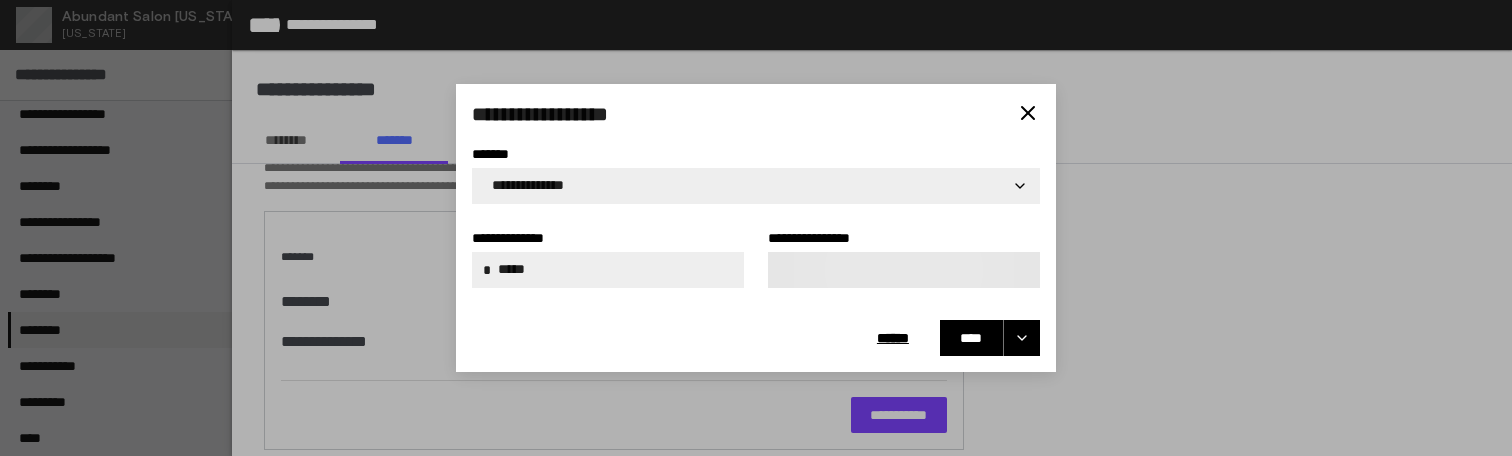 click on "*" at bounding box center (904, 270) 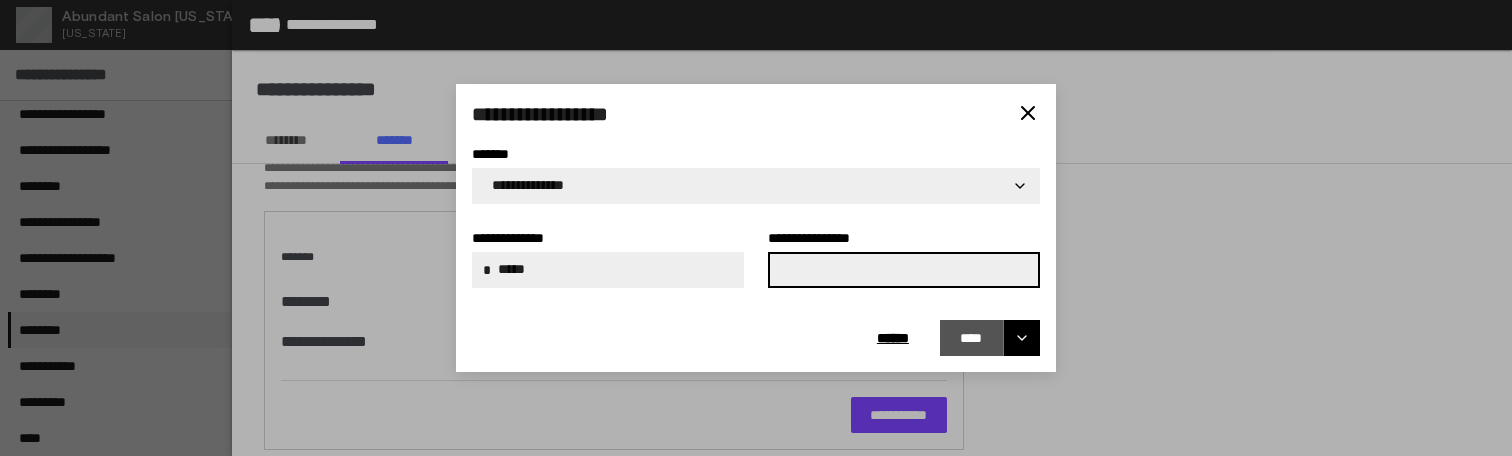 type on "*" 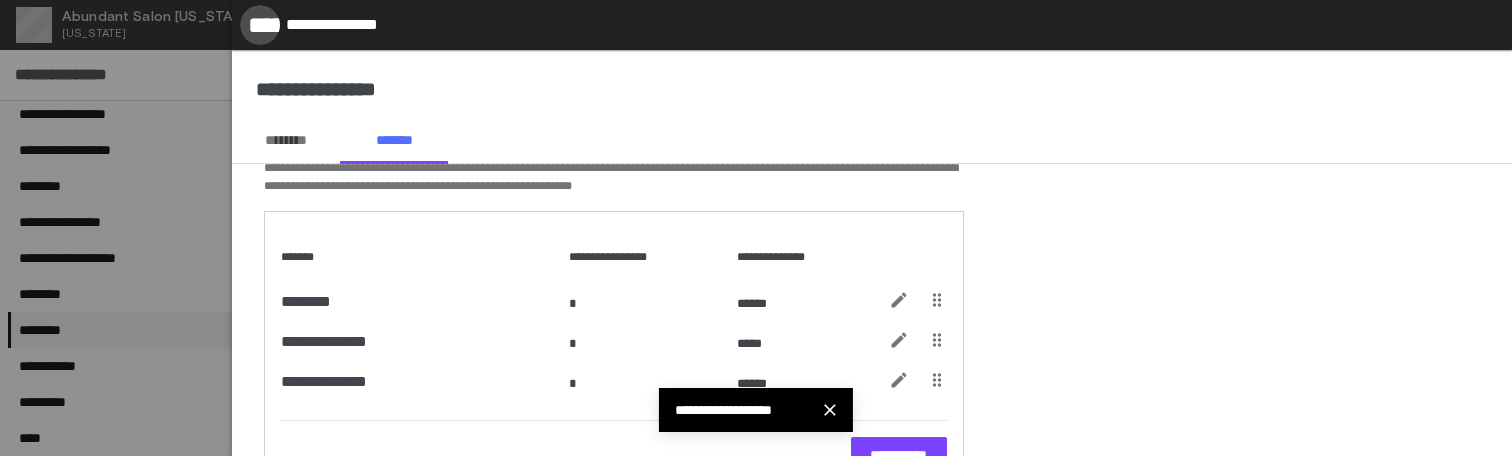 click on "*****" 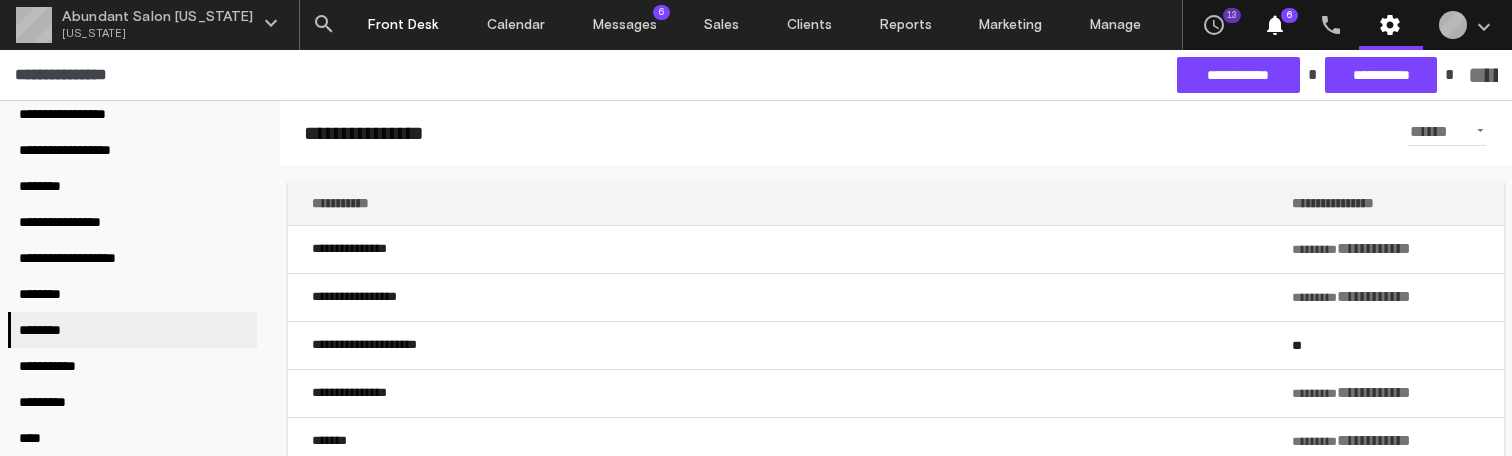 click on "Front Desk" at bounding box center [404, 25] 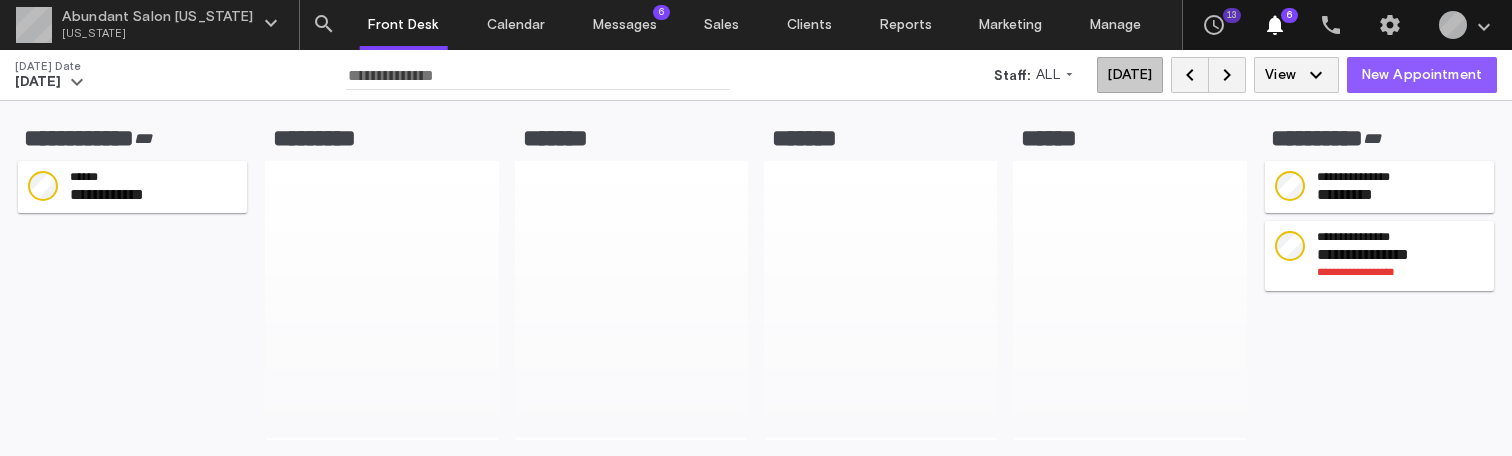 click on "New Appointment" at bounding box center (1422, 75) 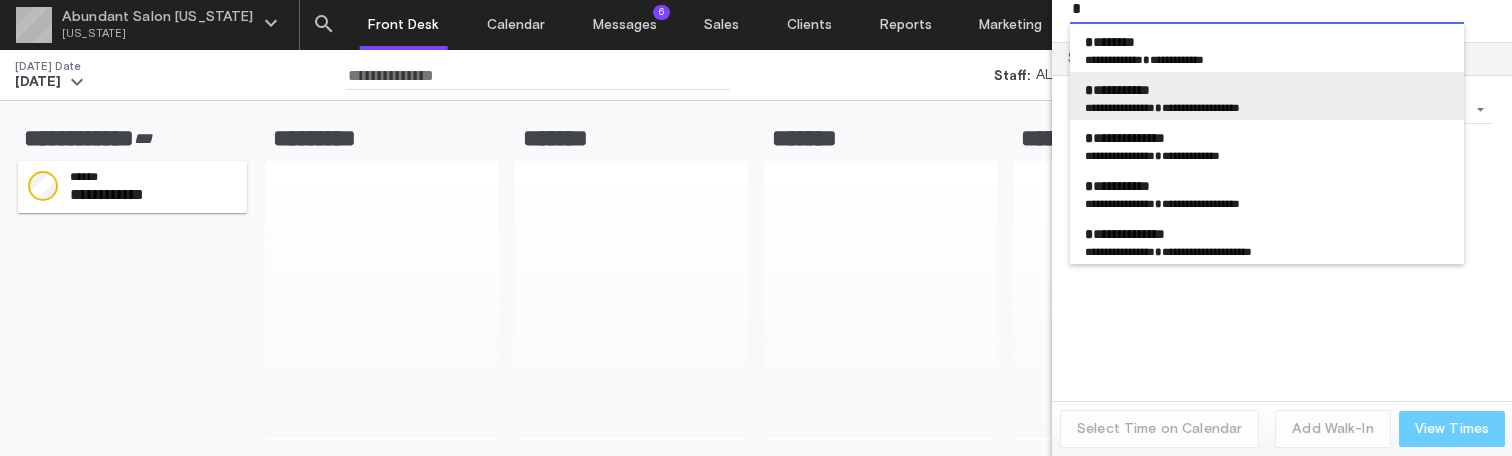 click on "**********" at bounding box center [1267, 90] 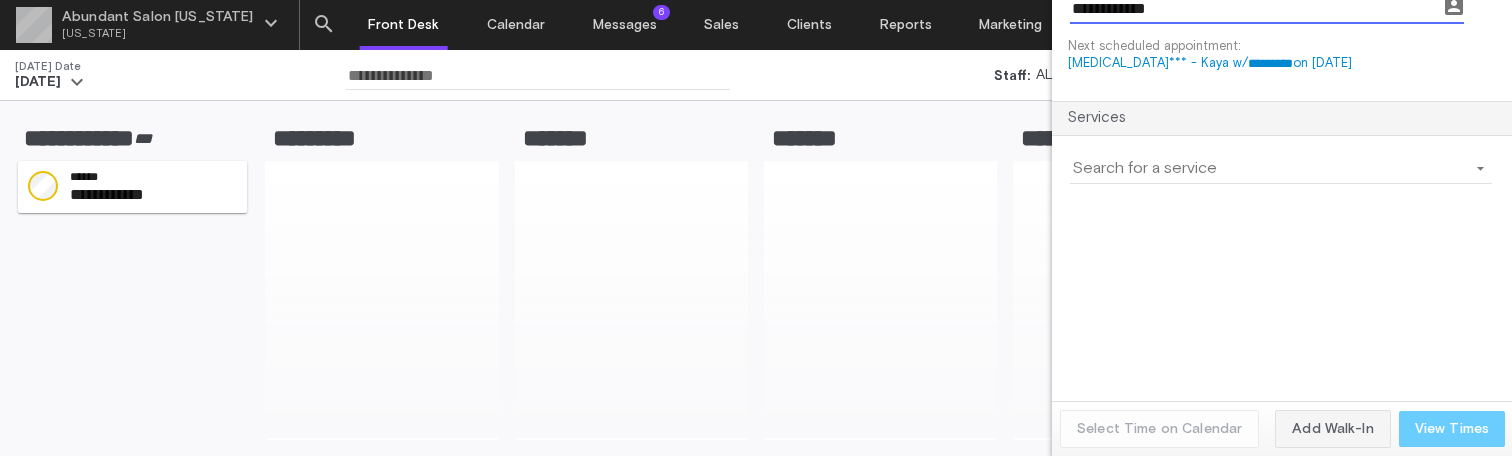 click at bounding box center [1269, 169] 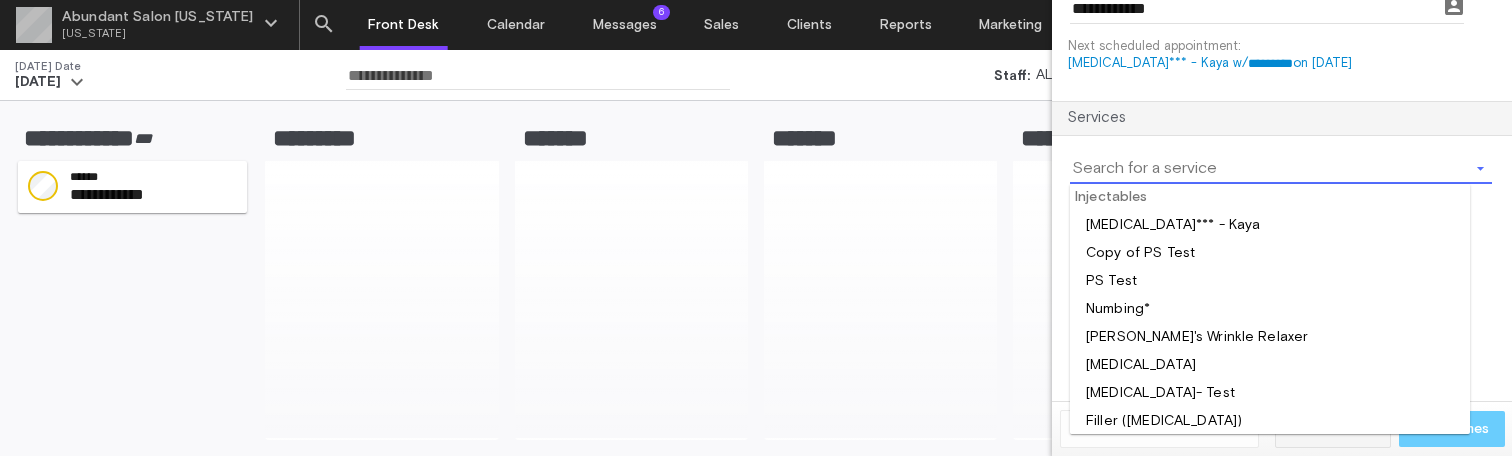 click on "**********" at bounding box center [1267, 9] 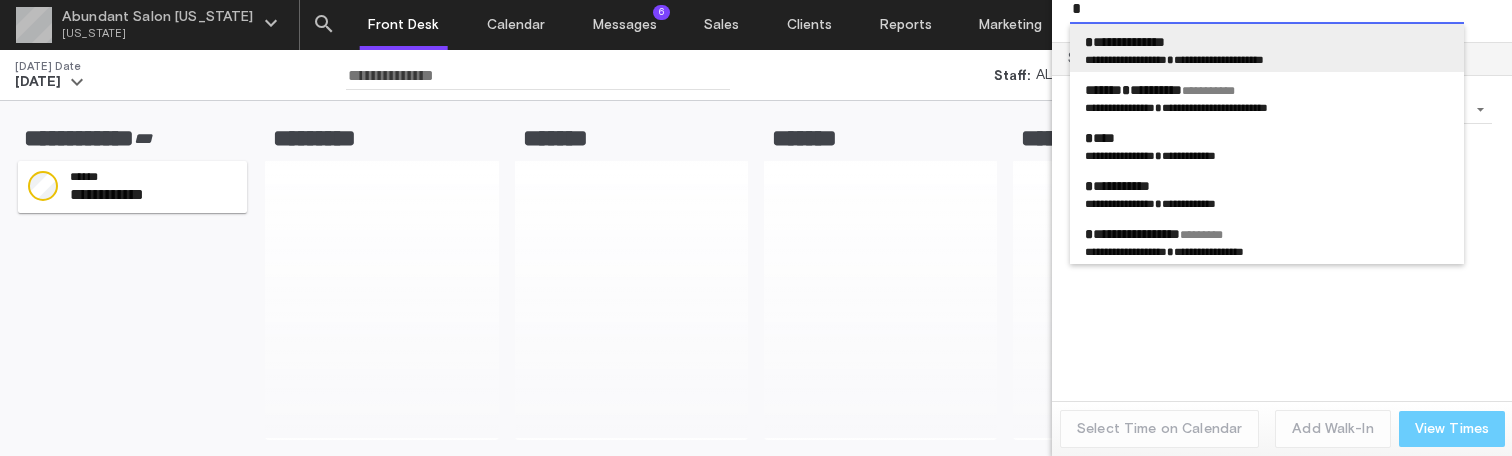 click on "**********" at bounding box center (1267, 42) 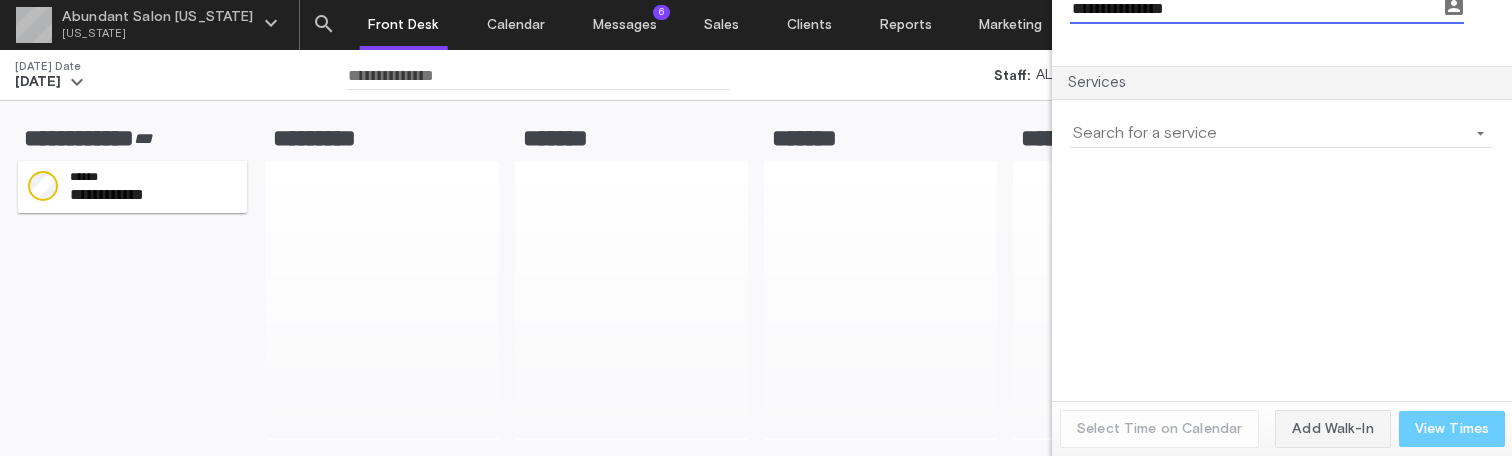 click on "arrow_drop_down" 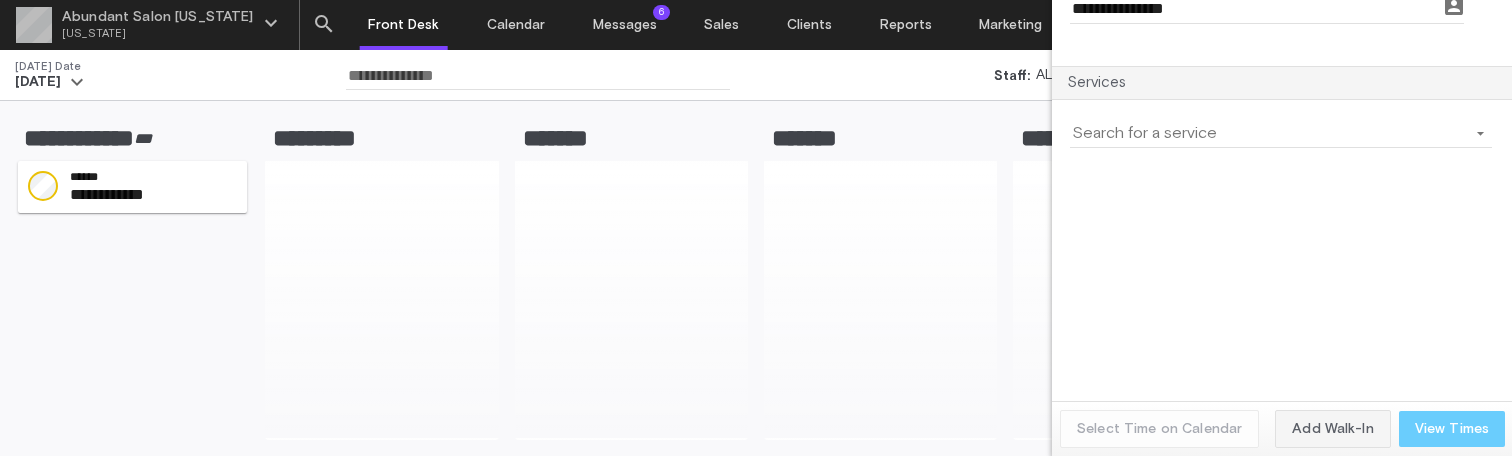 click at bounding box center (1269, 133) 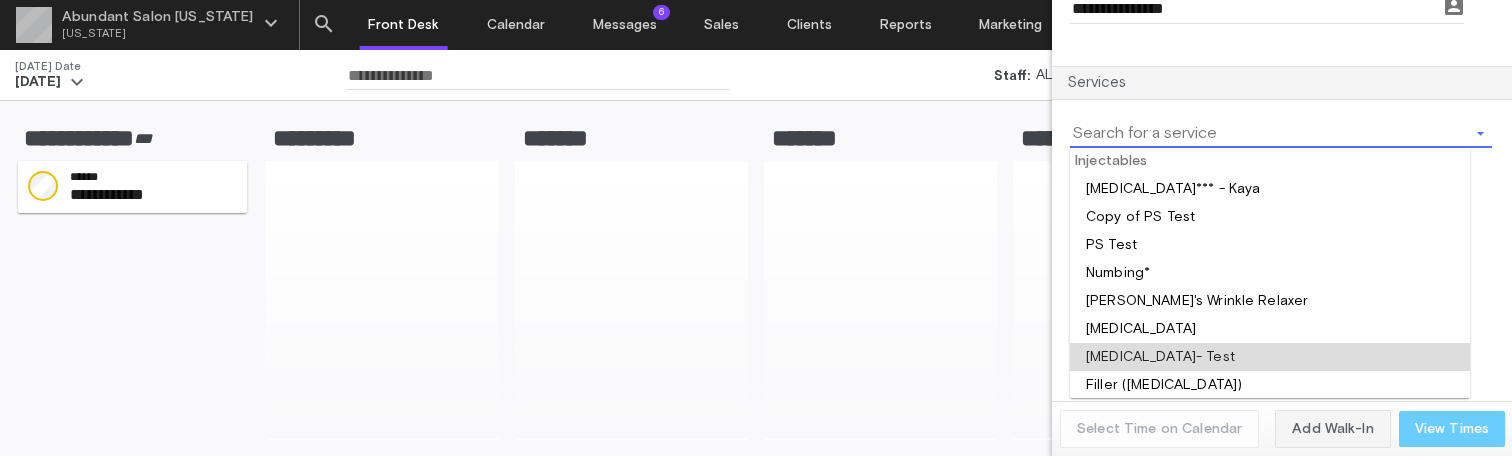 click at bounding box center (1270, 189) 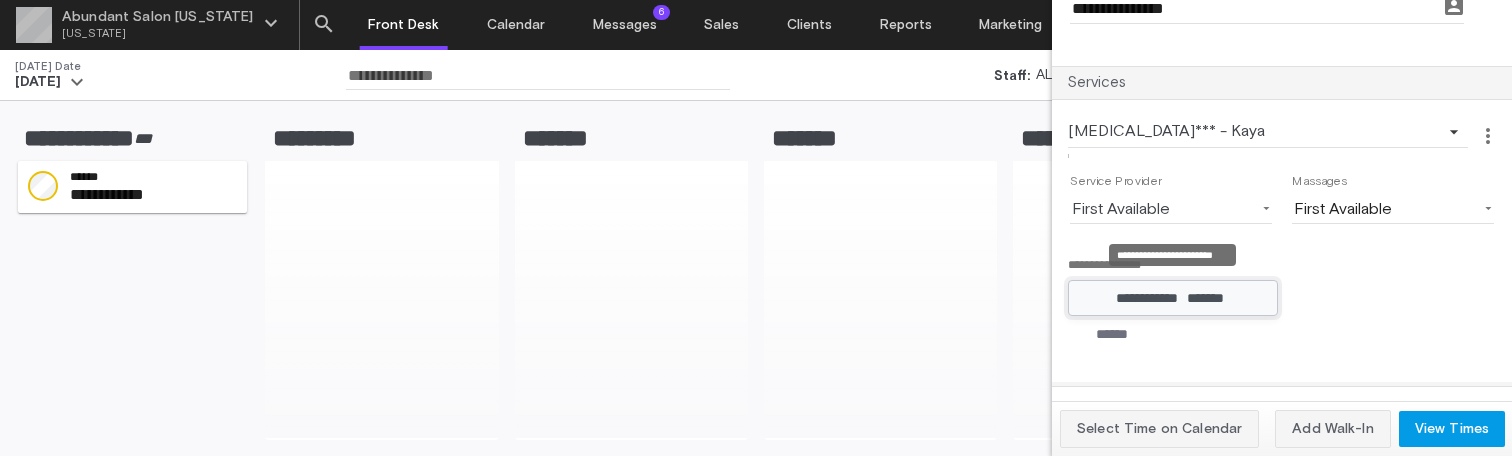 click on "**********" 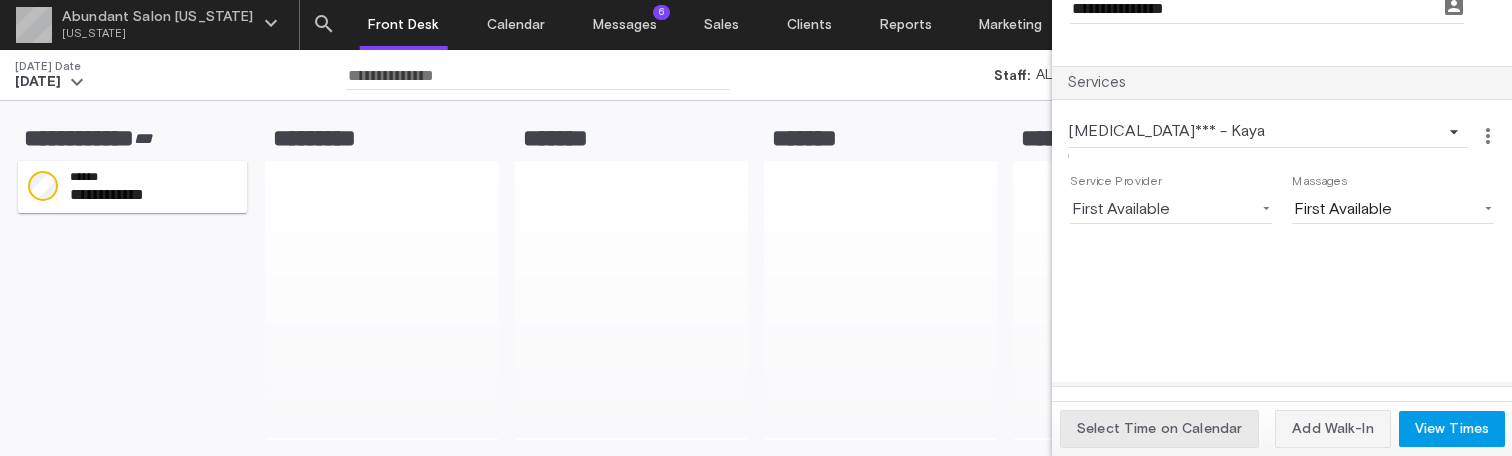 click on "Select Time on Calendar" 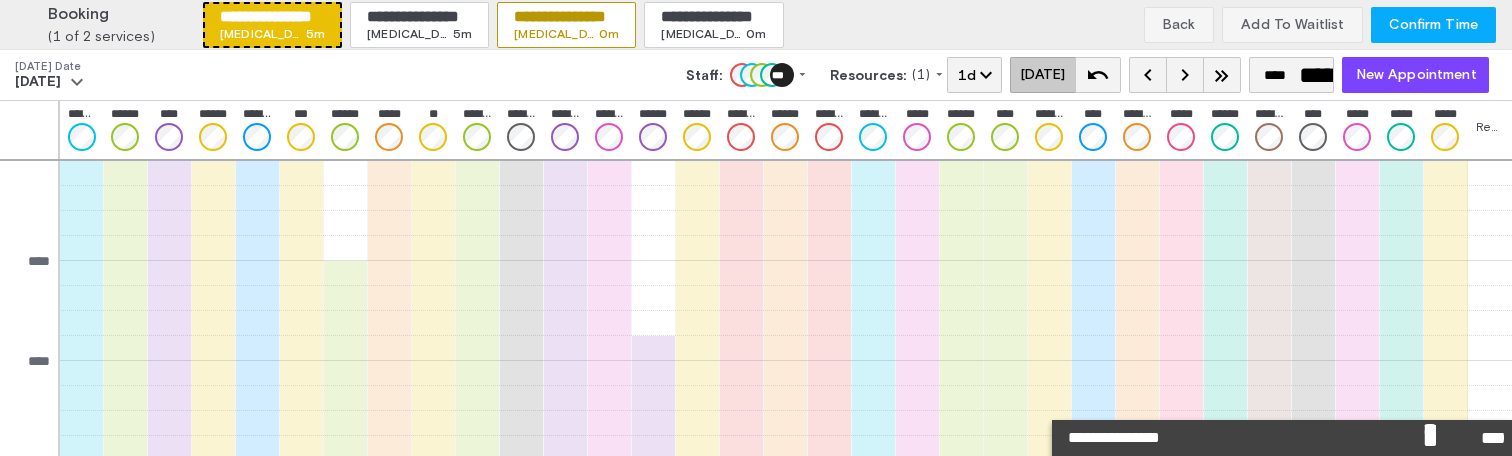 scroll, scrollTop: 504, scrollLeft: 0, axis: vertical 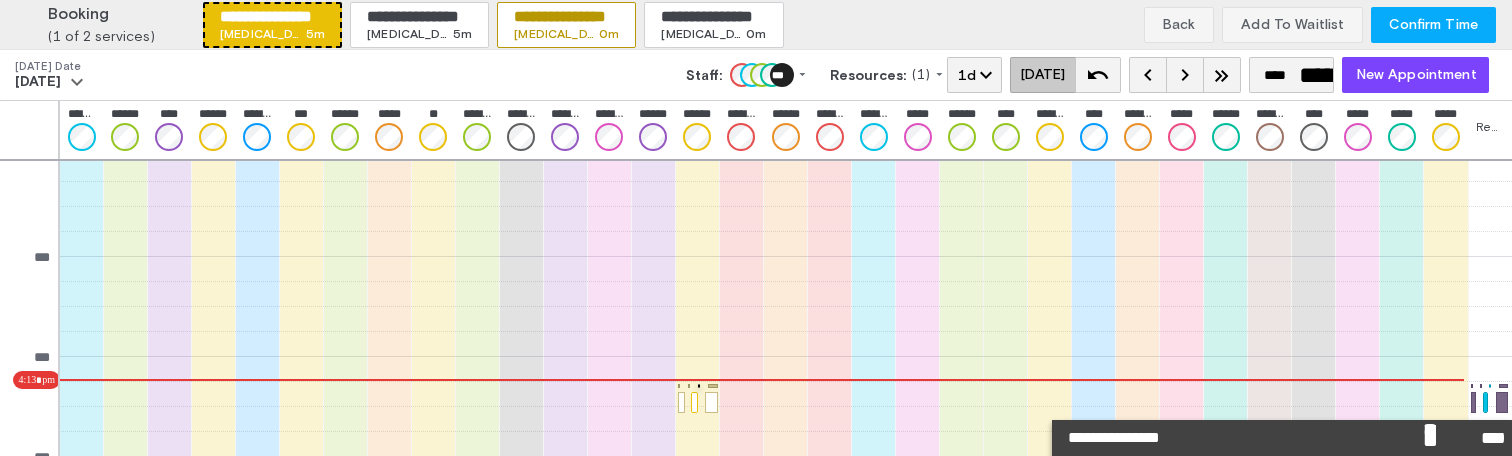 click on "Confirm Time" at bounding box center [1433, 25] 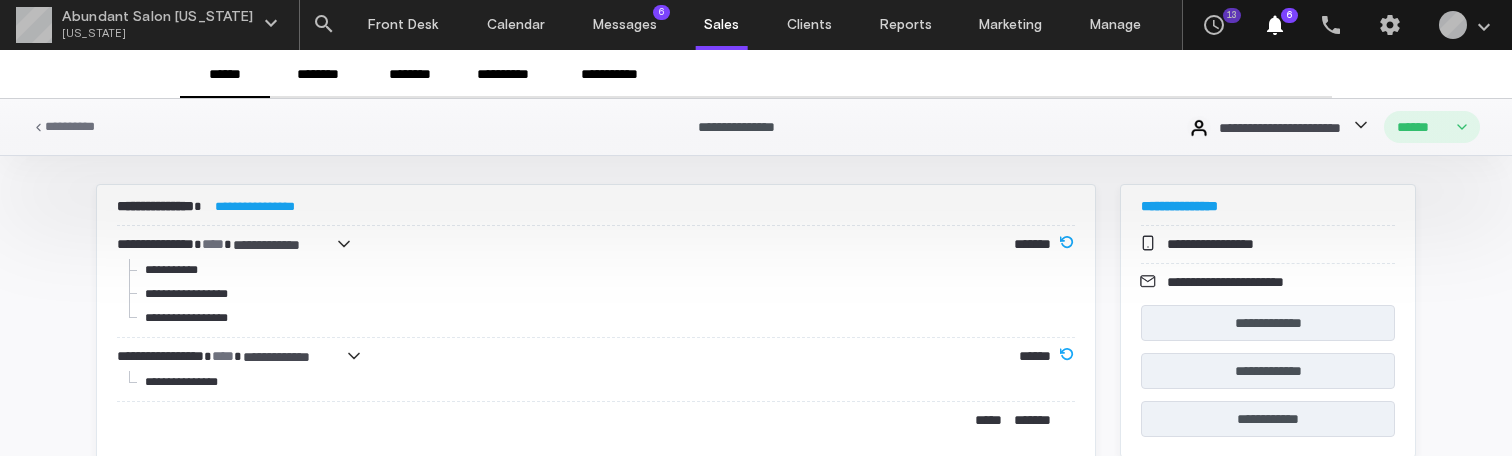 scroll, scrollTop: 0, scrollLeft: 0, axis: both 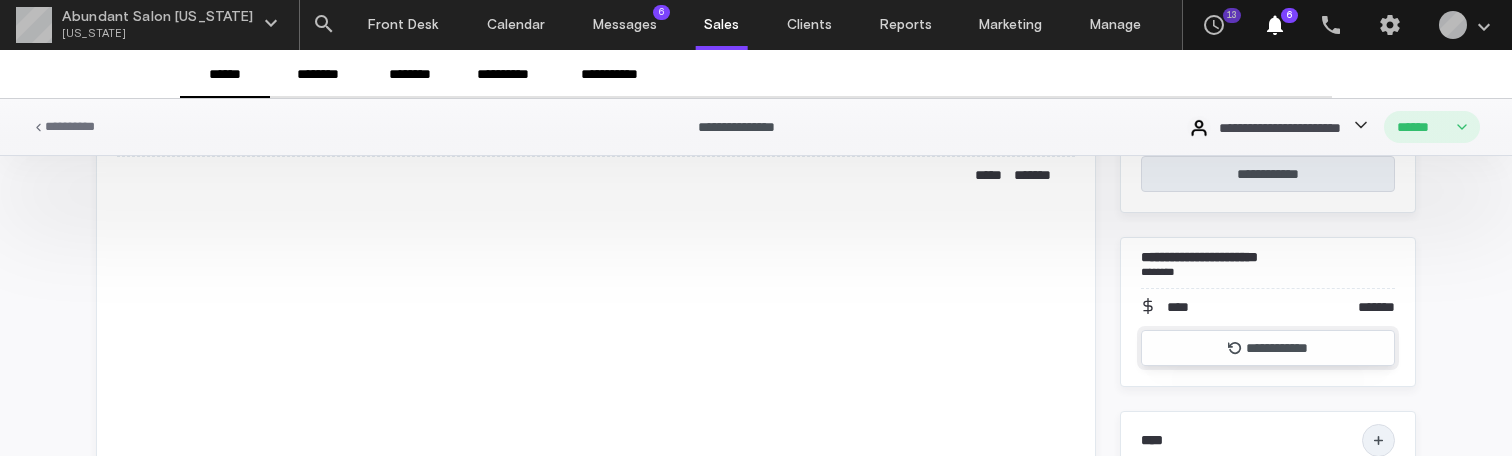 click on "**********" at bounding box center [1268, 348] 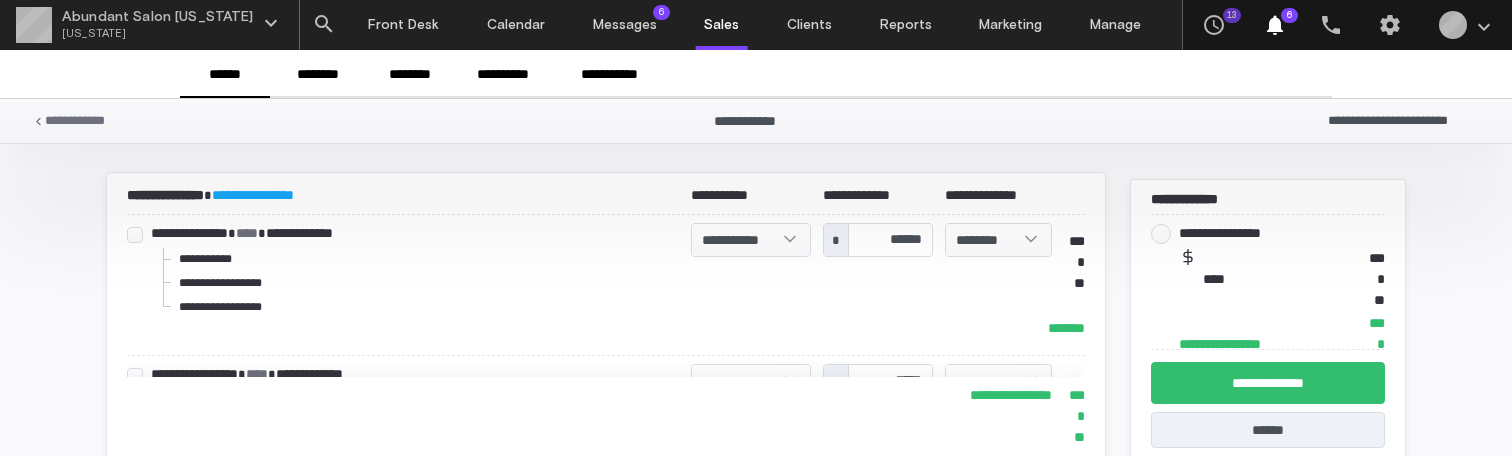 scroll, scrollTop: 109, scrollLeft: 0, axis: vertical 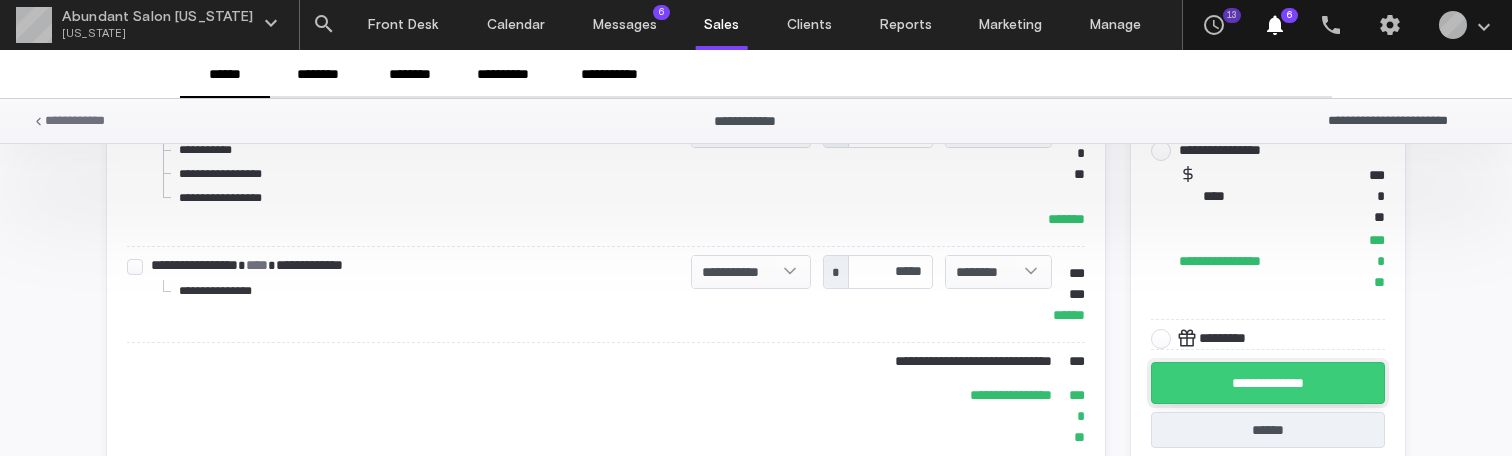 click on "**********" at bounding box center [1268, 383] 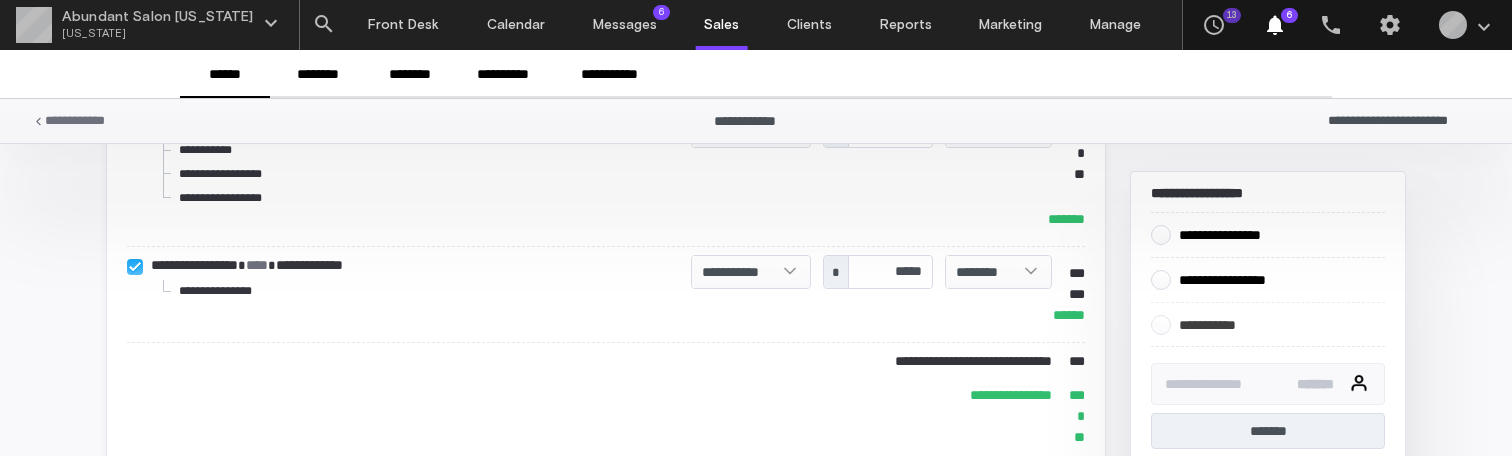 click on "**********" at bounding box center [1207, 324] 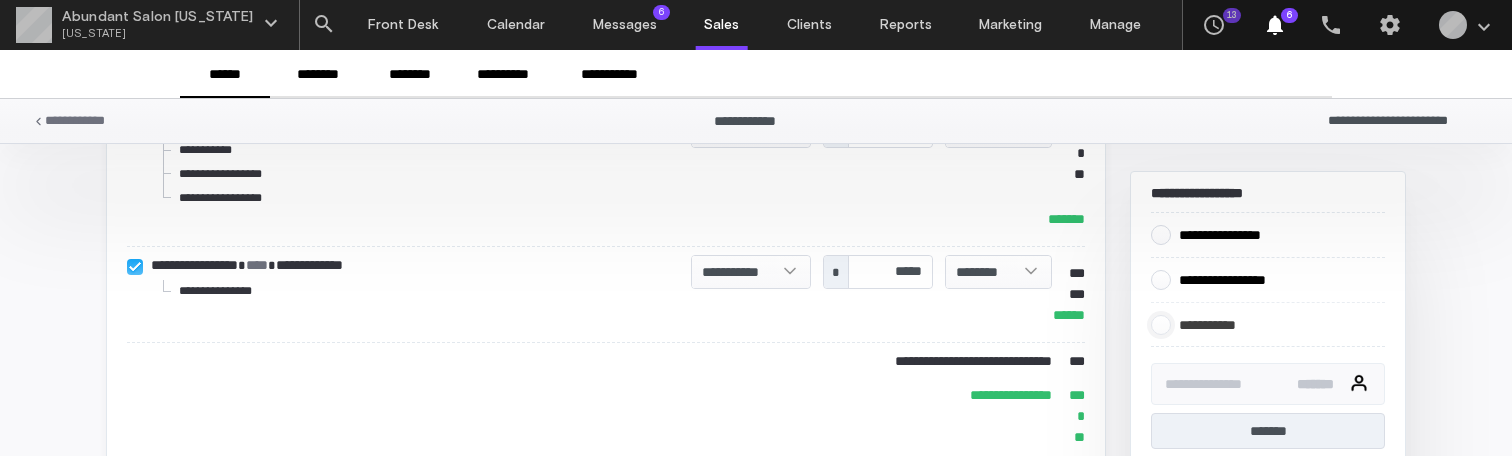 click on "**********" at bounding box center (1161, 324) 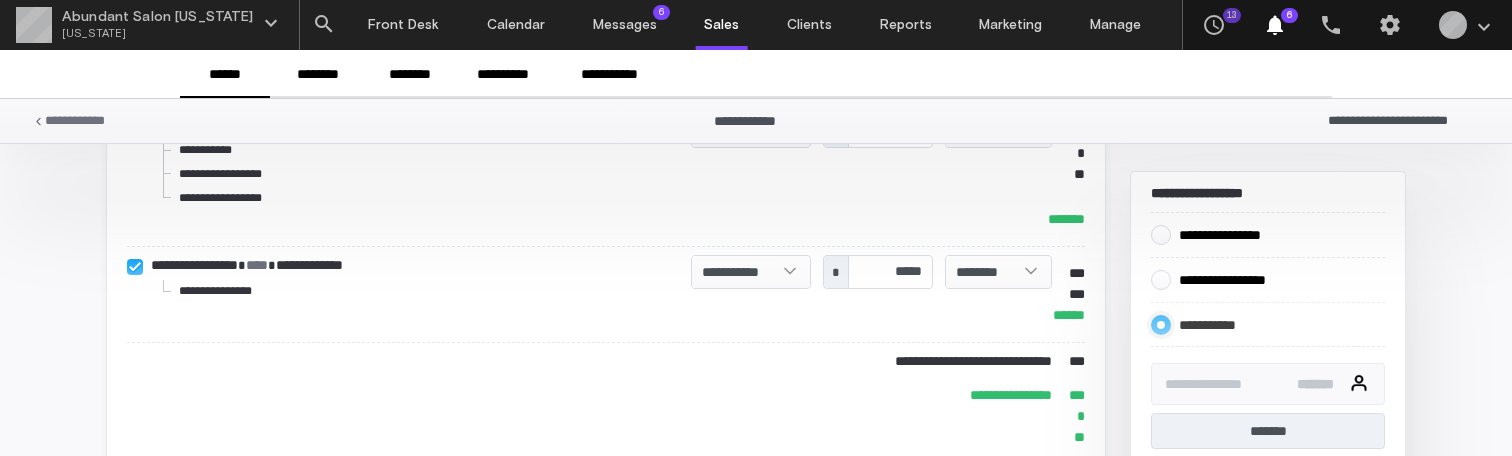 radio on "****" 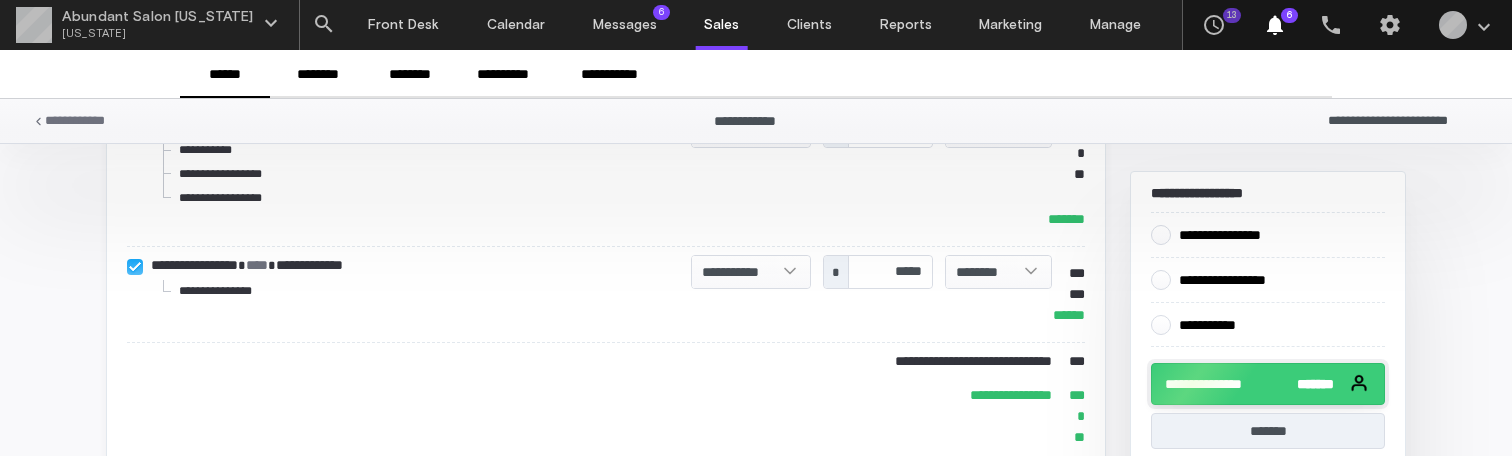 click at bounding box center (1268, 383) 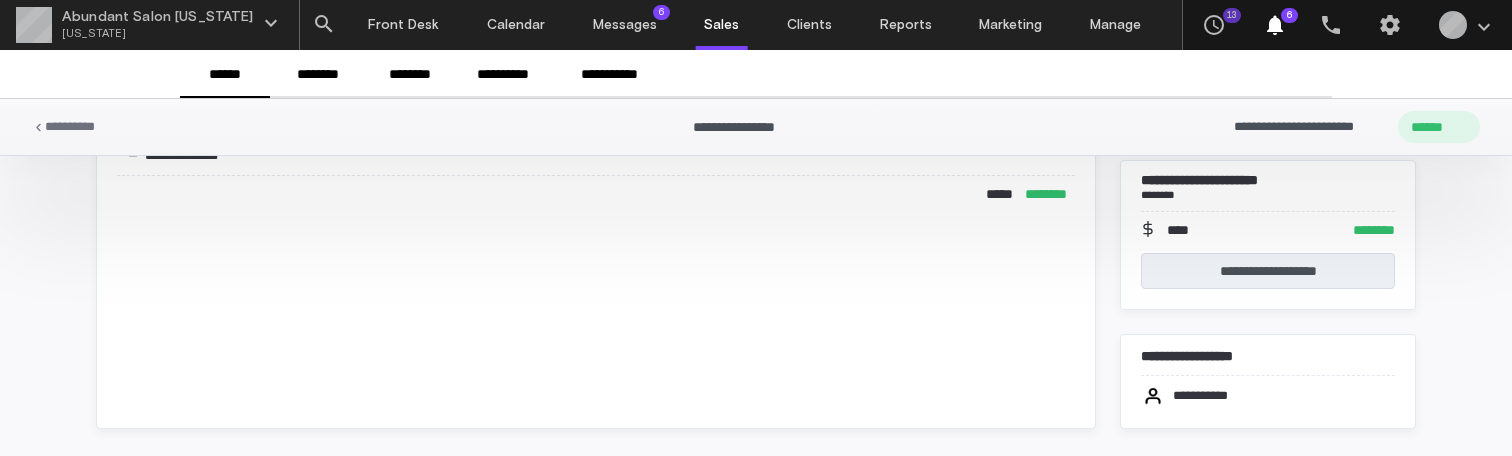 scroll, scrollTop: 0, scrollLeft: 0, axis: both 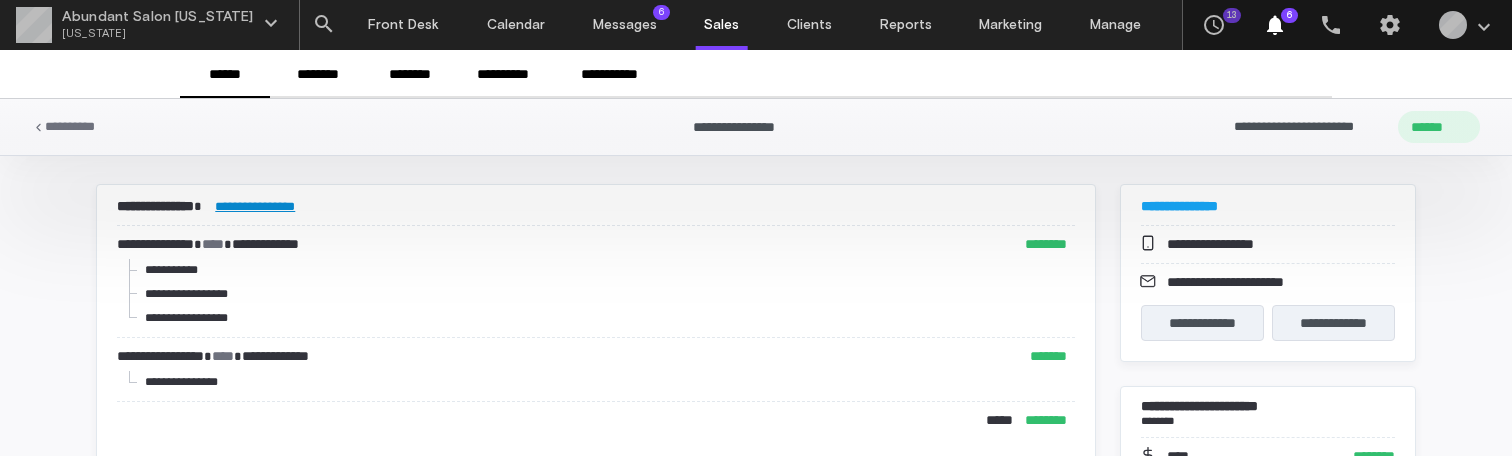 click on "**********" at bounding box center [255, 207] 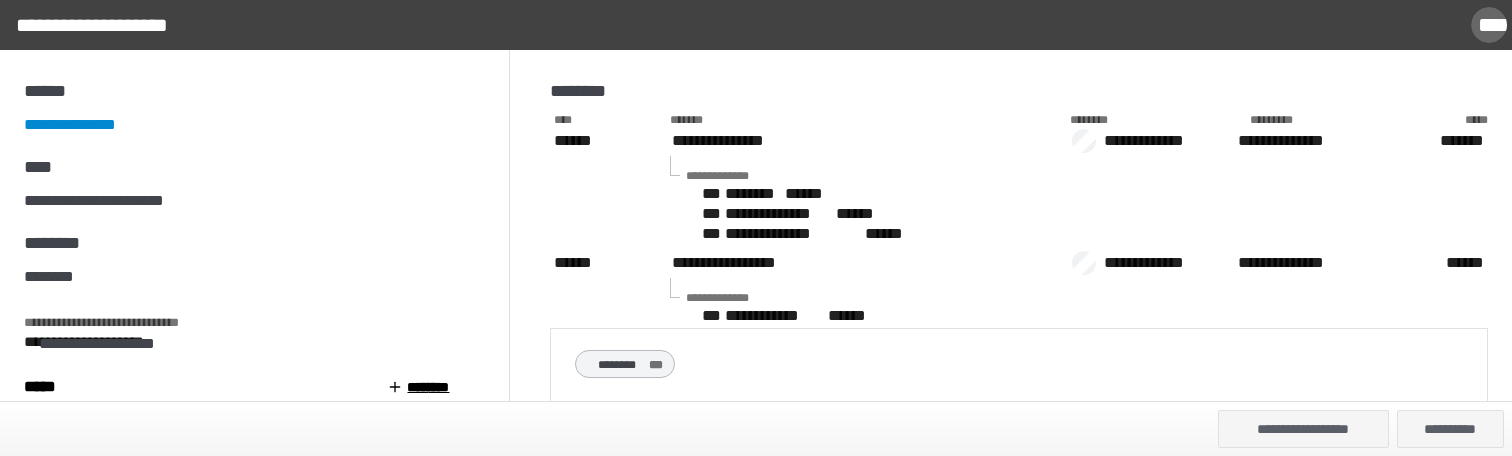 click on "*****" at bounding box center (1488, 24) 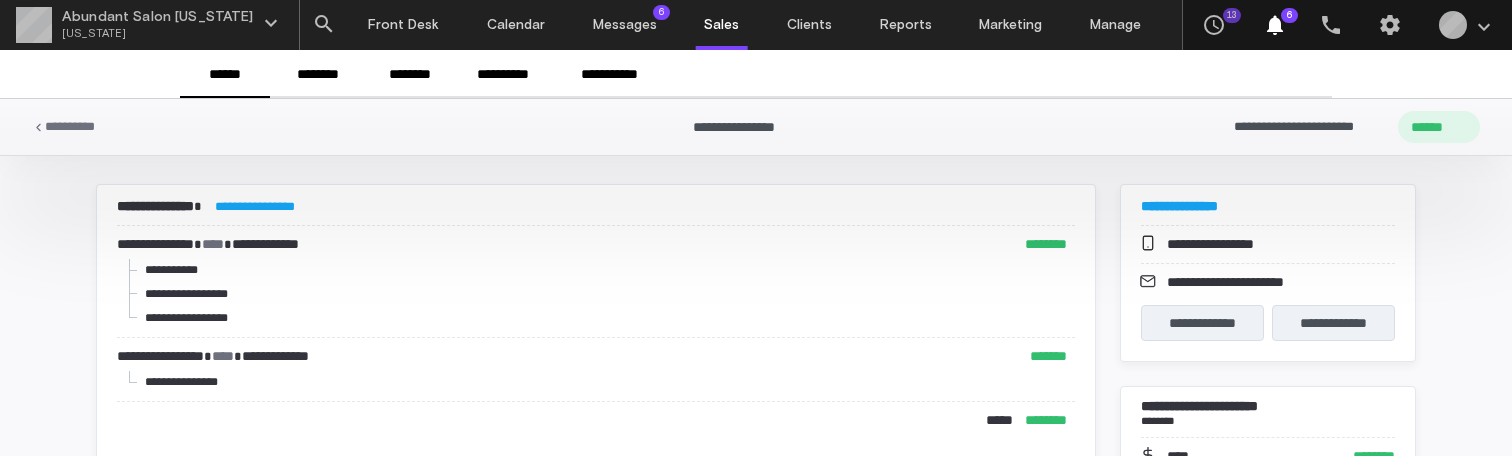 scroll, scrollTop: 226, scrollLeft: 0, axis: vertical 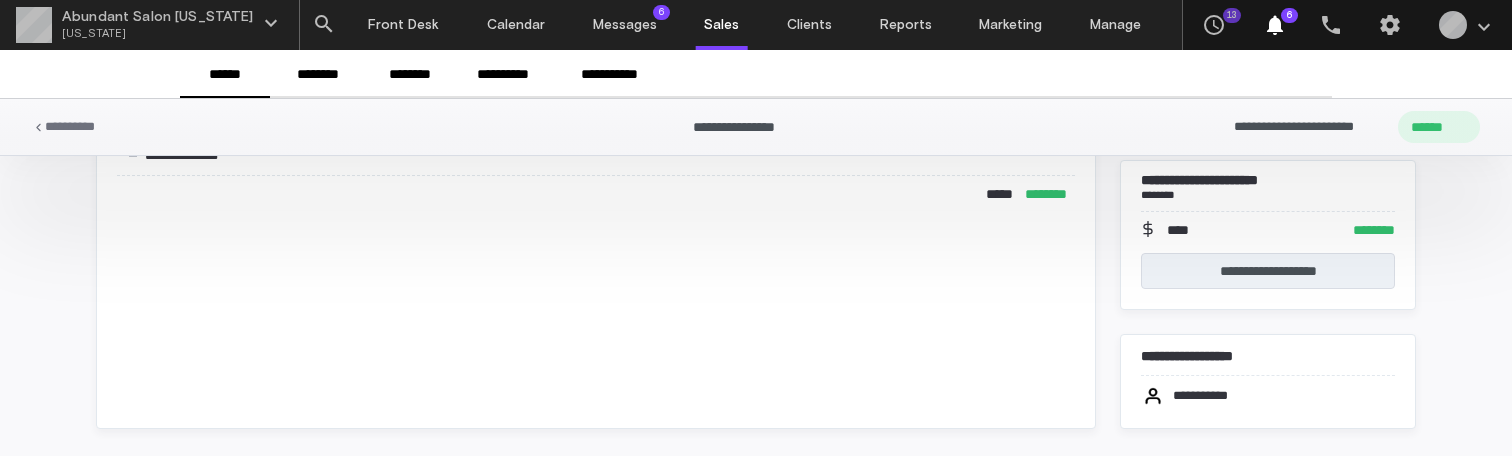 click on "**********" at bounding box center [1268, 235] 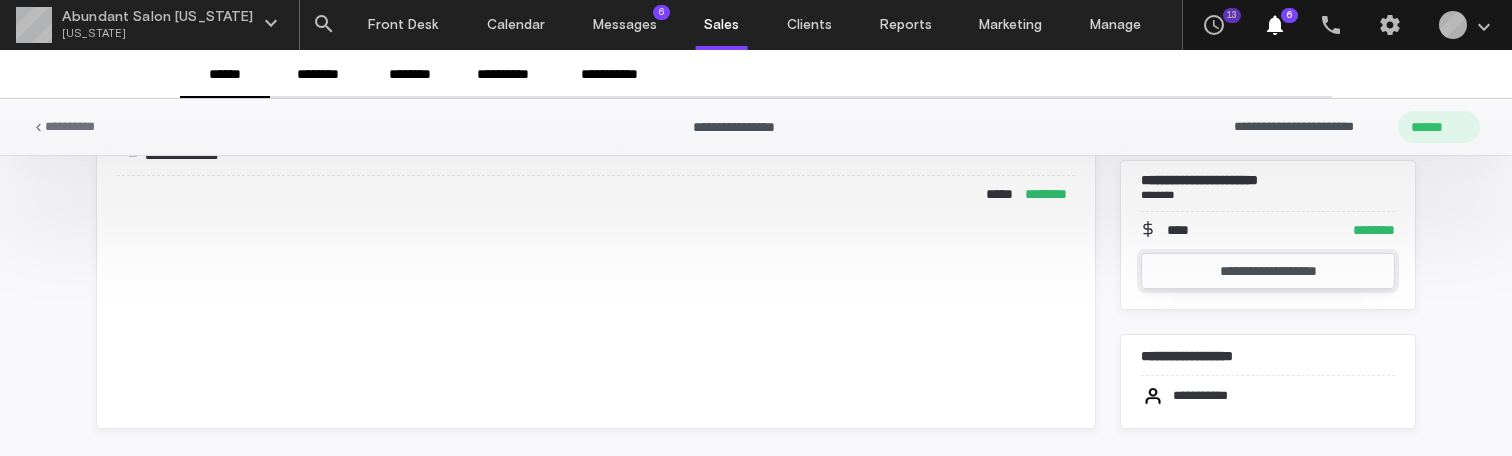 click on "**********" at bounding box center (1268, 271) 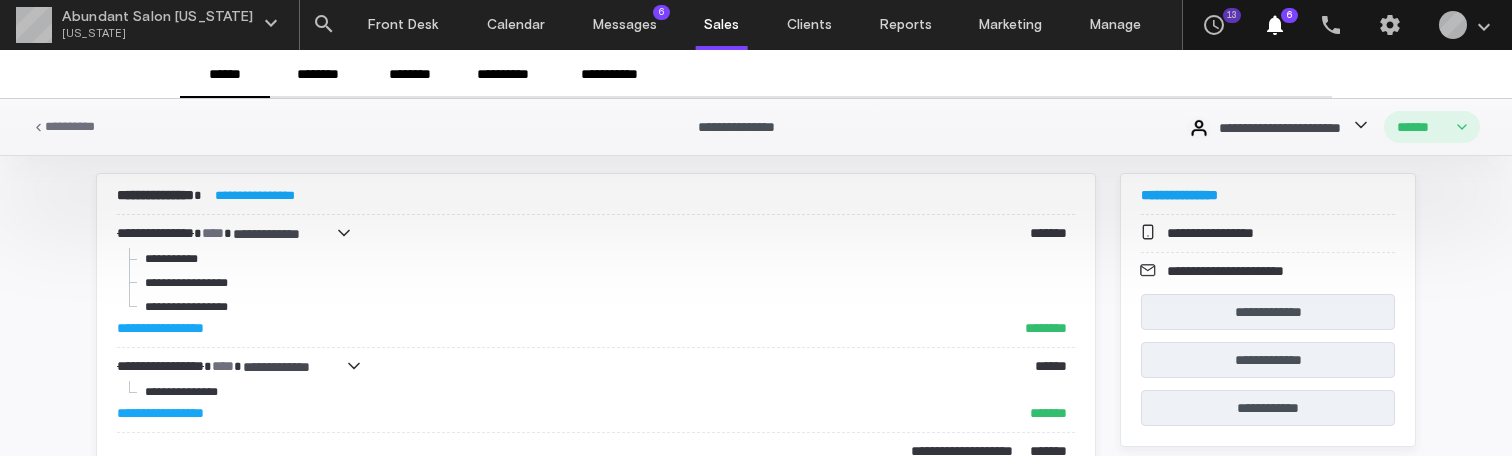 scroll, scrollTop: 9, scrollLeft: 0, axis: vertical 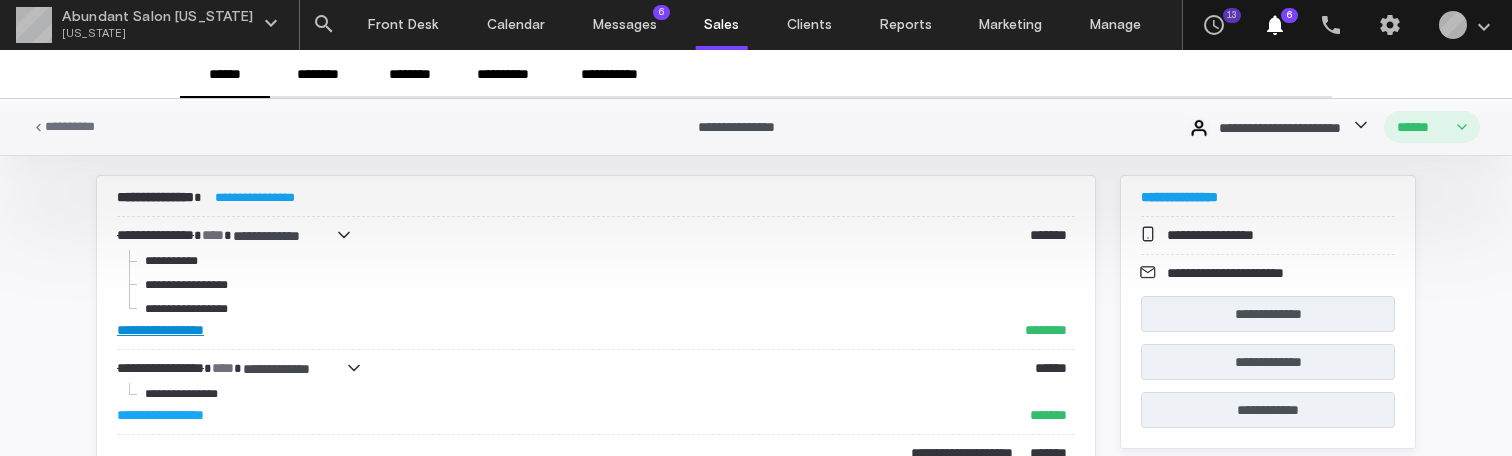 click on "**********" at bounding box center (160, 330) 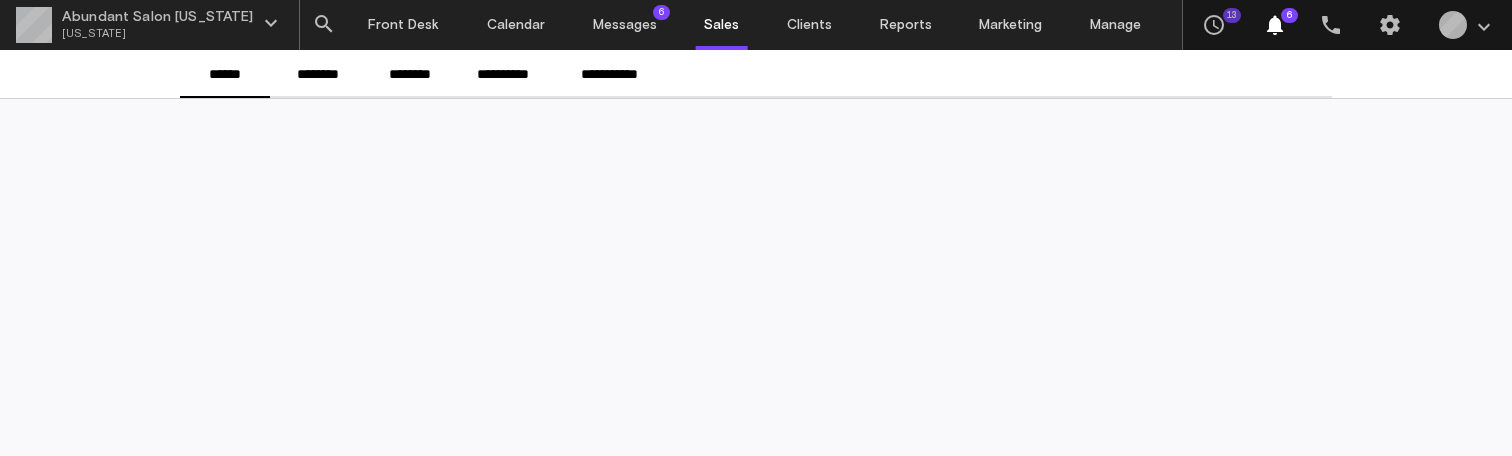 scroll, scrollTop: 0, scrollLeft: 0, axis: both 